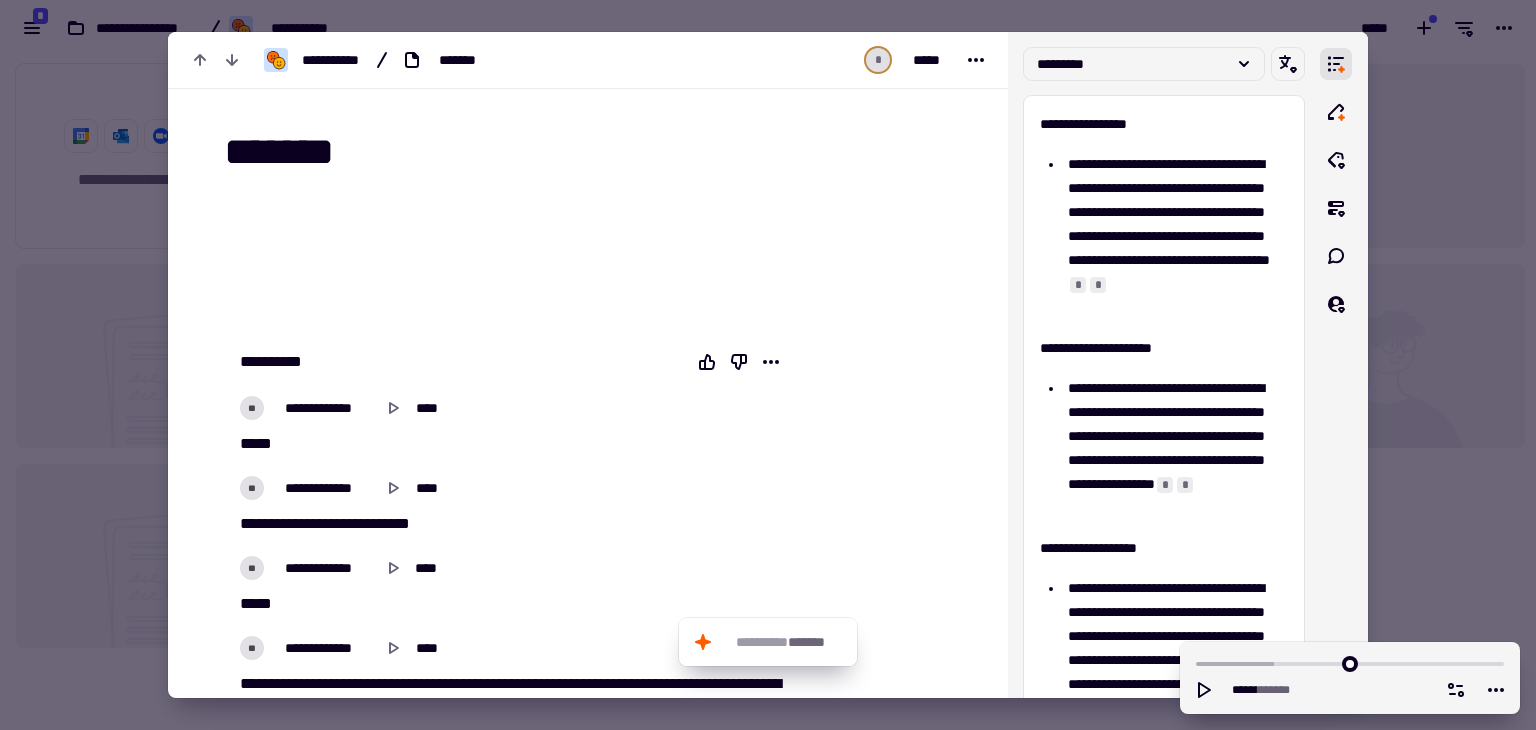 scroll, scrollTop: 0, scrollLeft: 0, axis: both 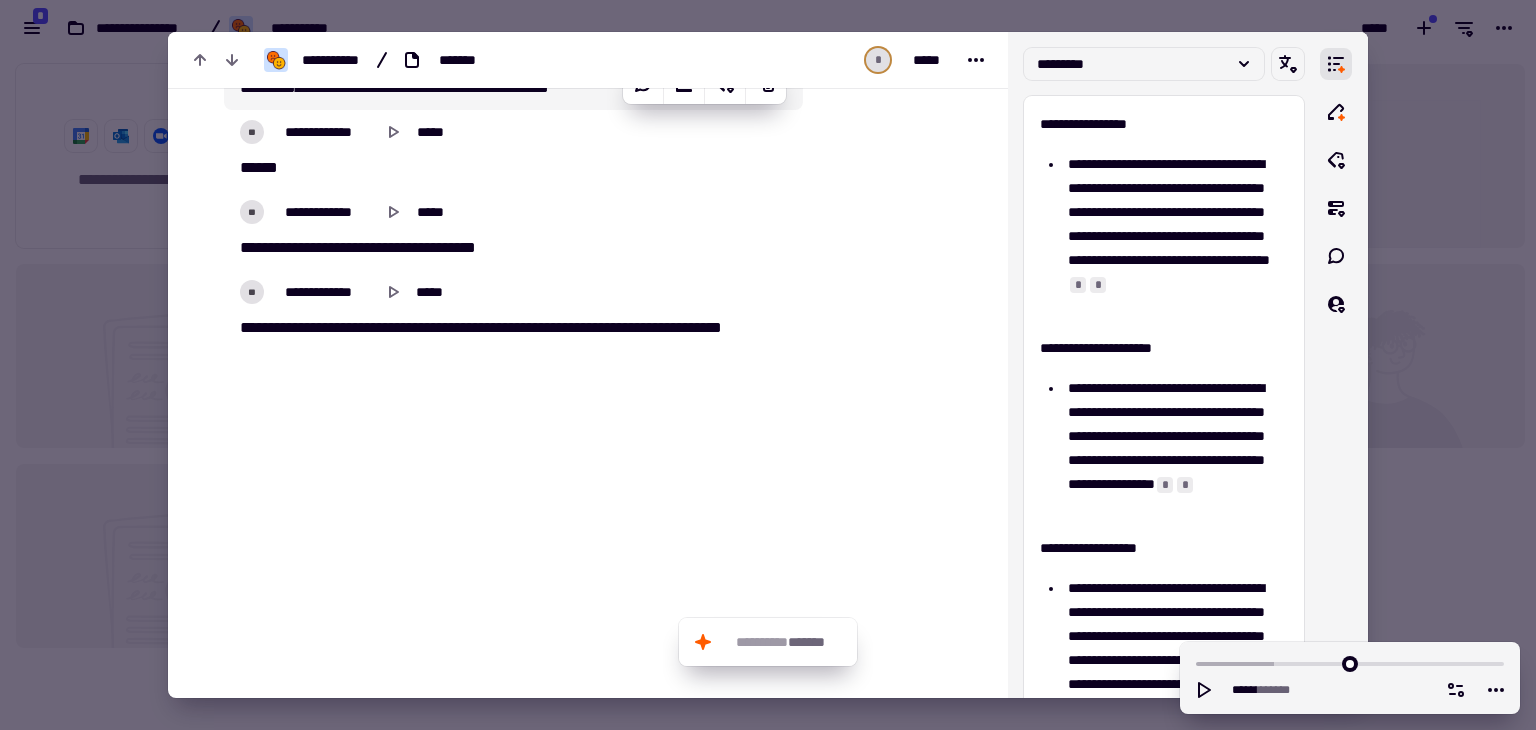 click at bounding box center [768, 365] 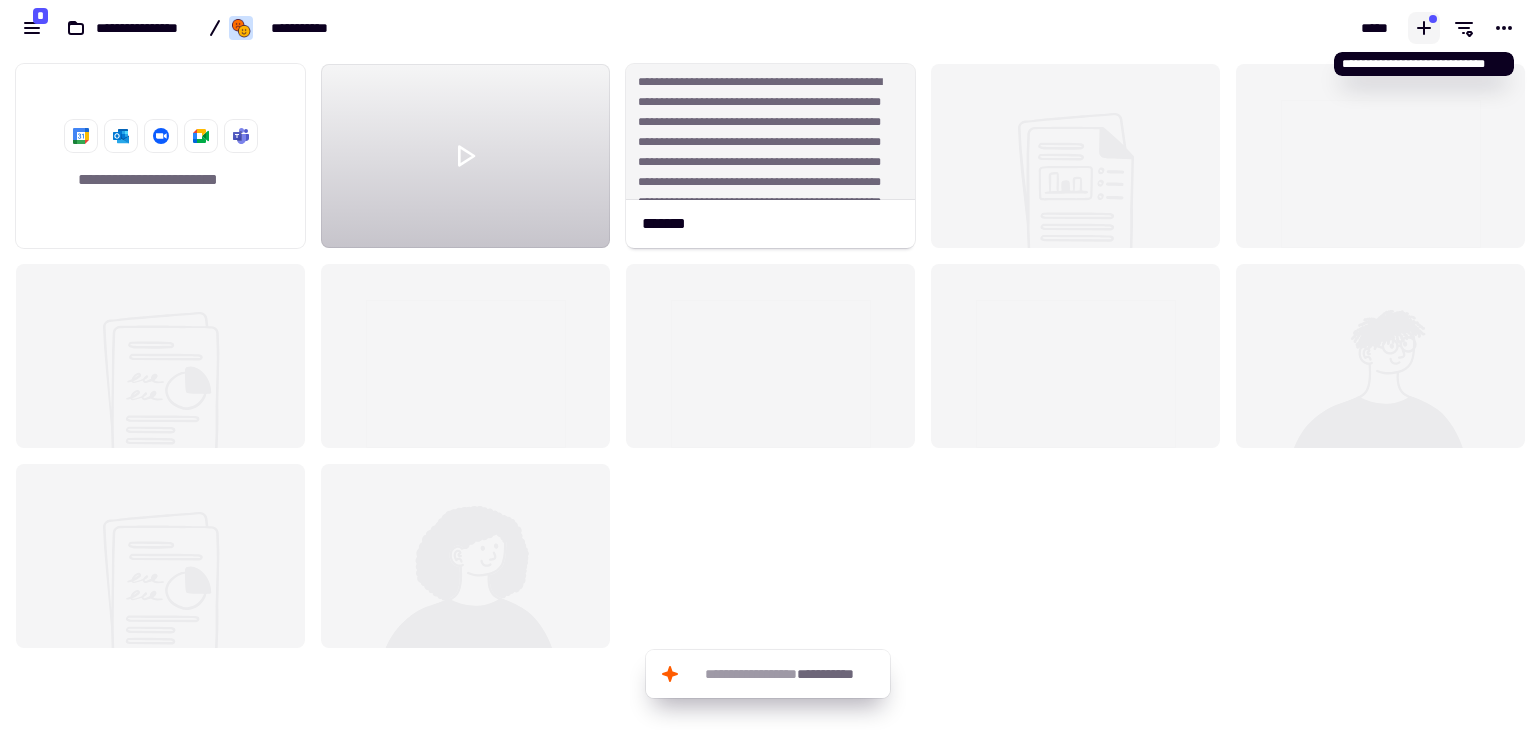 click 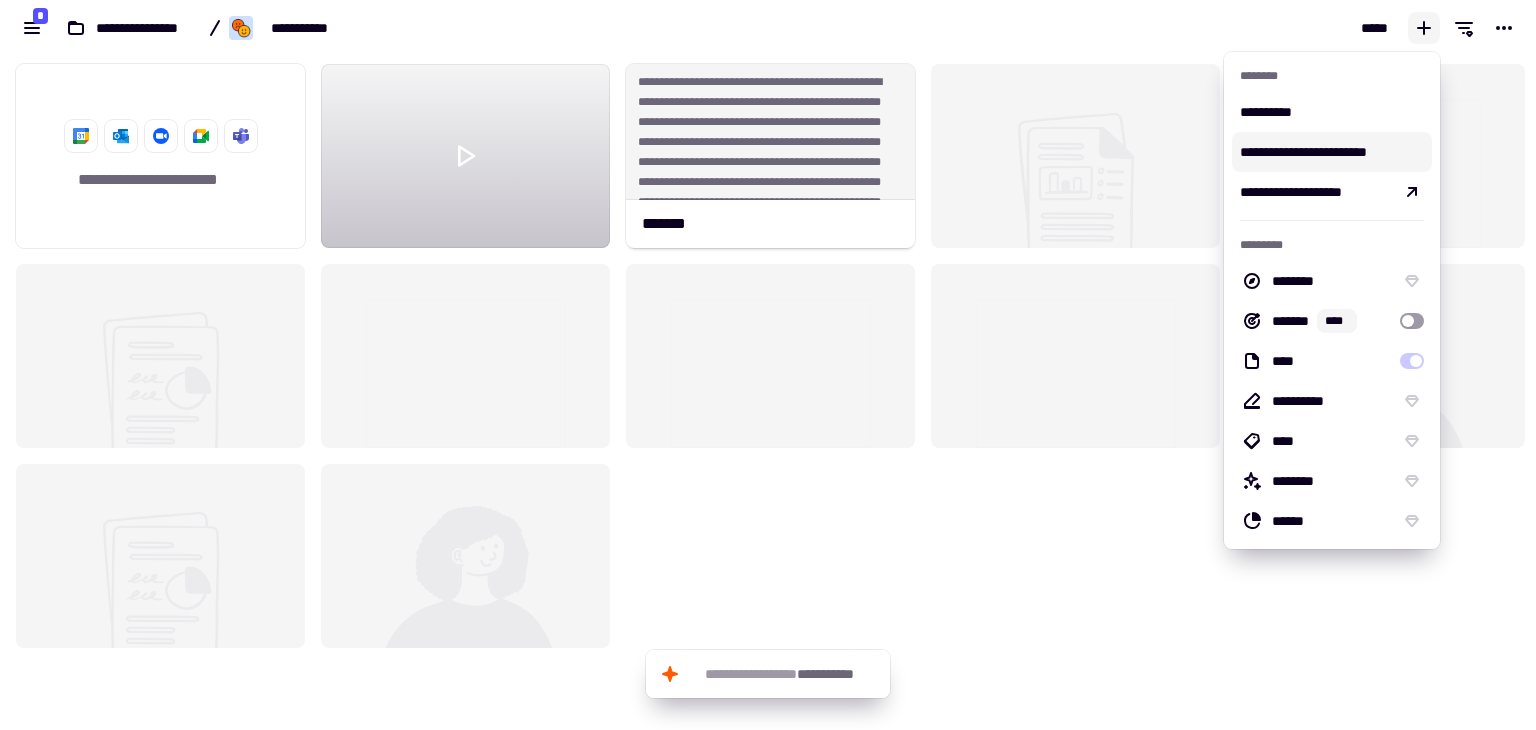 click on "**********" at bounding box center (1332, 152) 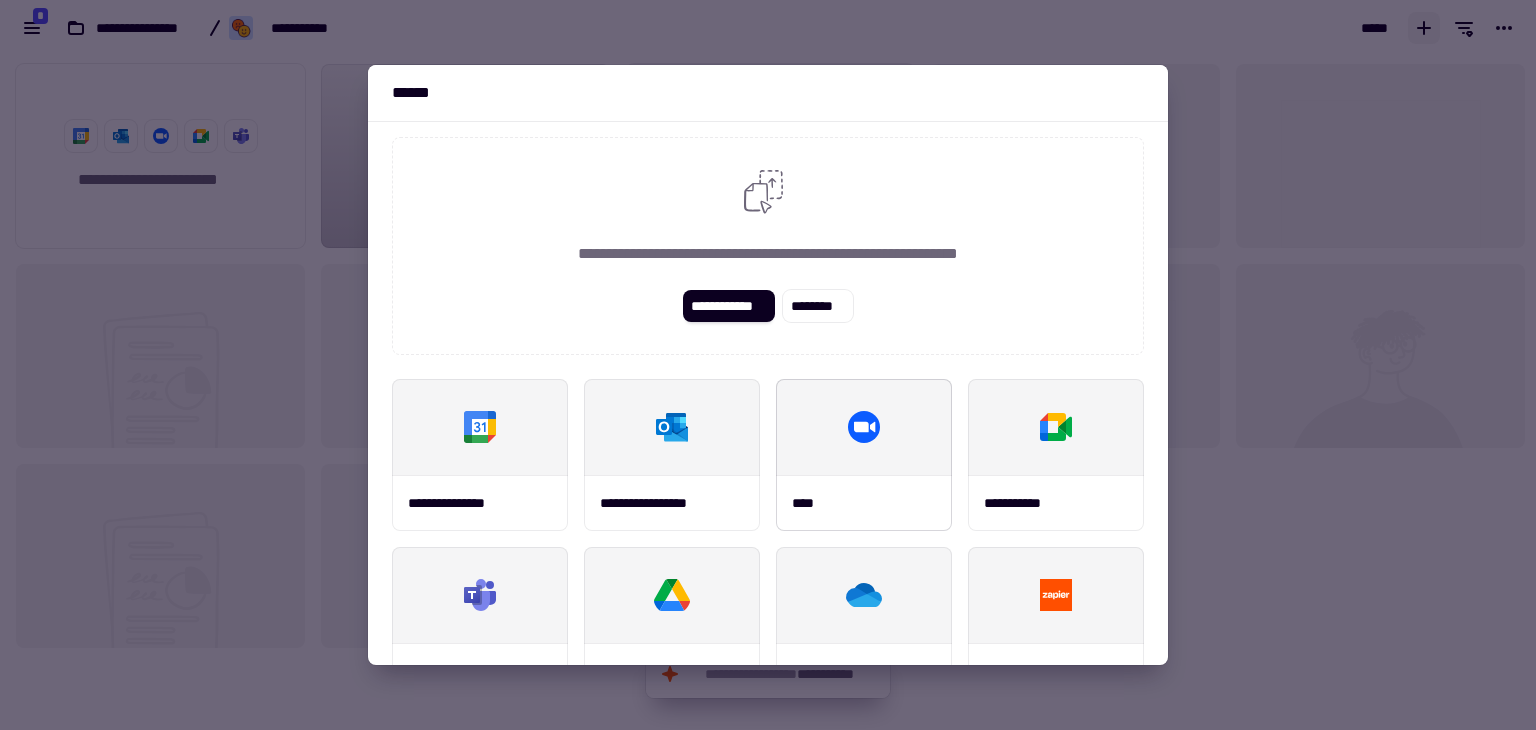 scroll, scrollTop: 0, scrollLeft: 0, axis: both 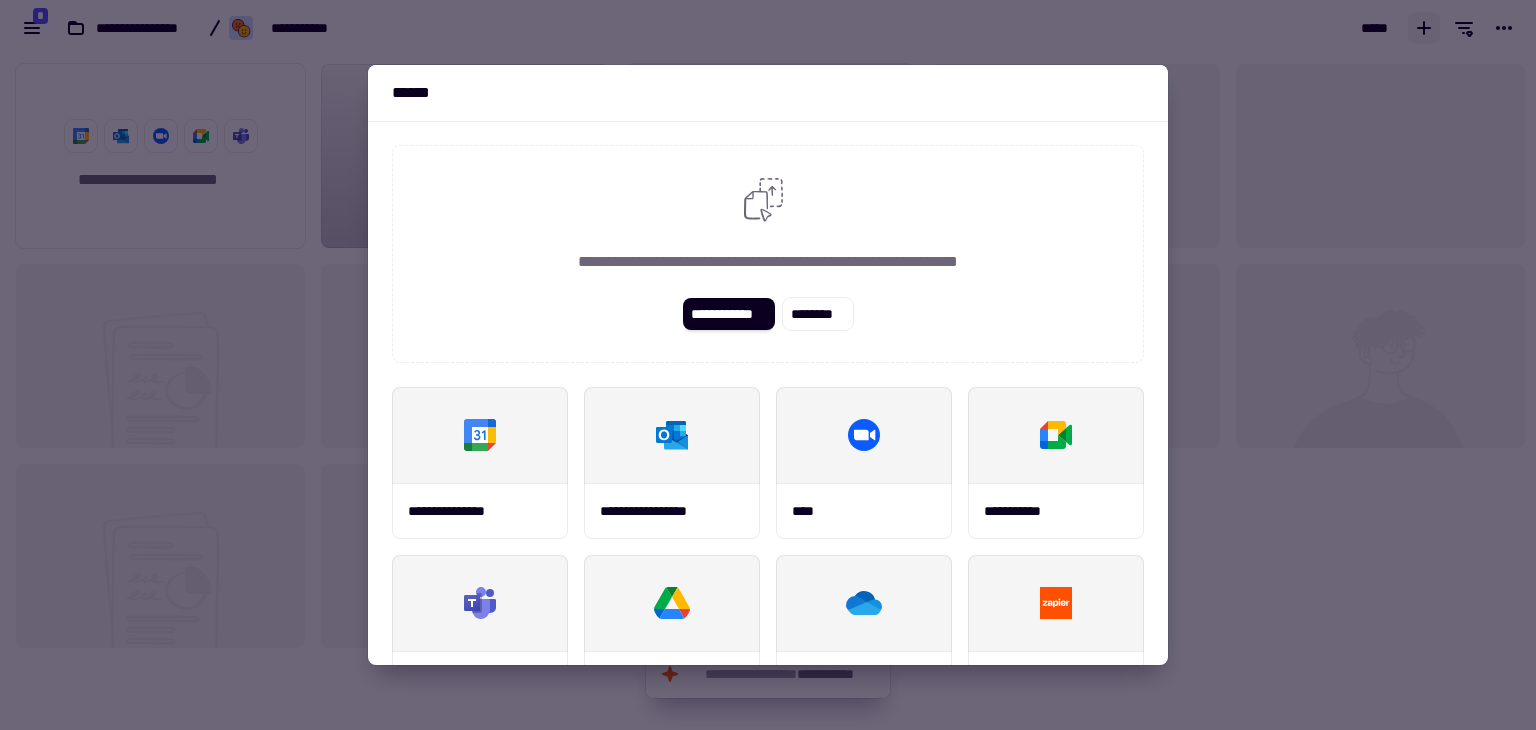click at bounding box center (768, 365) 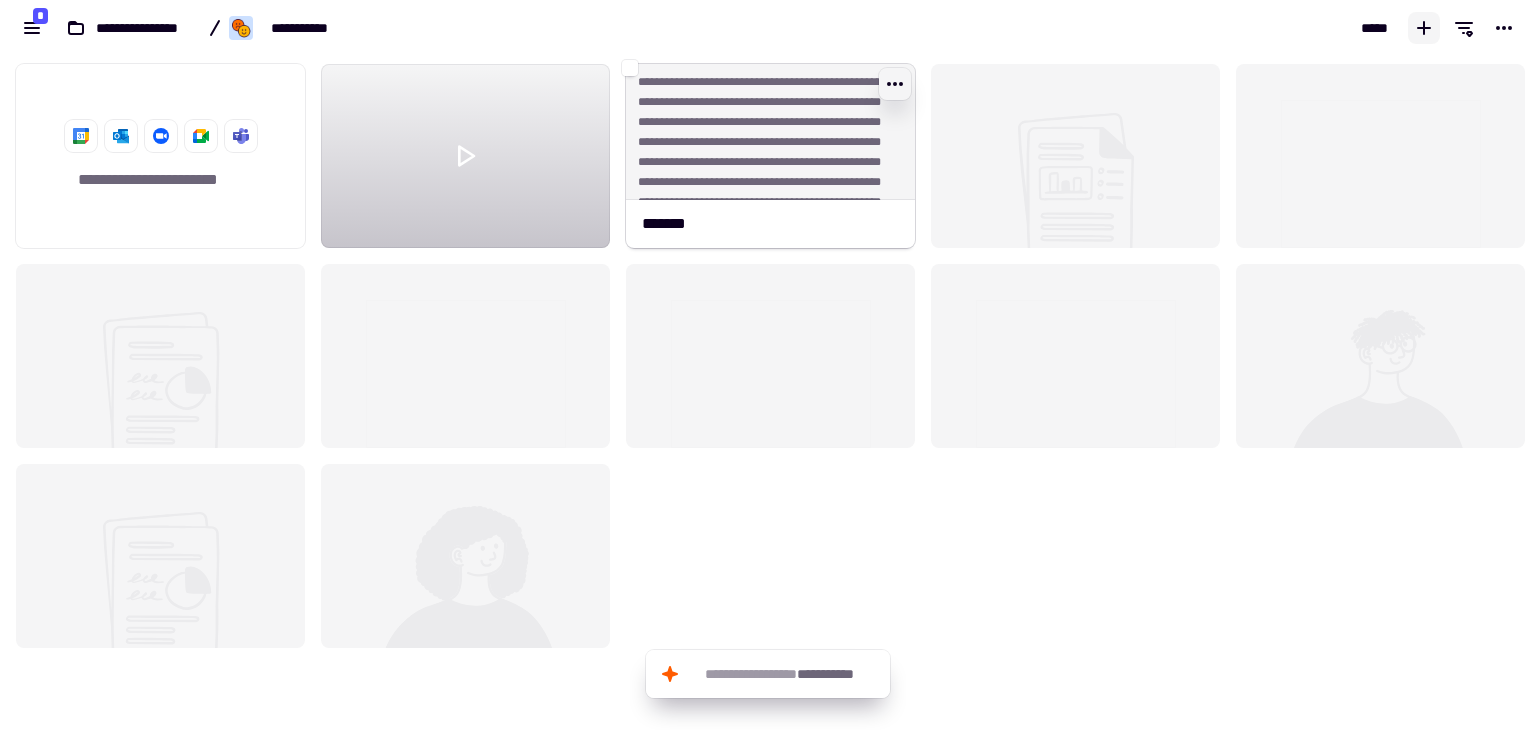 click 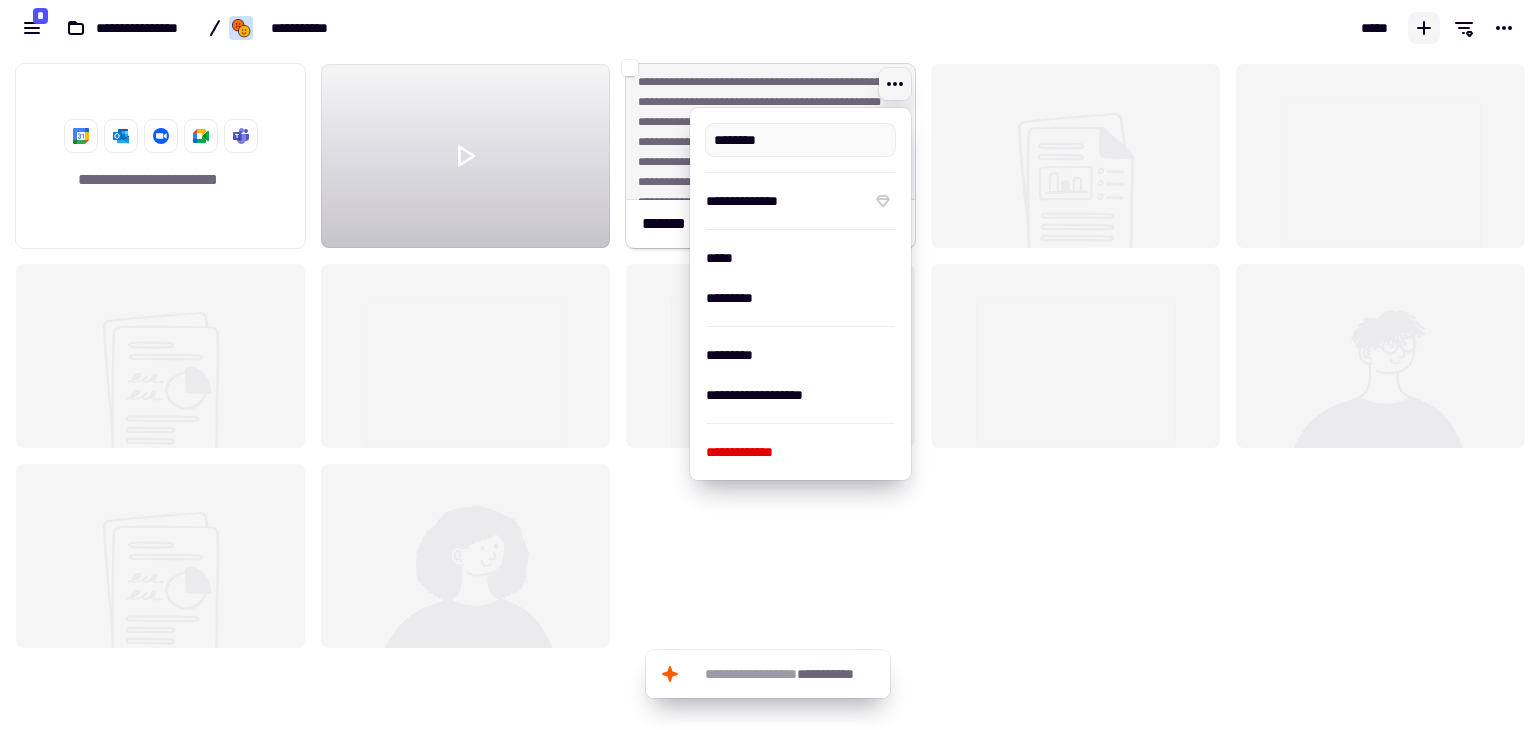 type on "*******" 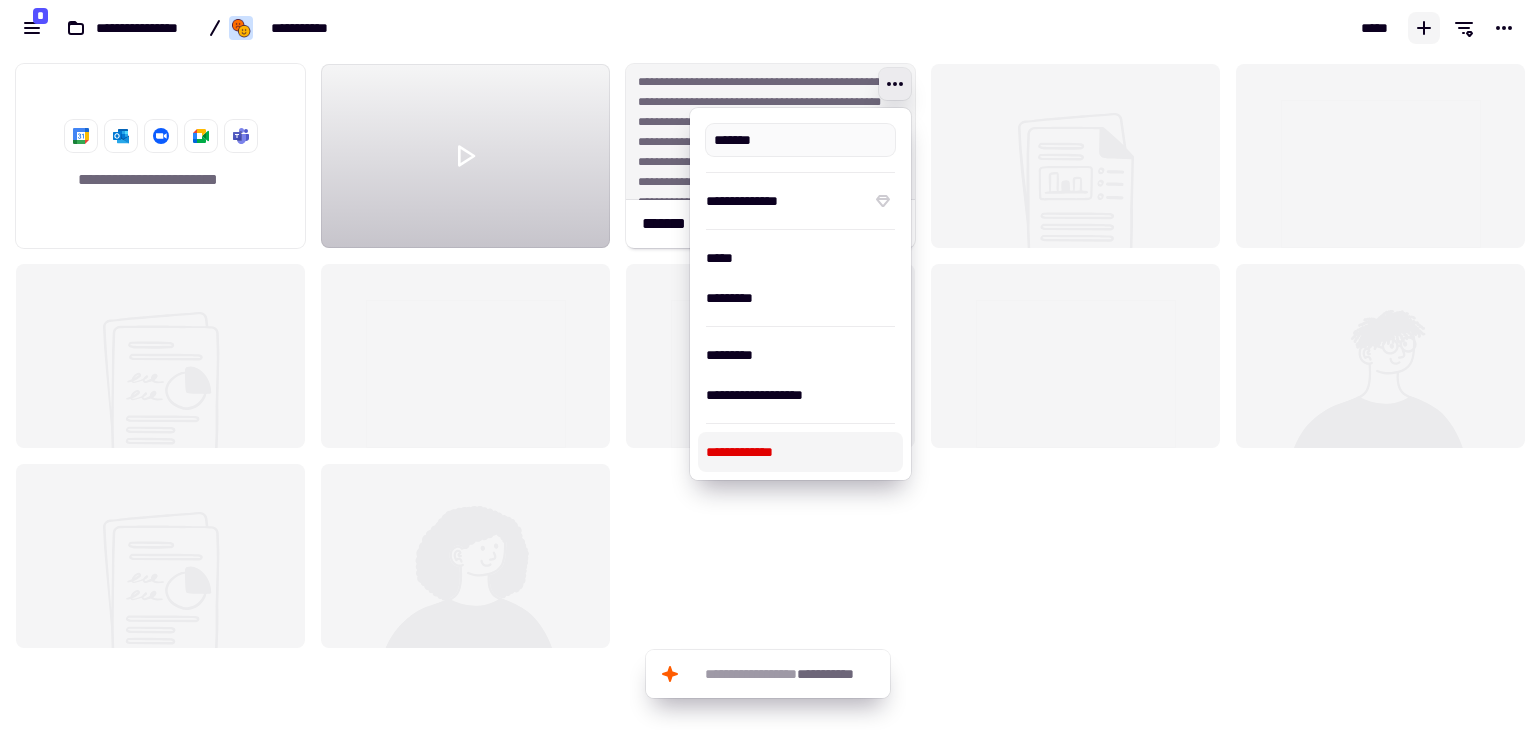 click on "**********" at bounding box center [800, 452] 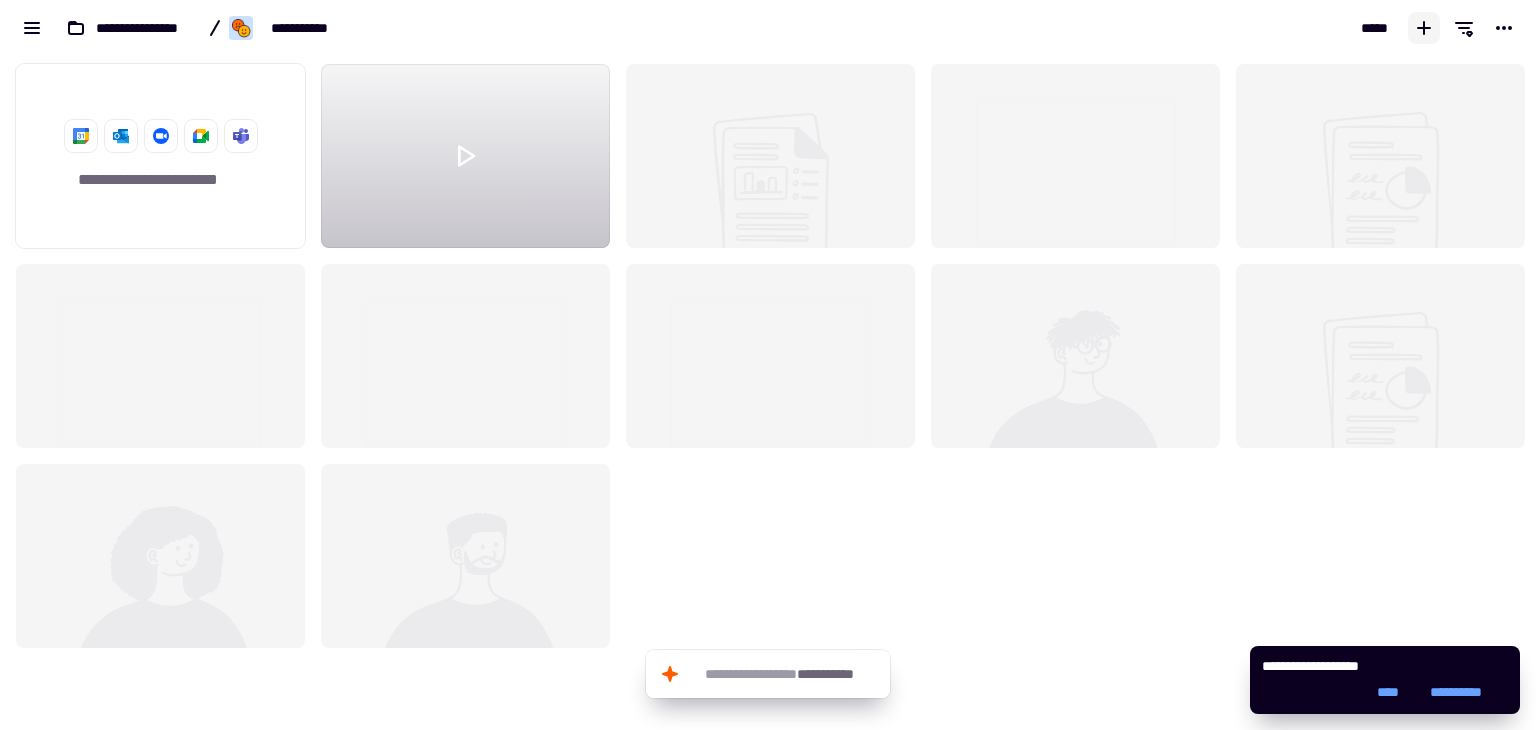 click on "**********" 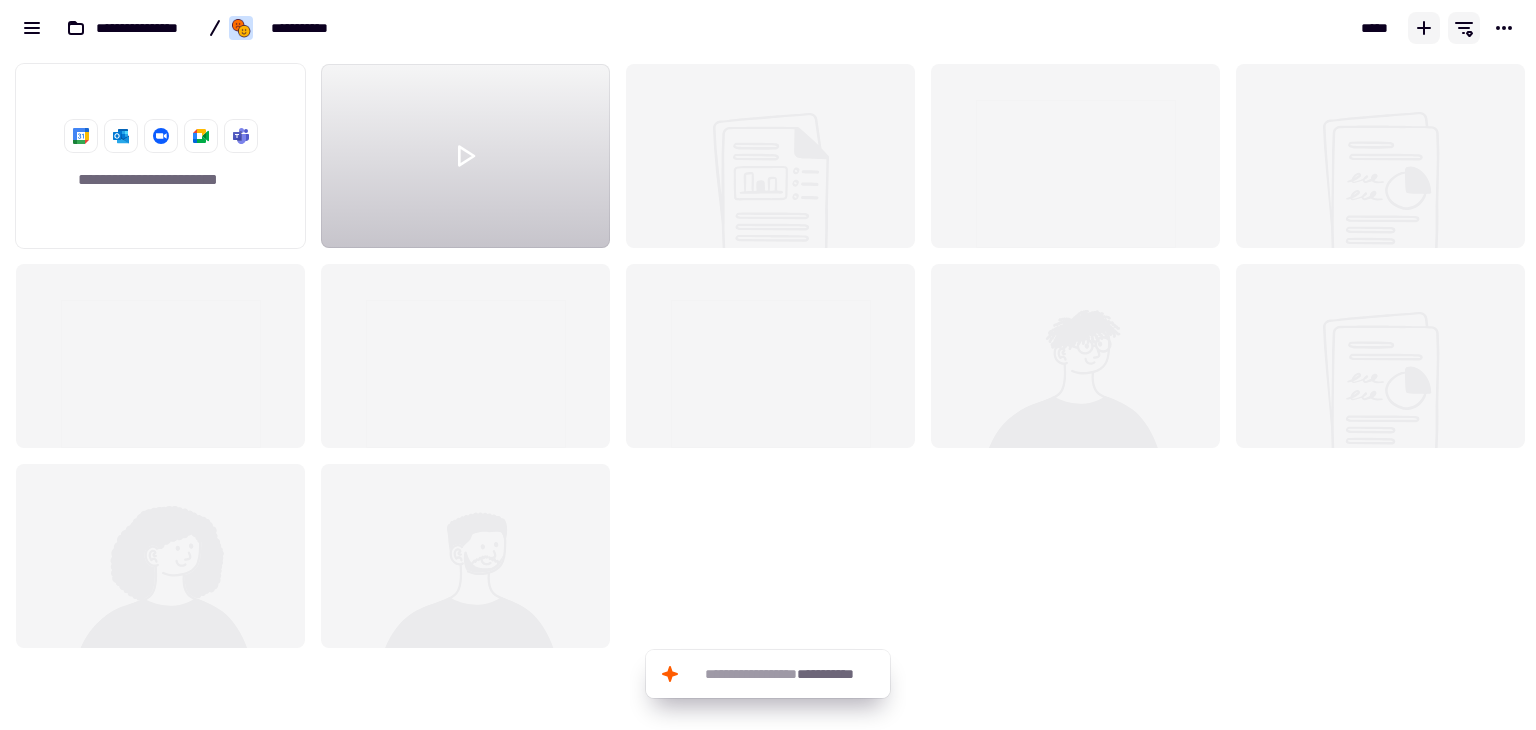 click 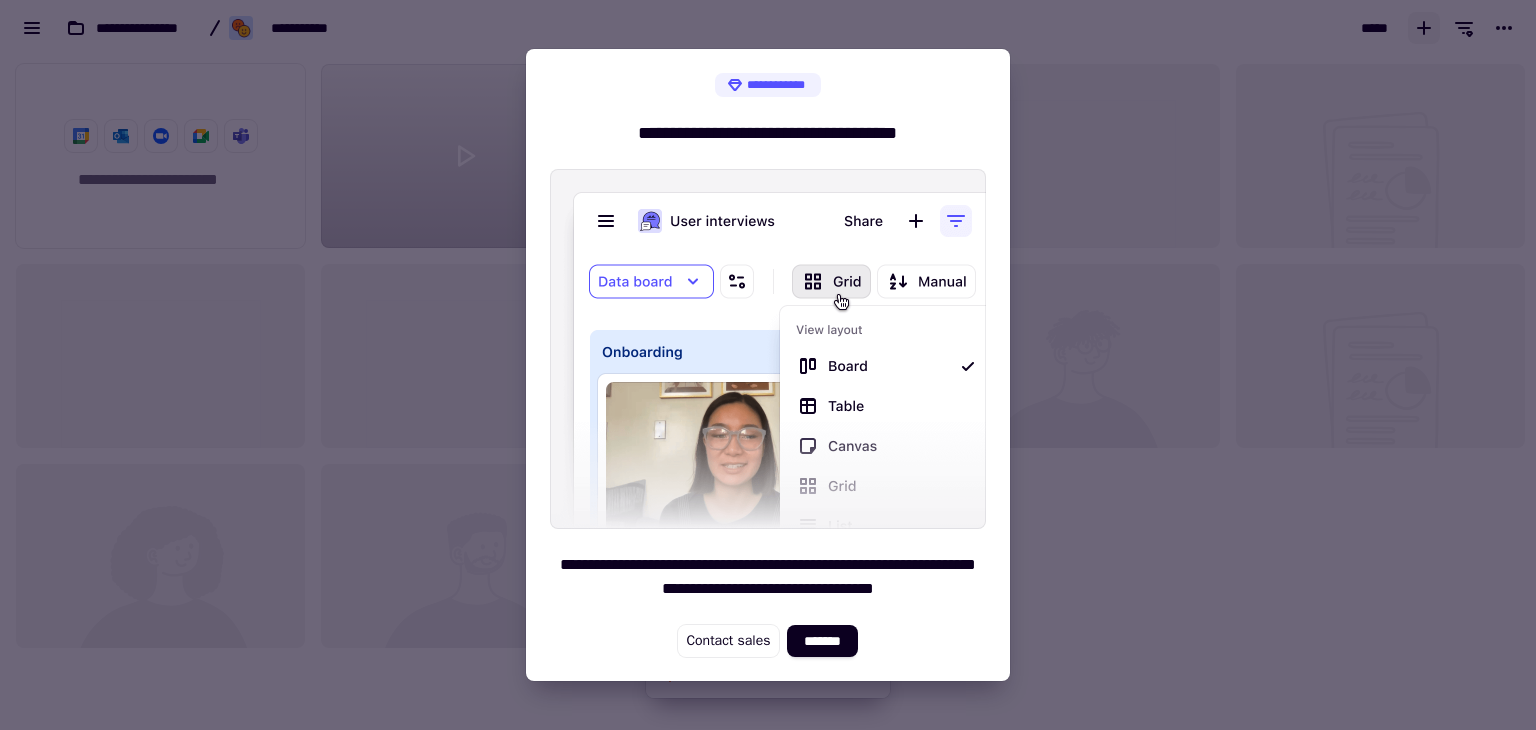 click at bounding box center (768, 365) 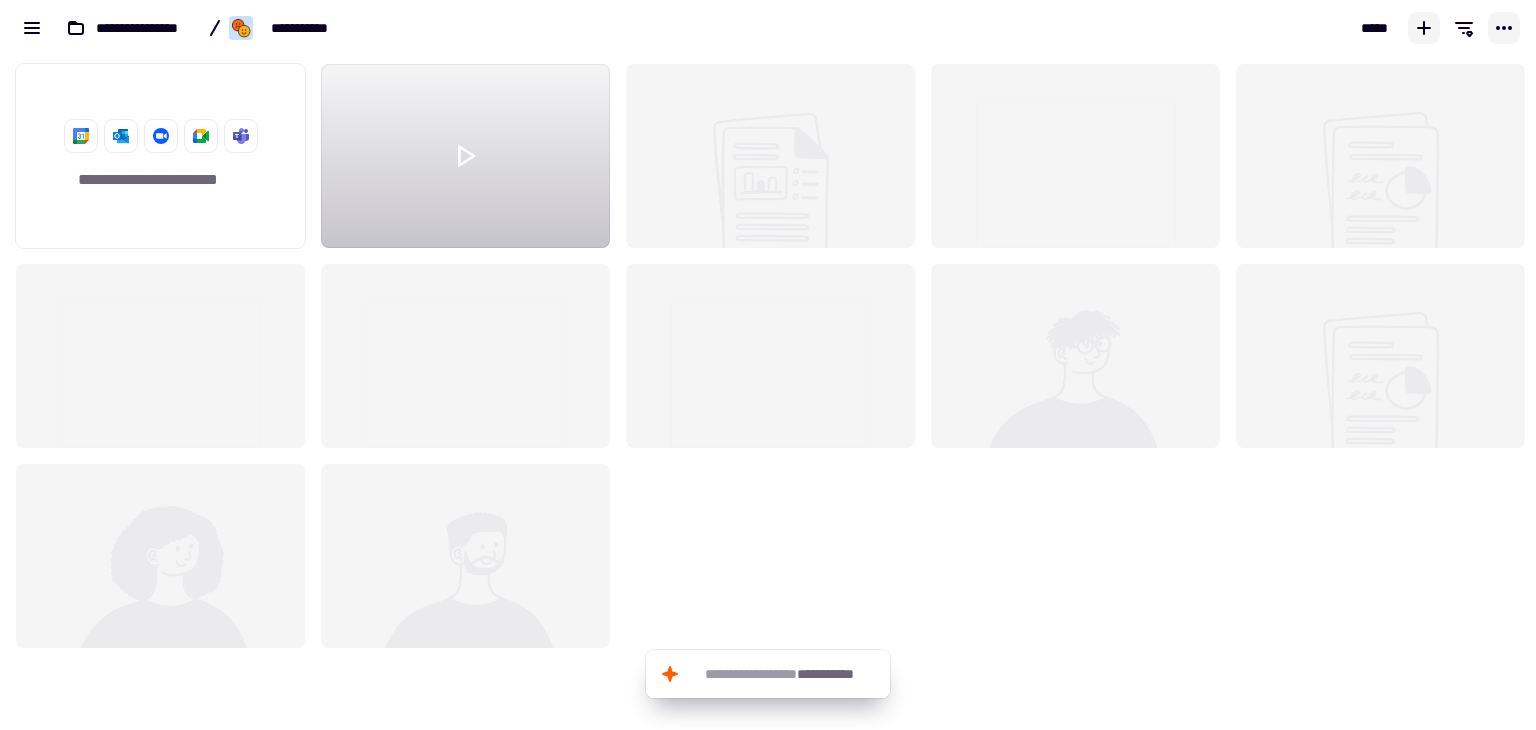 click 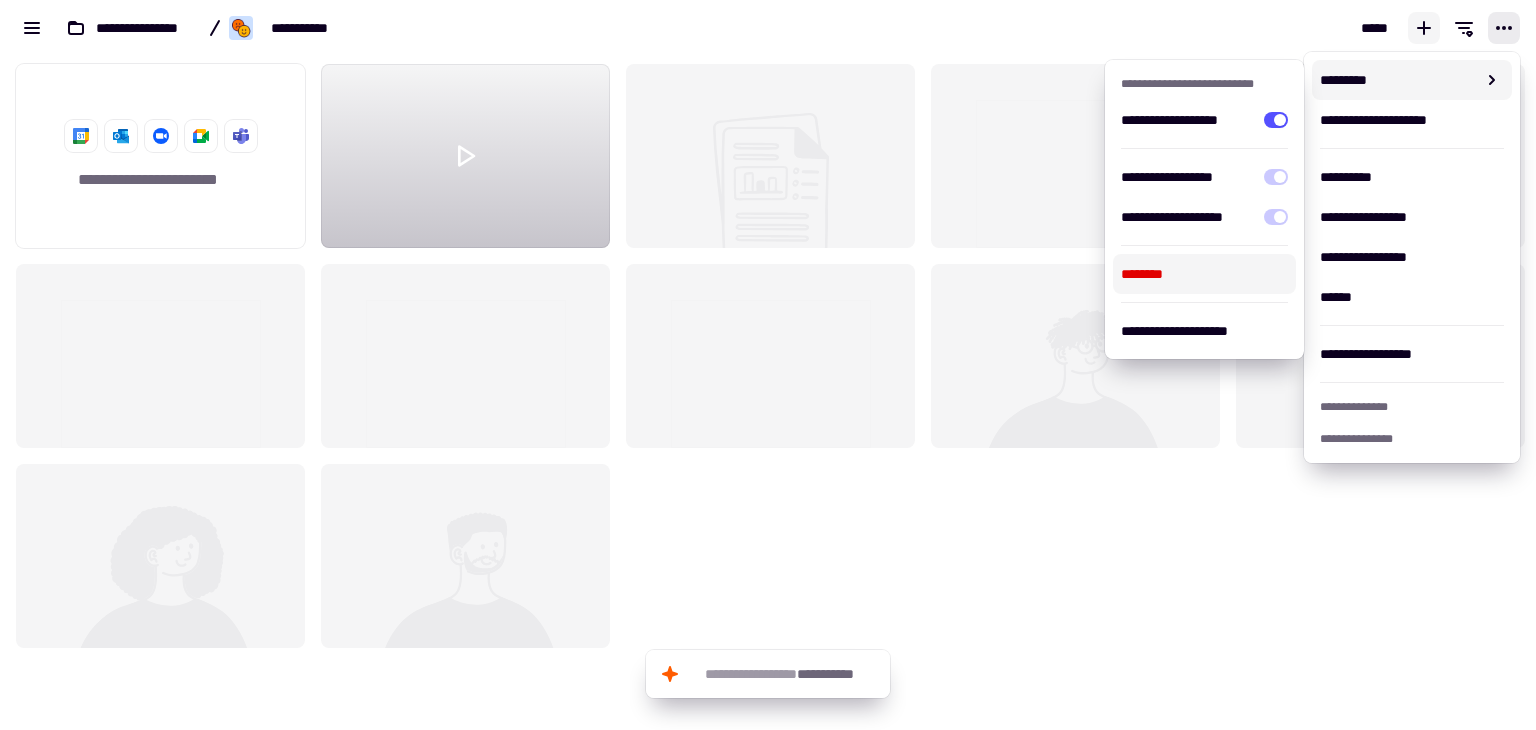 click on "**********" 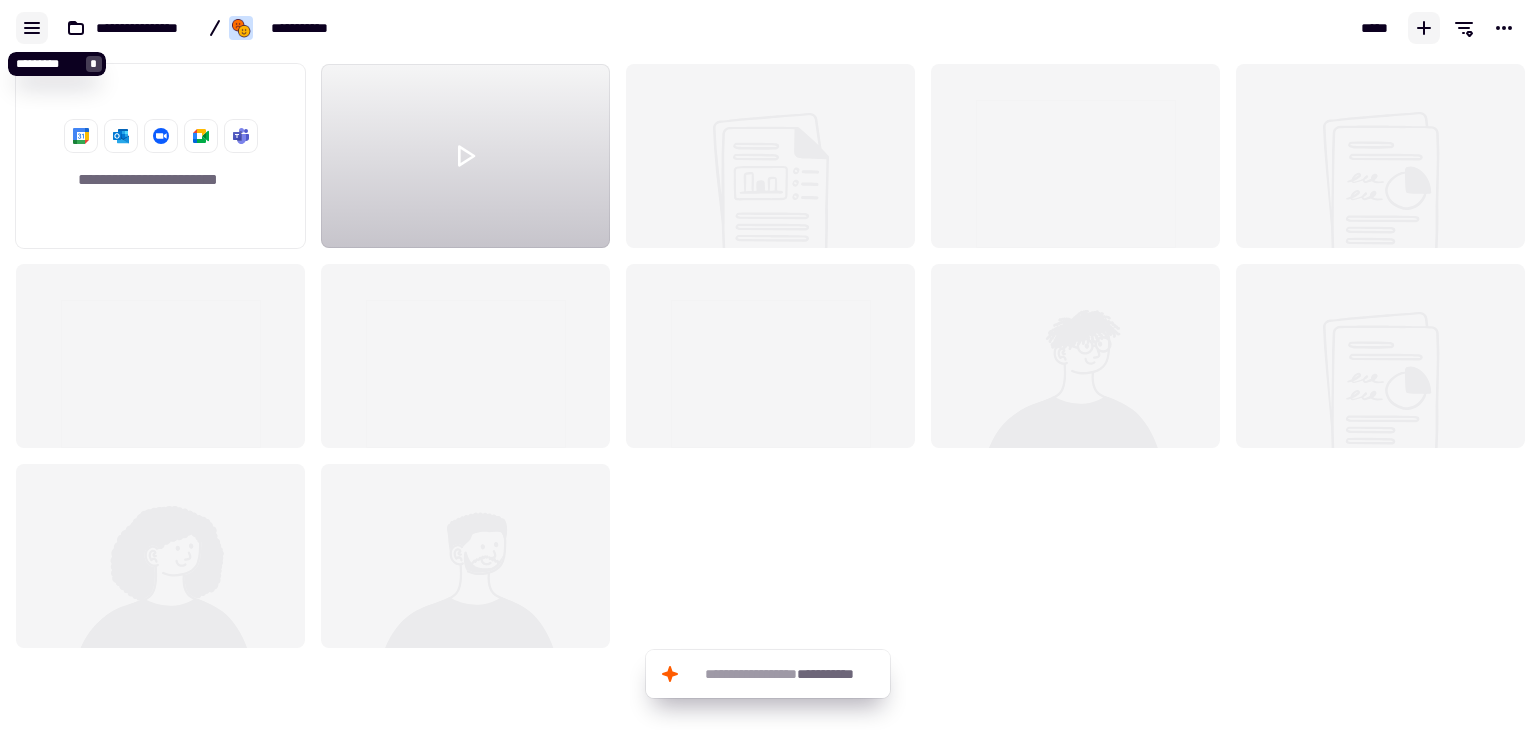 click 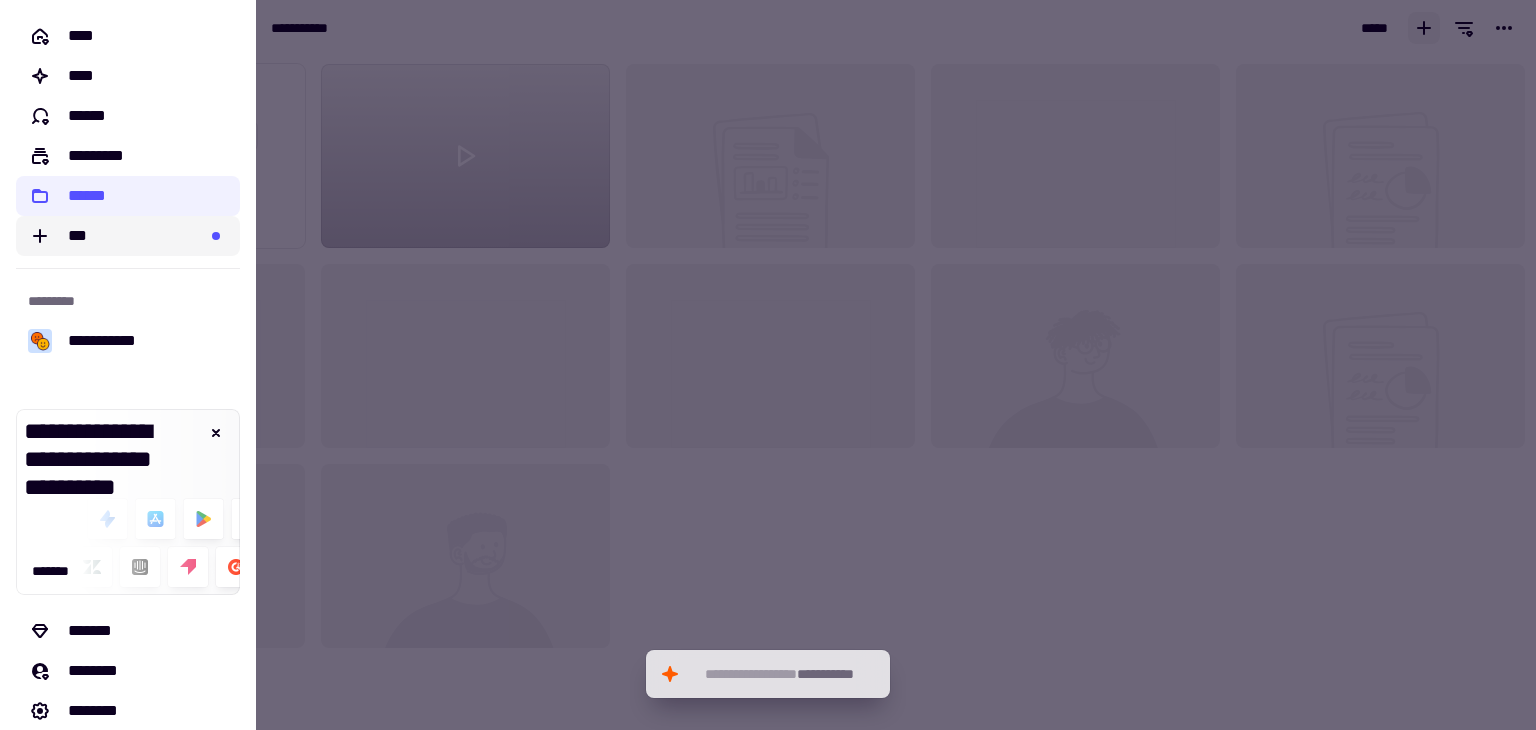 click on "***" 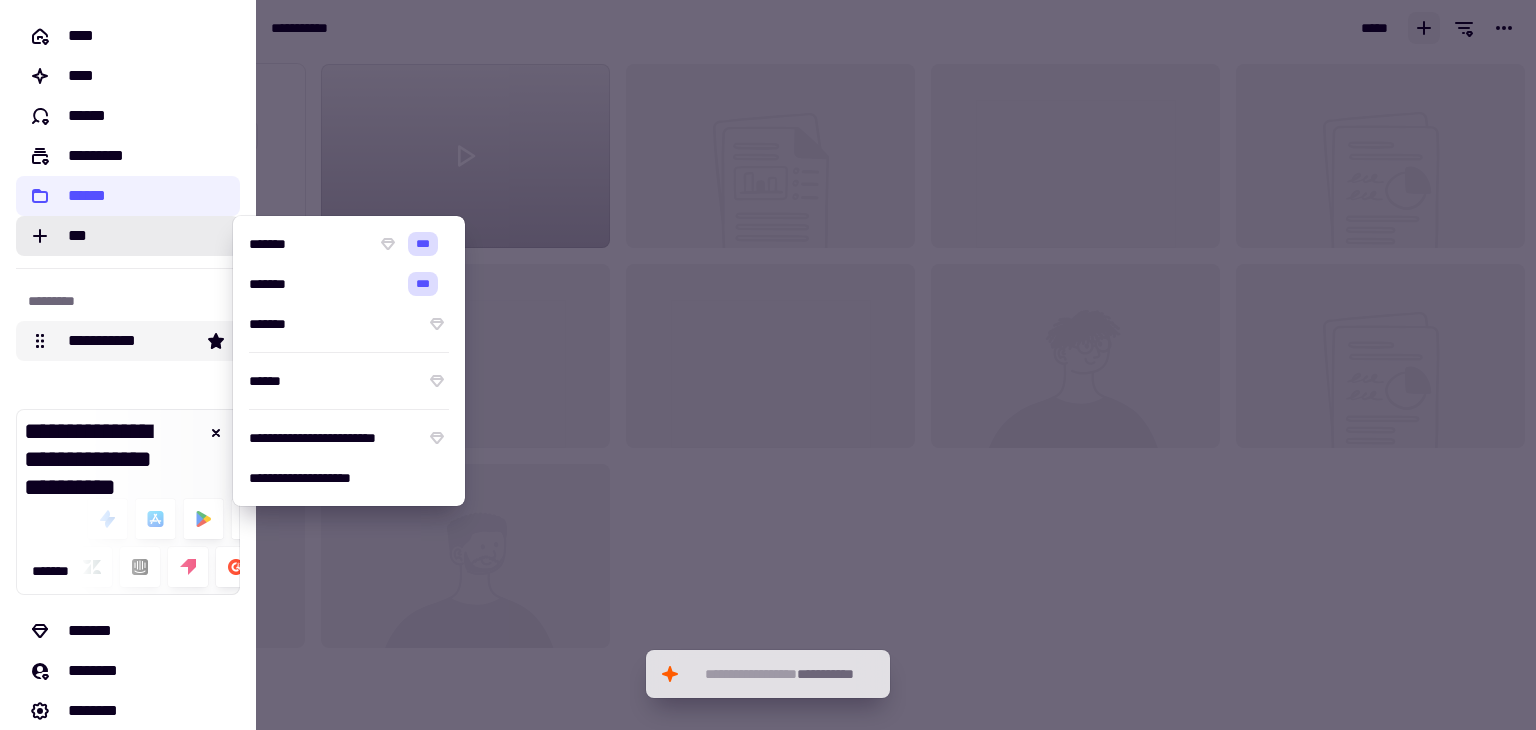 click 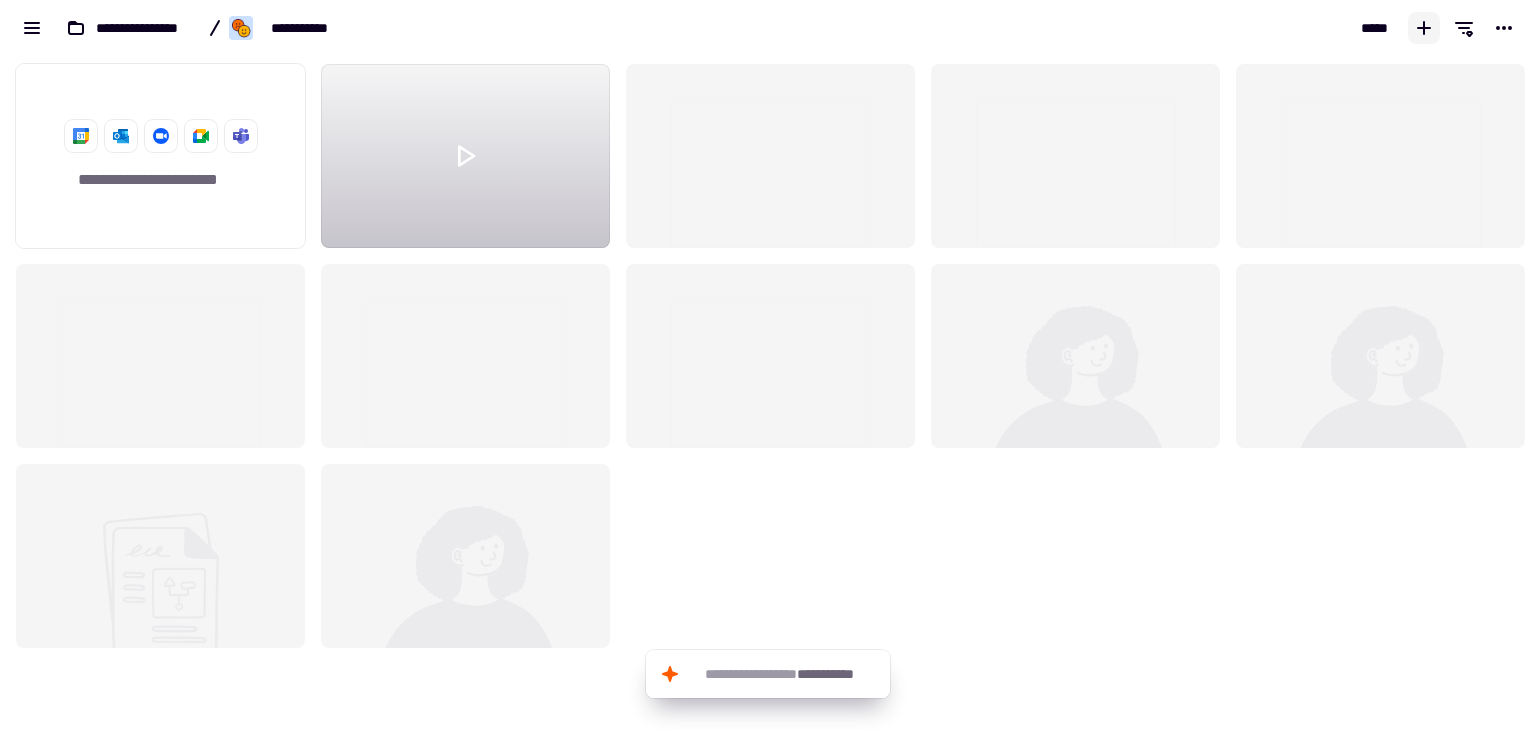 scroll, scrollTop: 16, scrollLeft: 16, axis: both 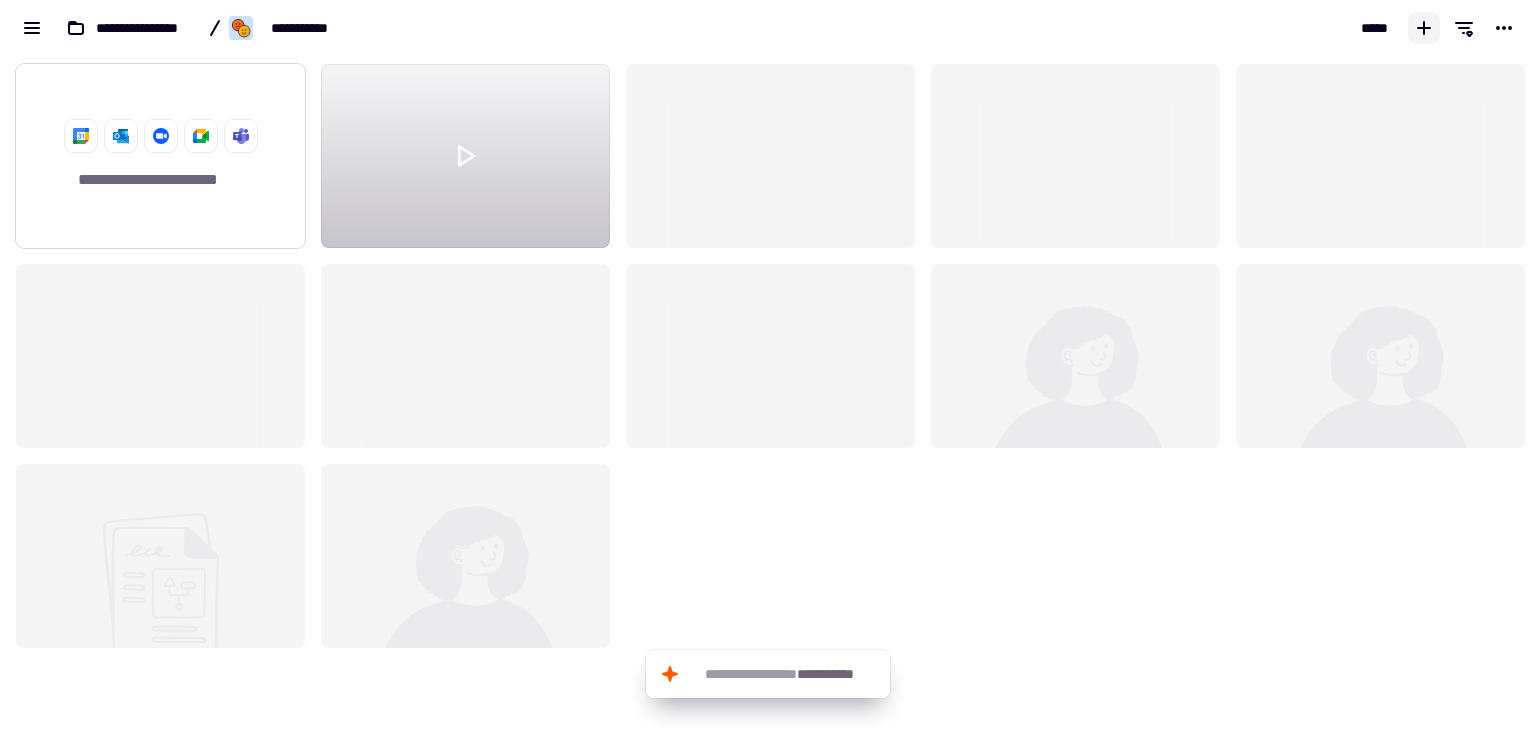 click on "**********" 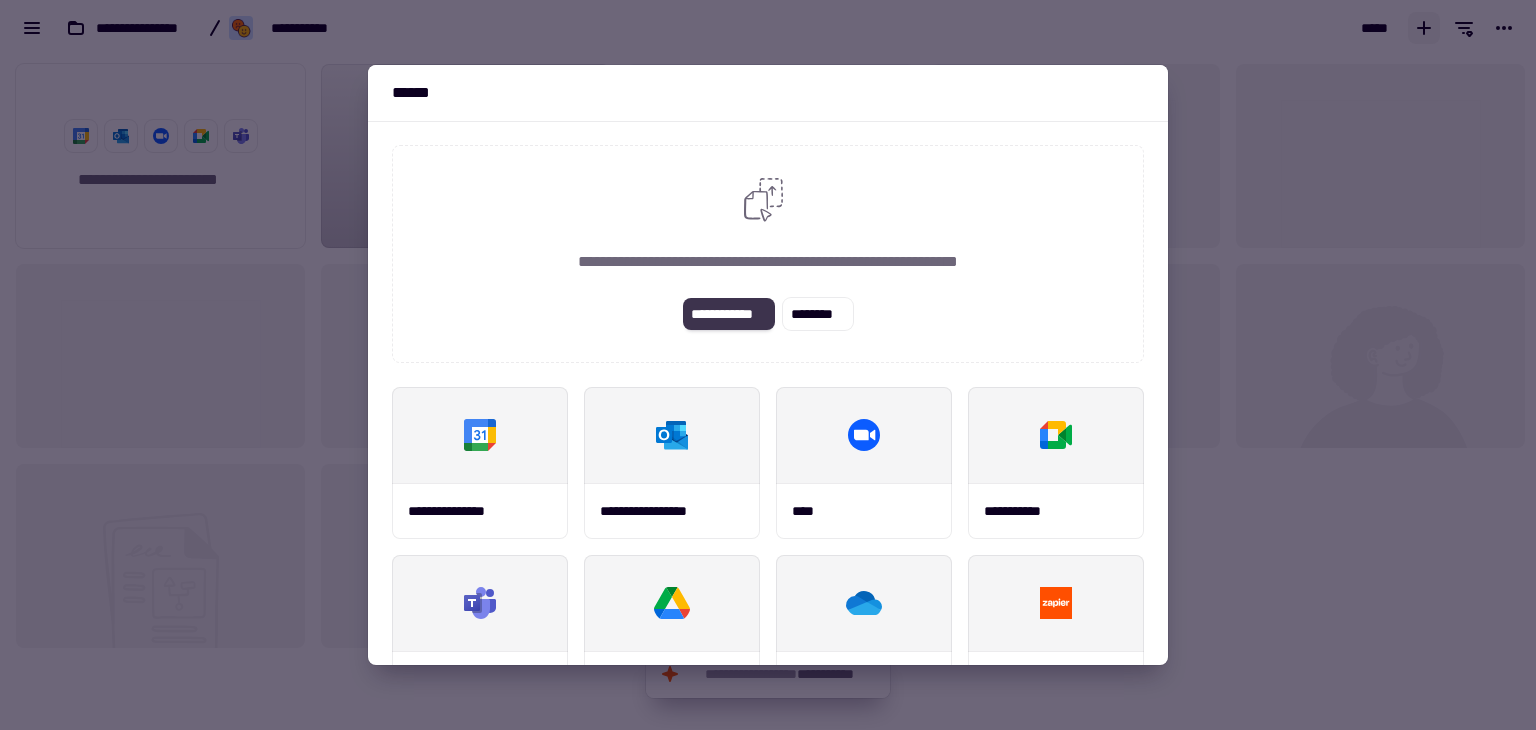 click on "**********" 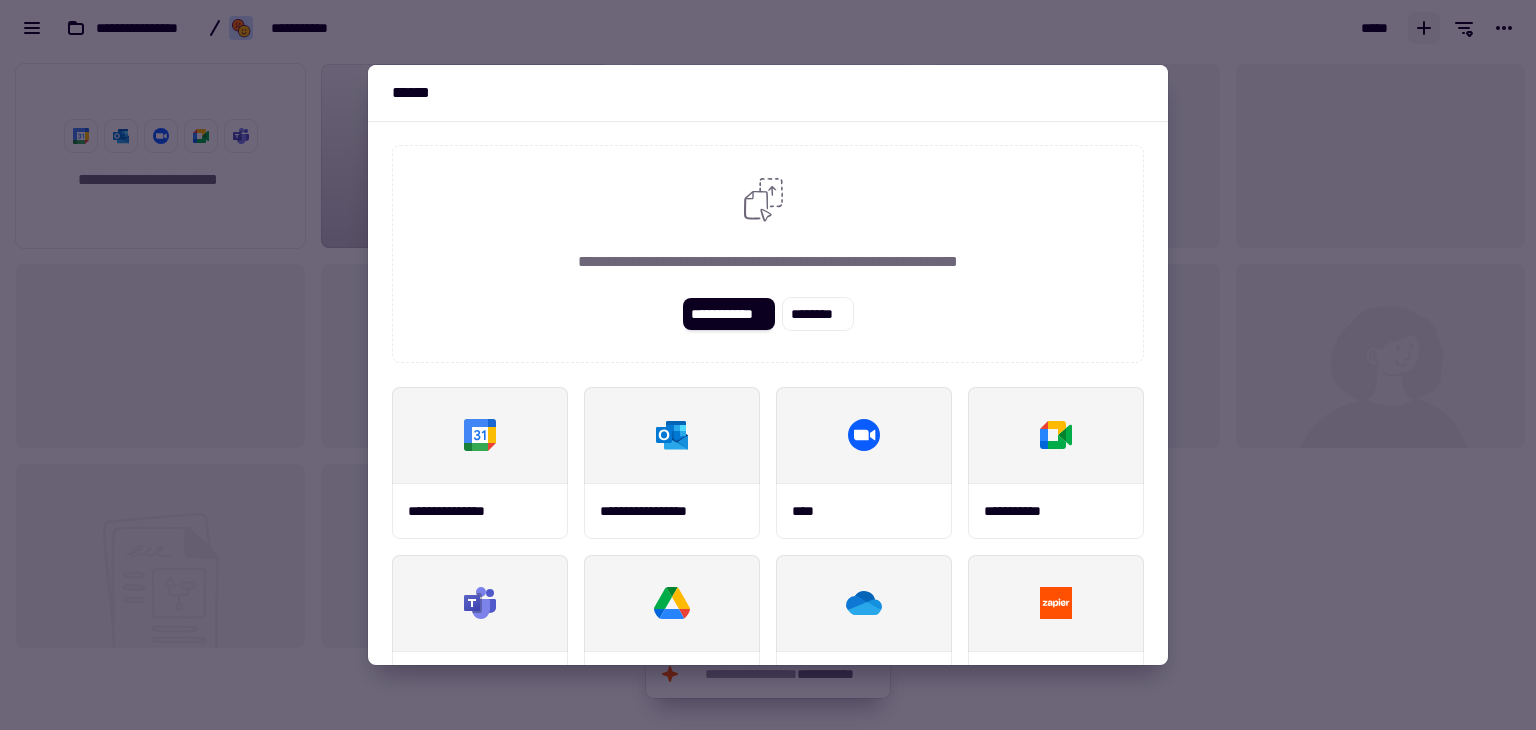click at bounding box center [768, 365] 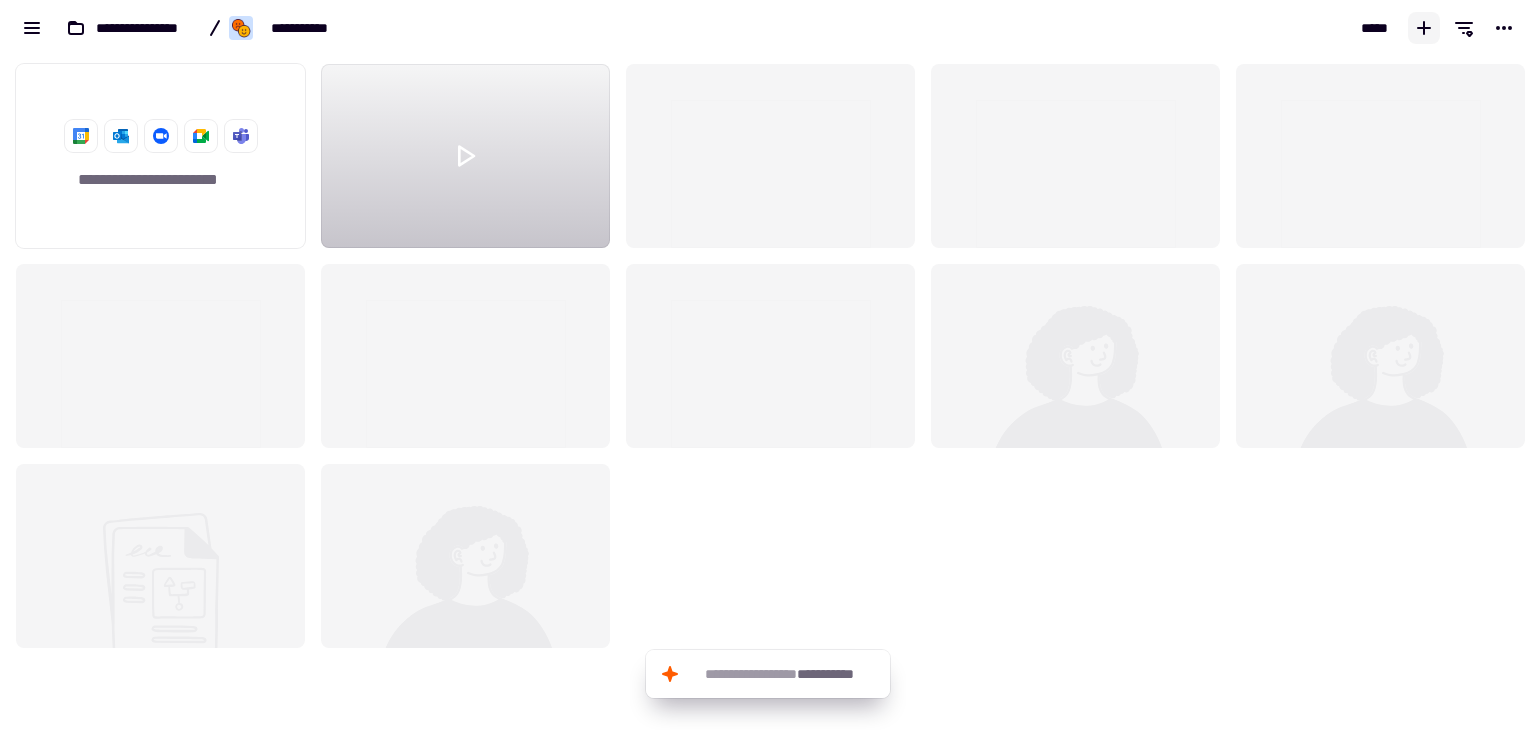 click 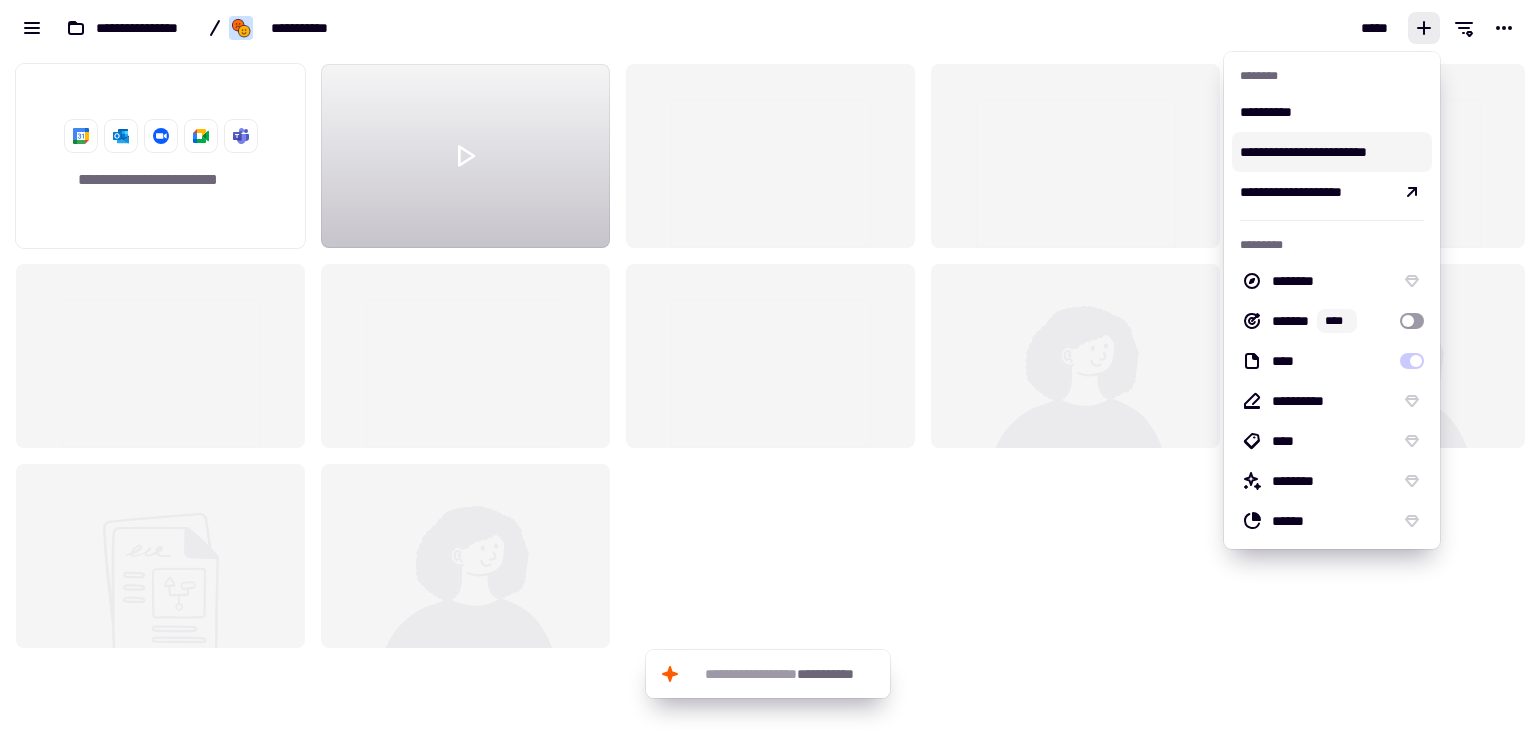 click on "**********" at bounding box center (1332, 152) 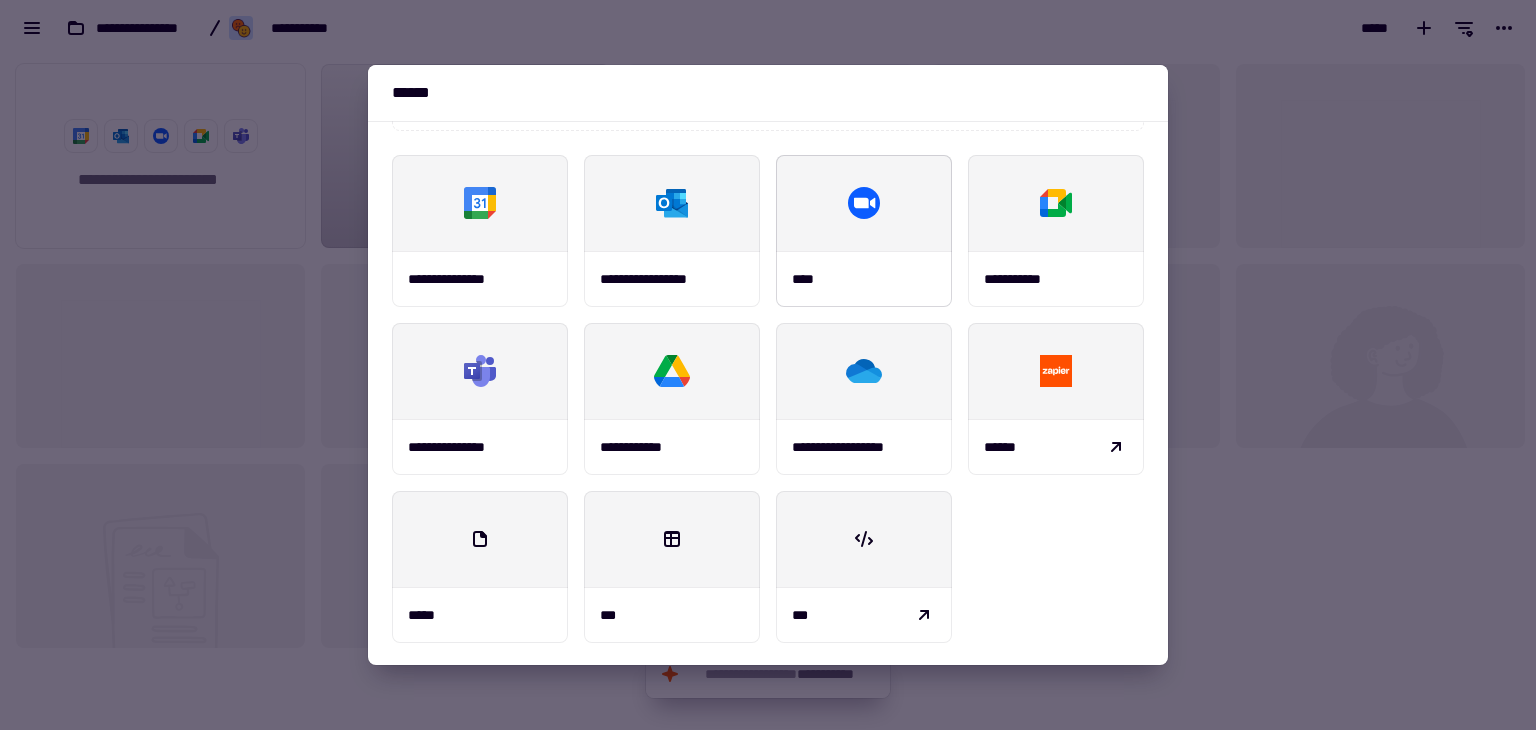 scroll, scrollTop: 233, scrollLeft: 0, axis: vertical 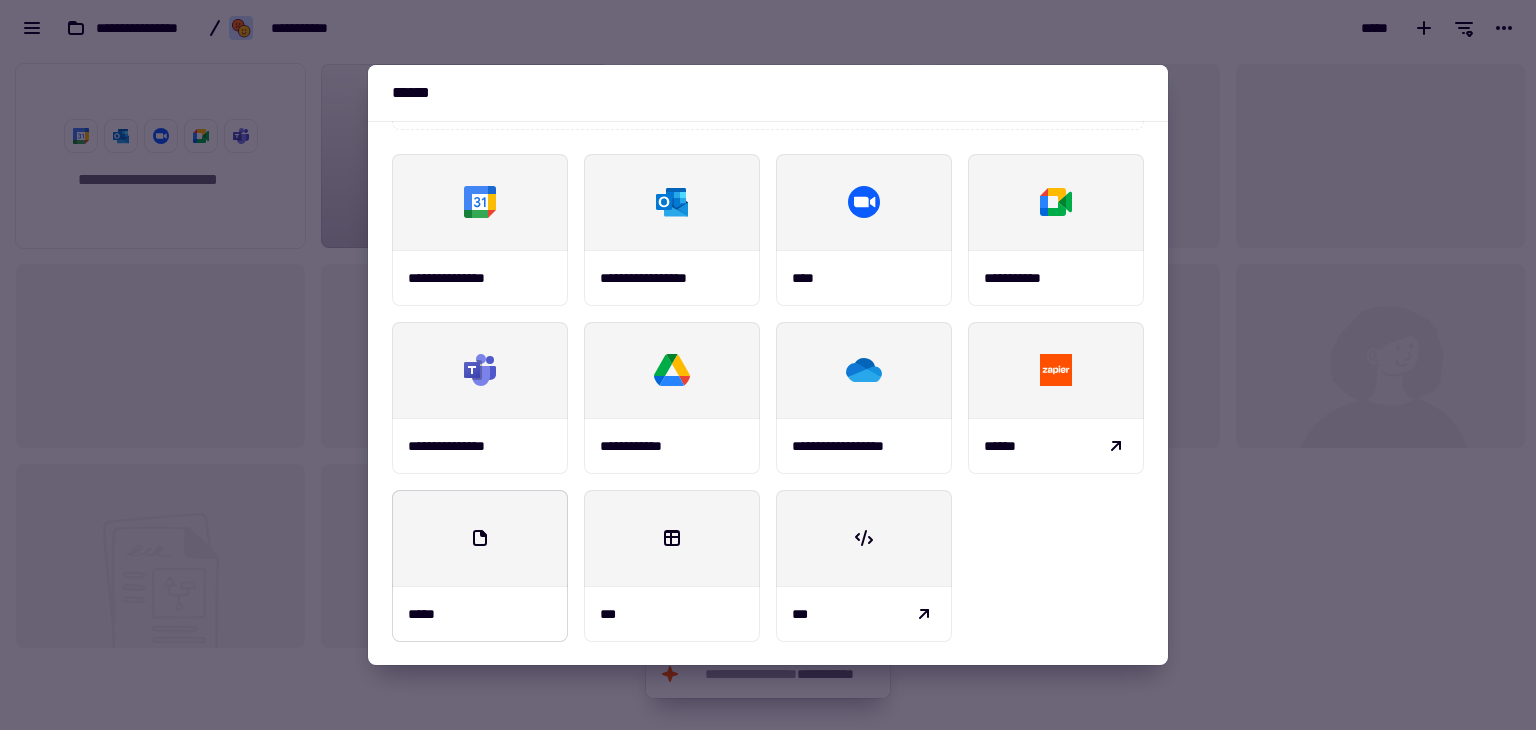 click at bounding box center [480, 538] 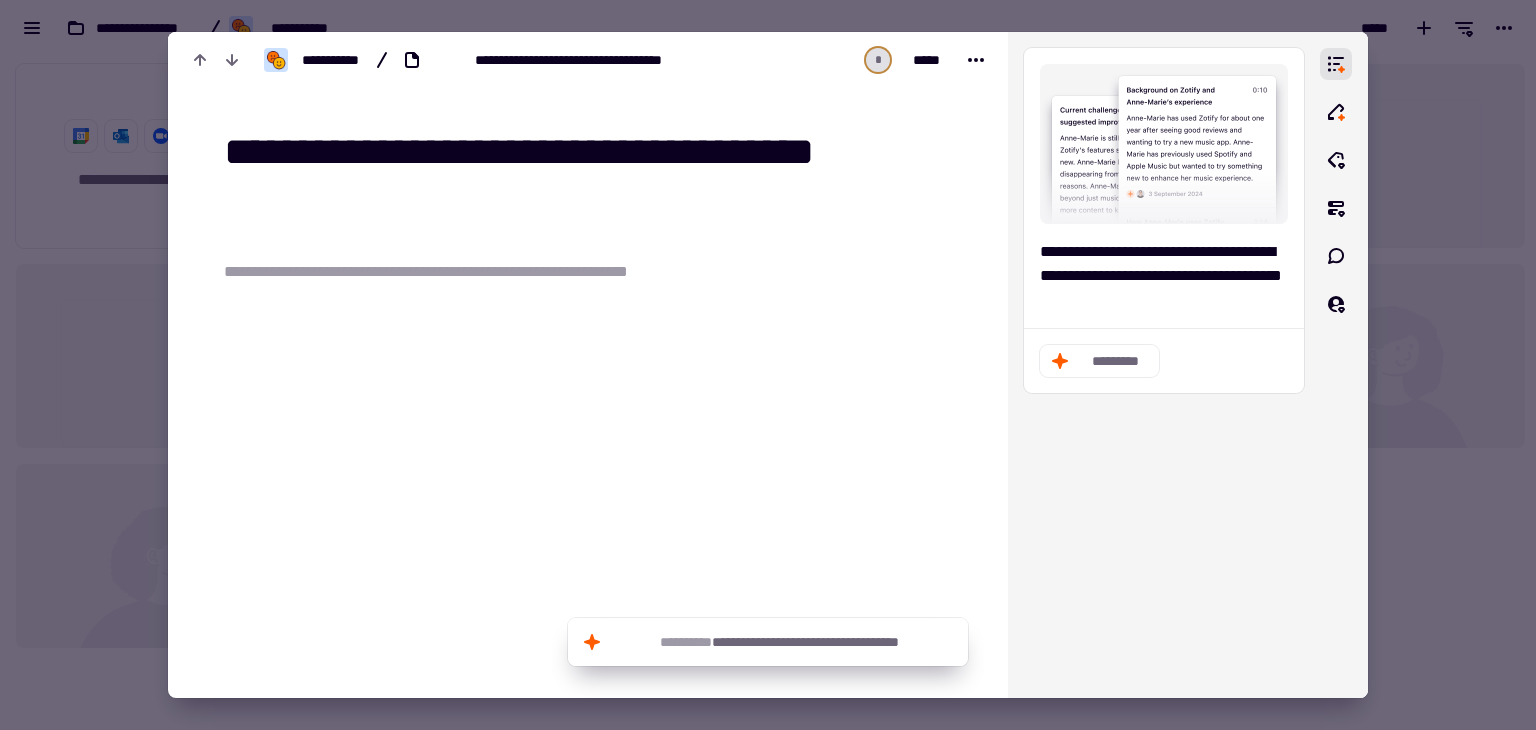 type on "**********" 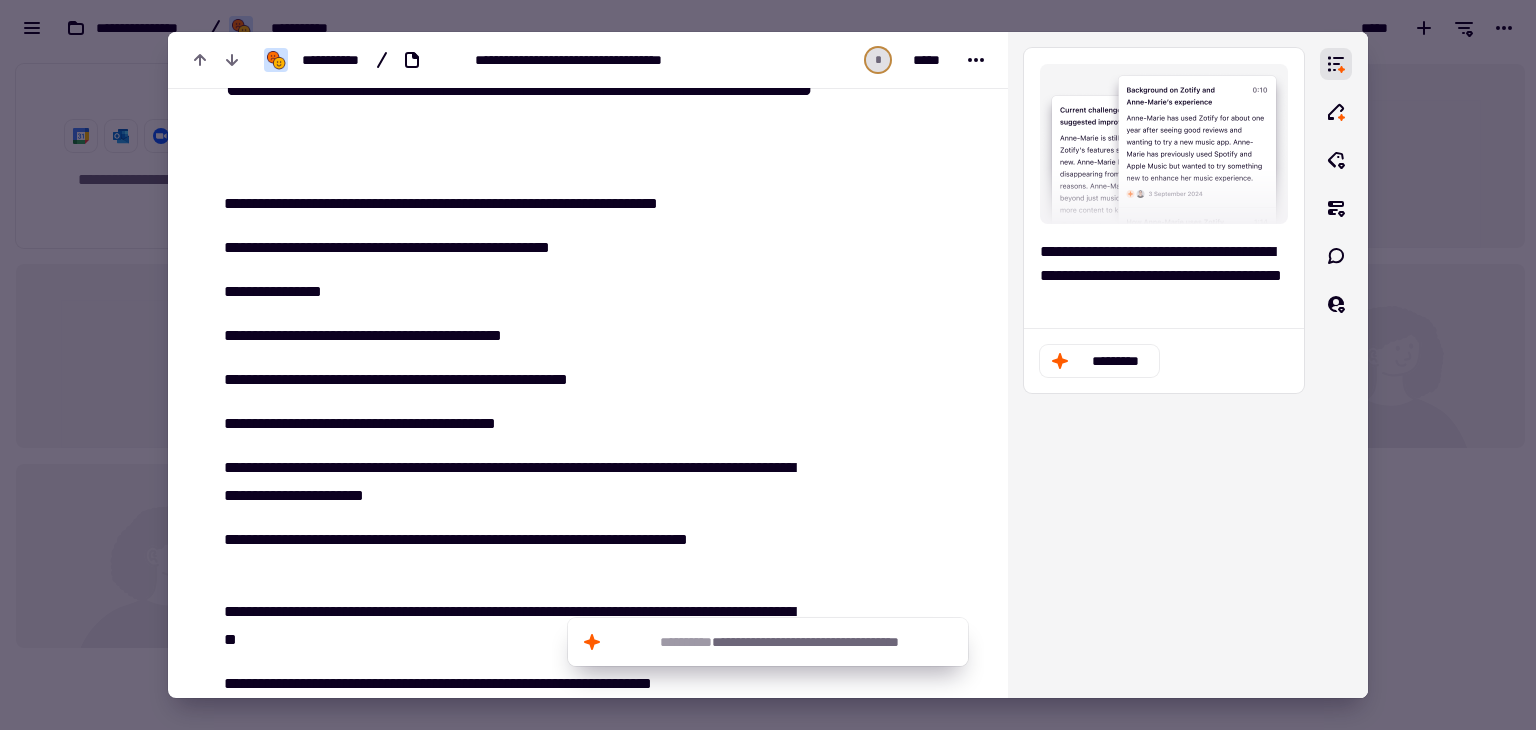 scroll, scrollTop: 0, scrollLeft: 0, axis: both 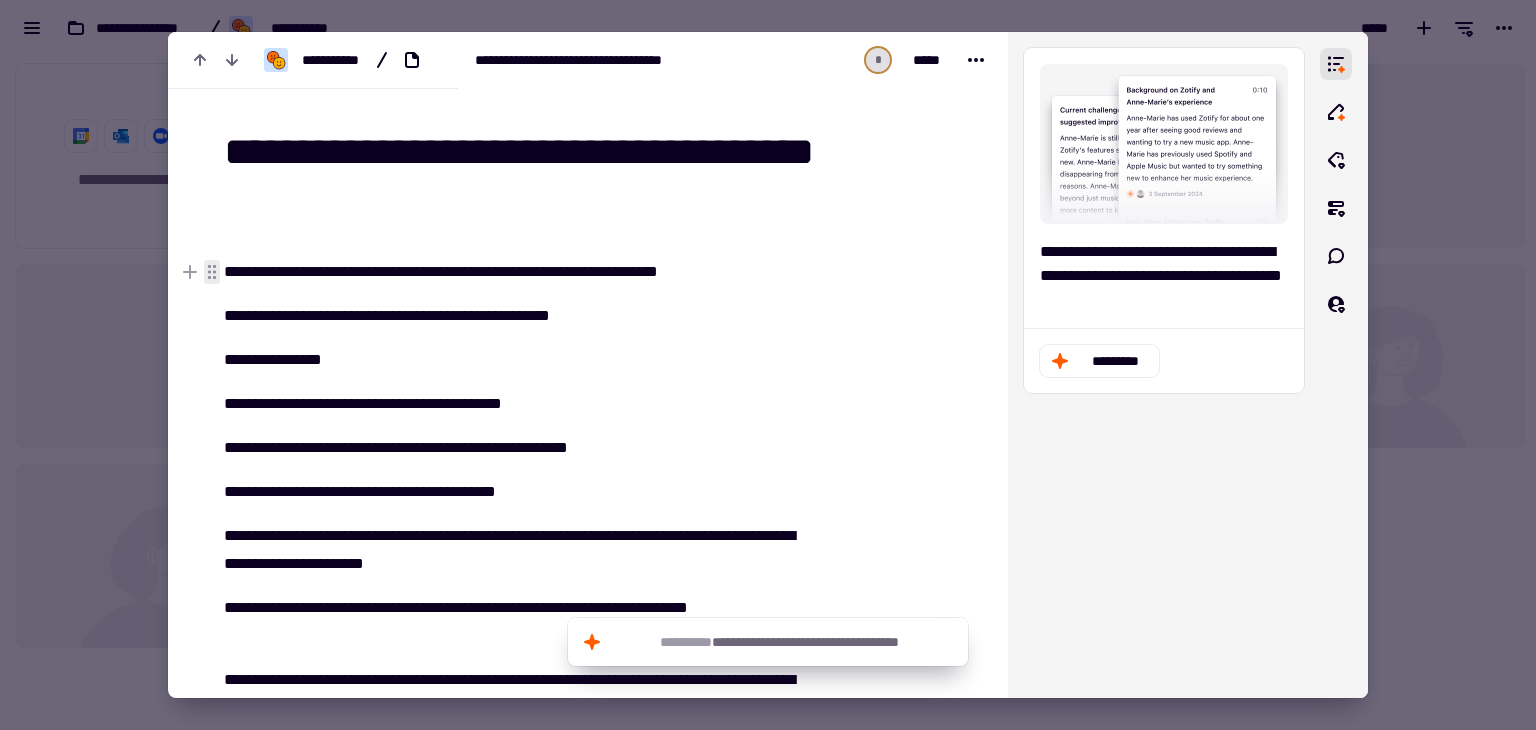 click 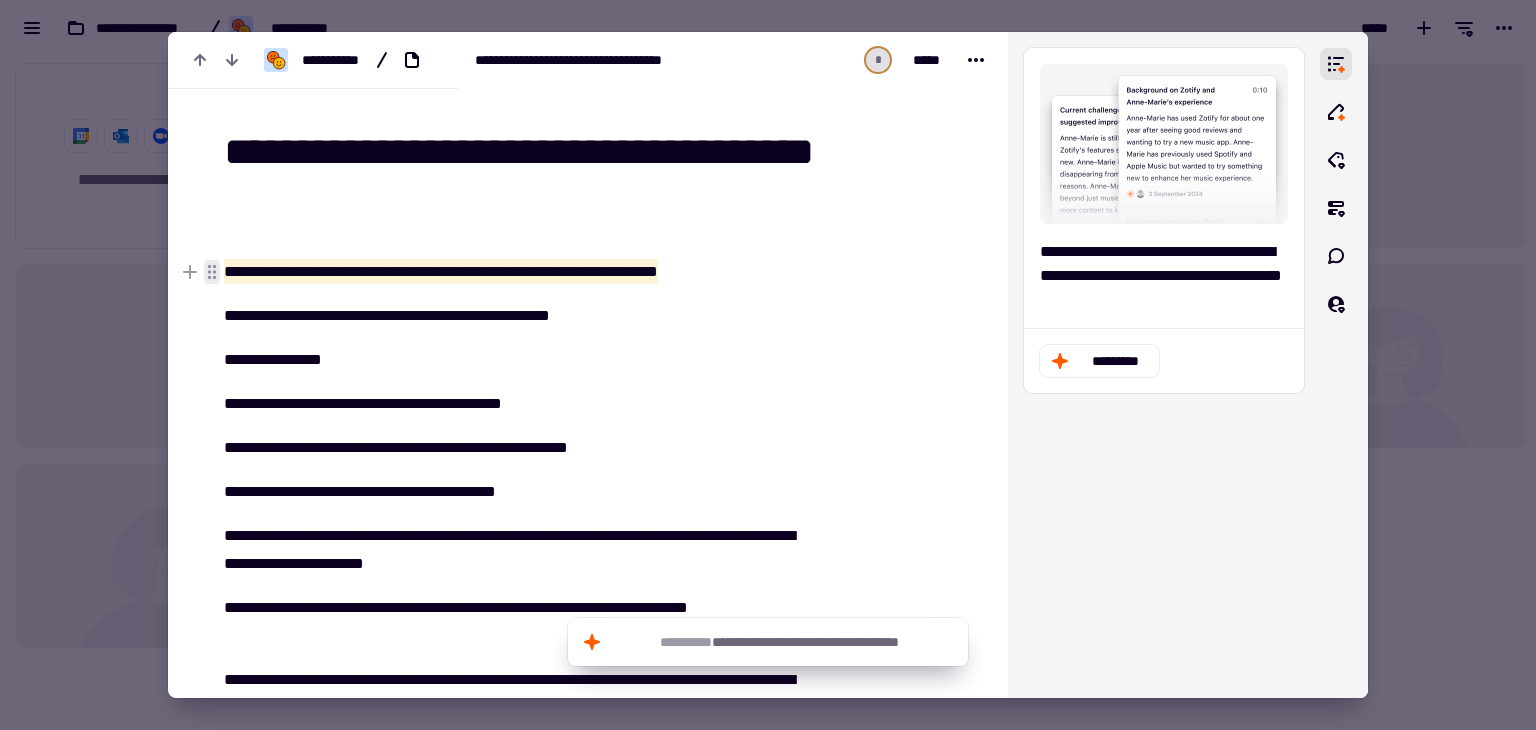 click 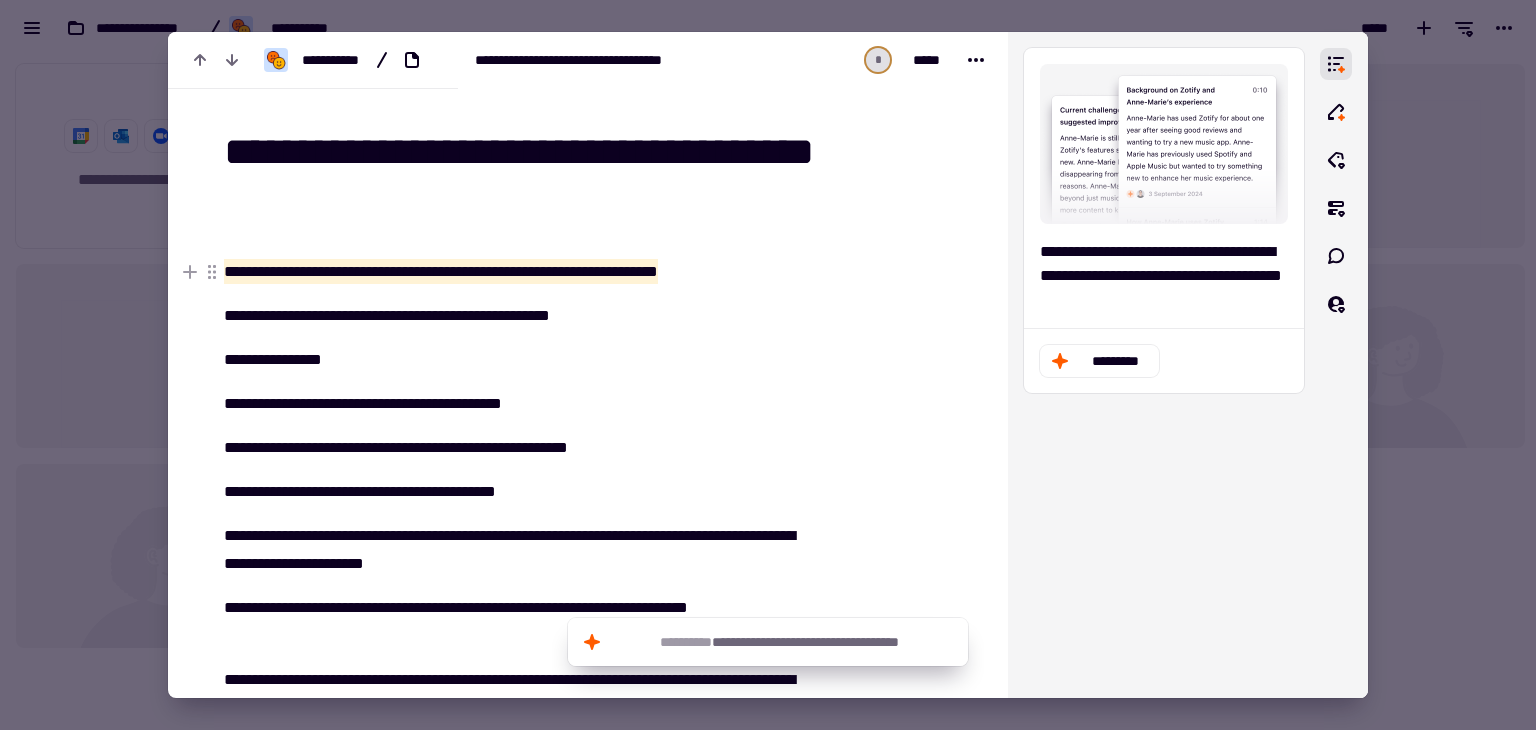 click on "**********" at bounding box center (441, 271) 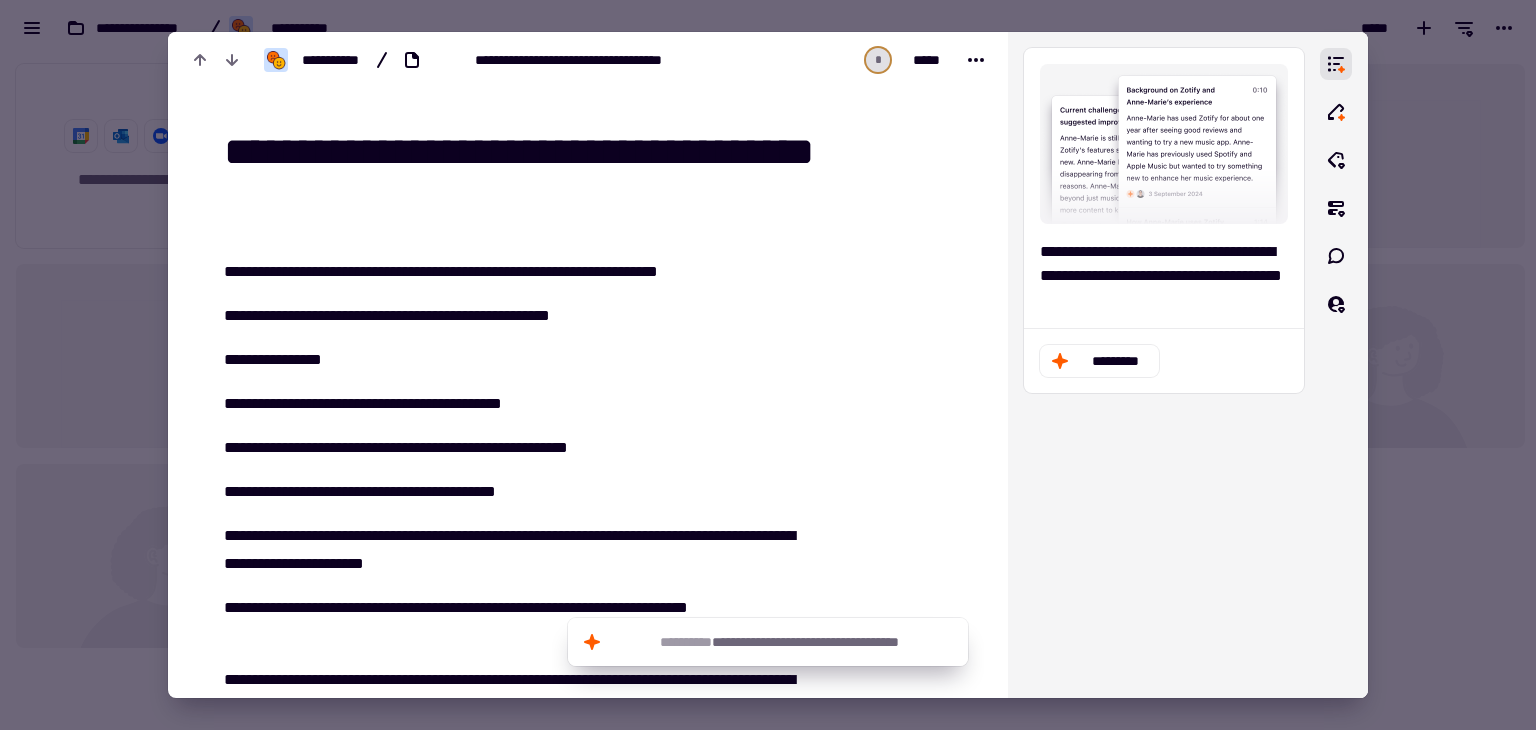 click on "**********" at bounding box center [501, 7763] 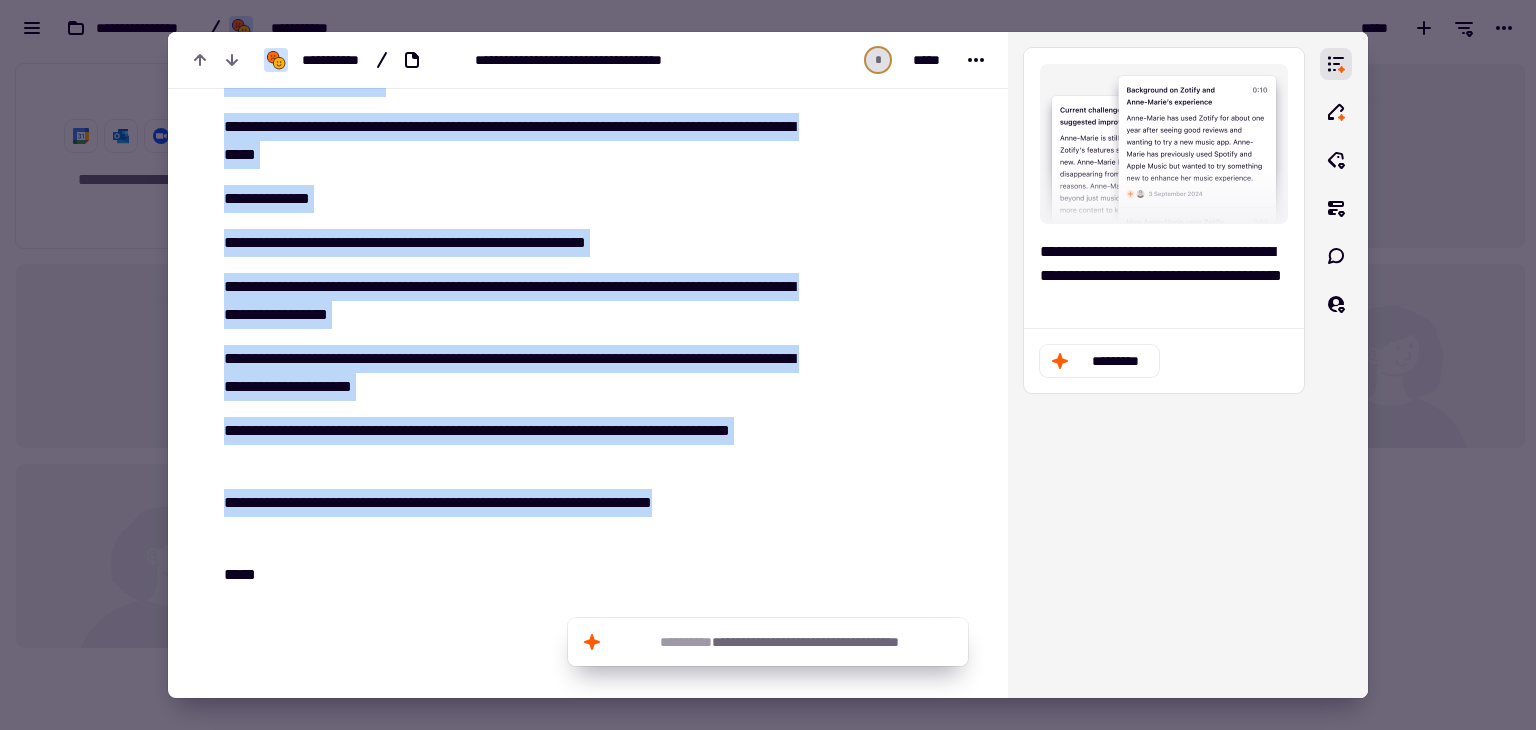 scroll, scrollTop: 14640, scrollLeft: 0, axis: vertical 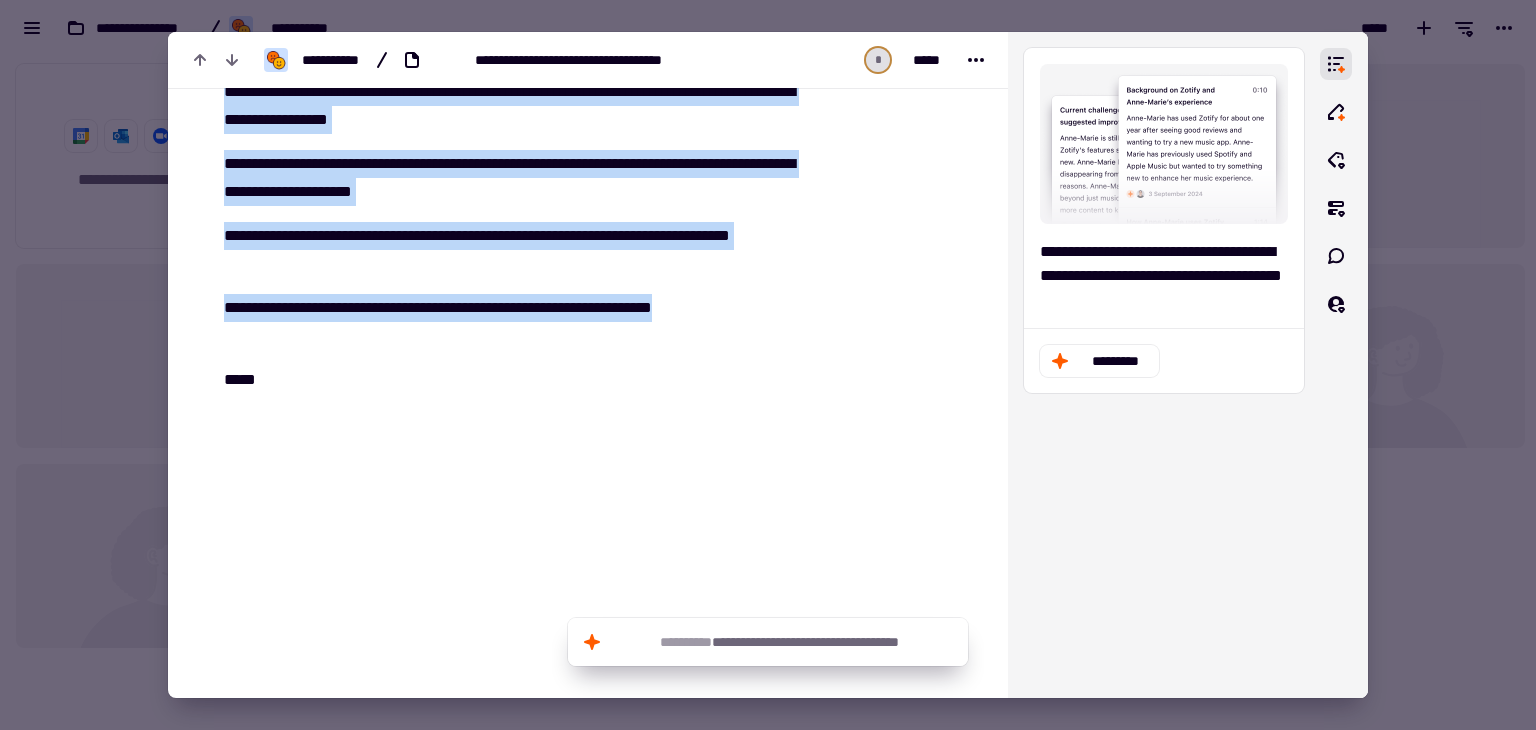 drag, startPoint x: 224, startPoint y: 273, endPoint x: 721, endPoint y: 720, distance: 668.44446 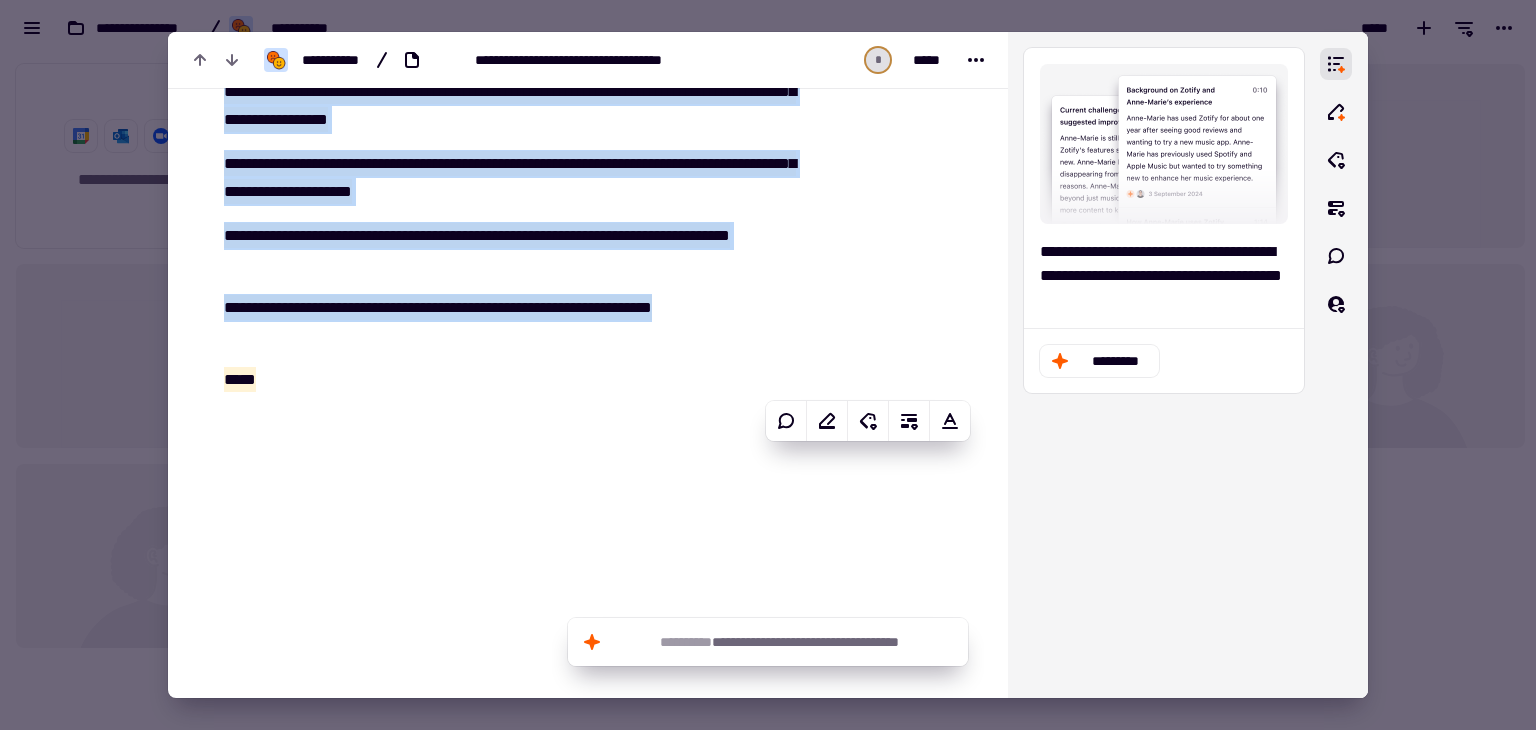 type 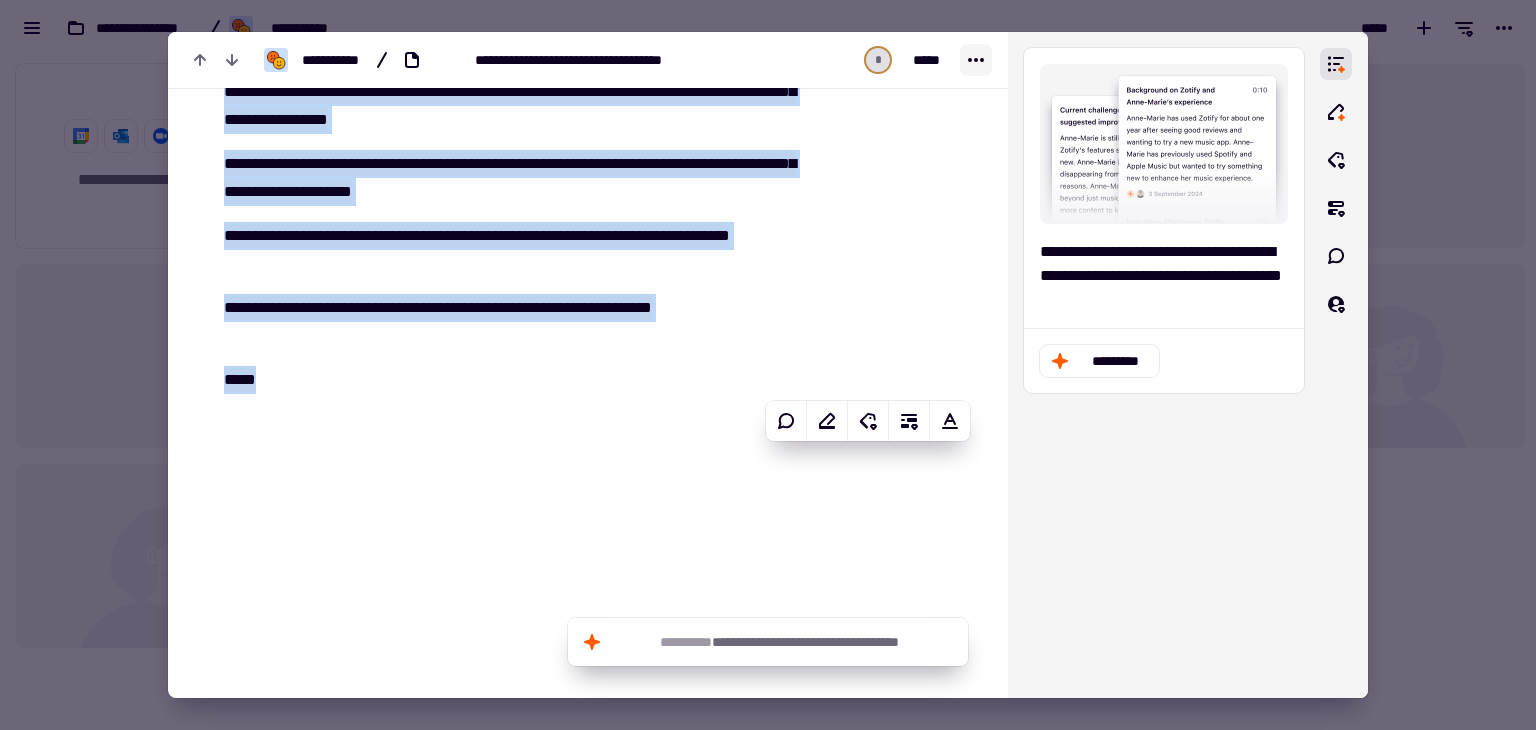 click 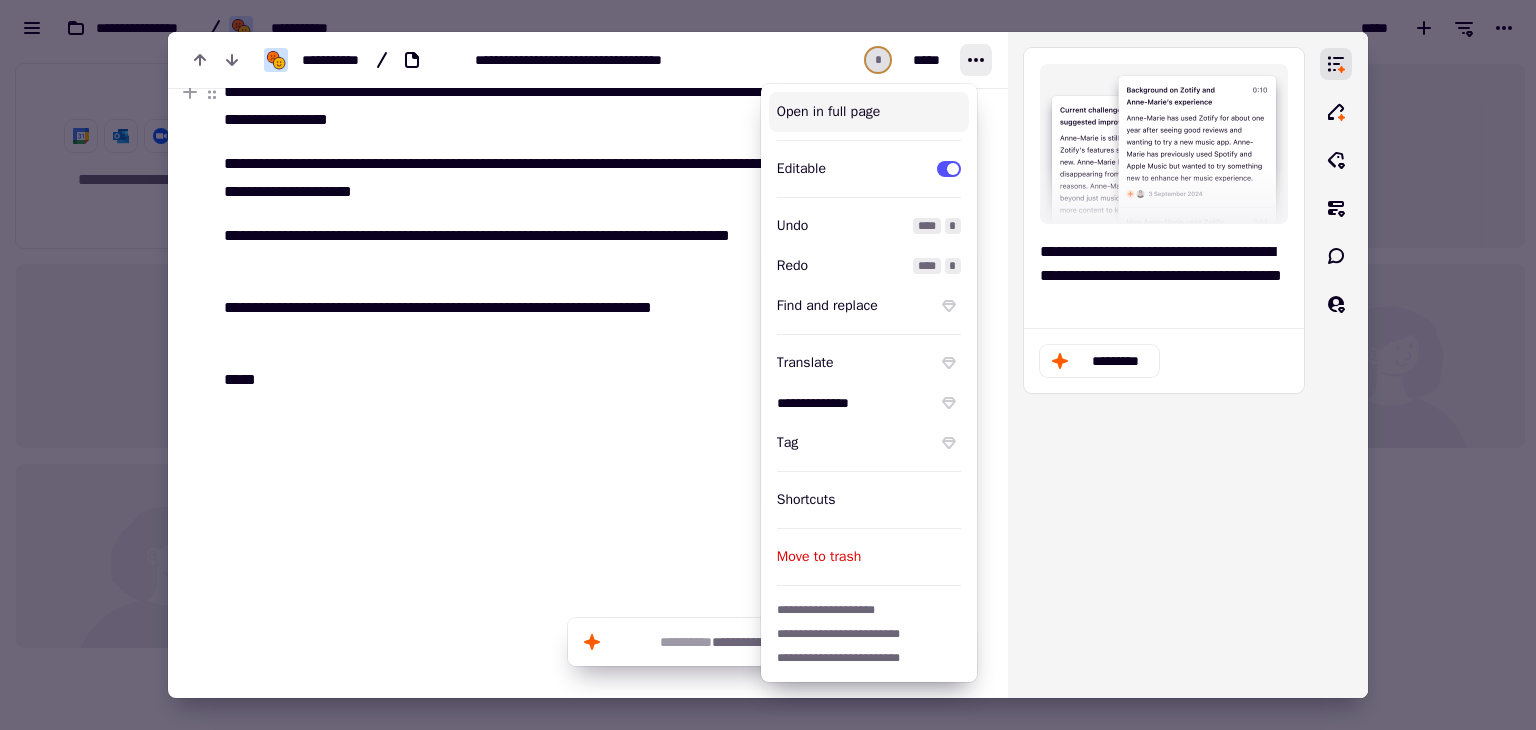 click on "Open in full page" at bounding box center (869, 112) 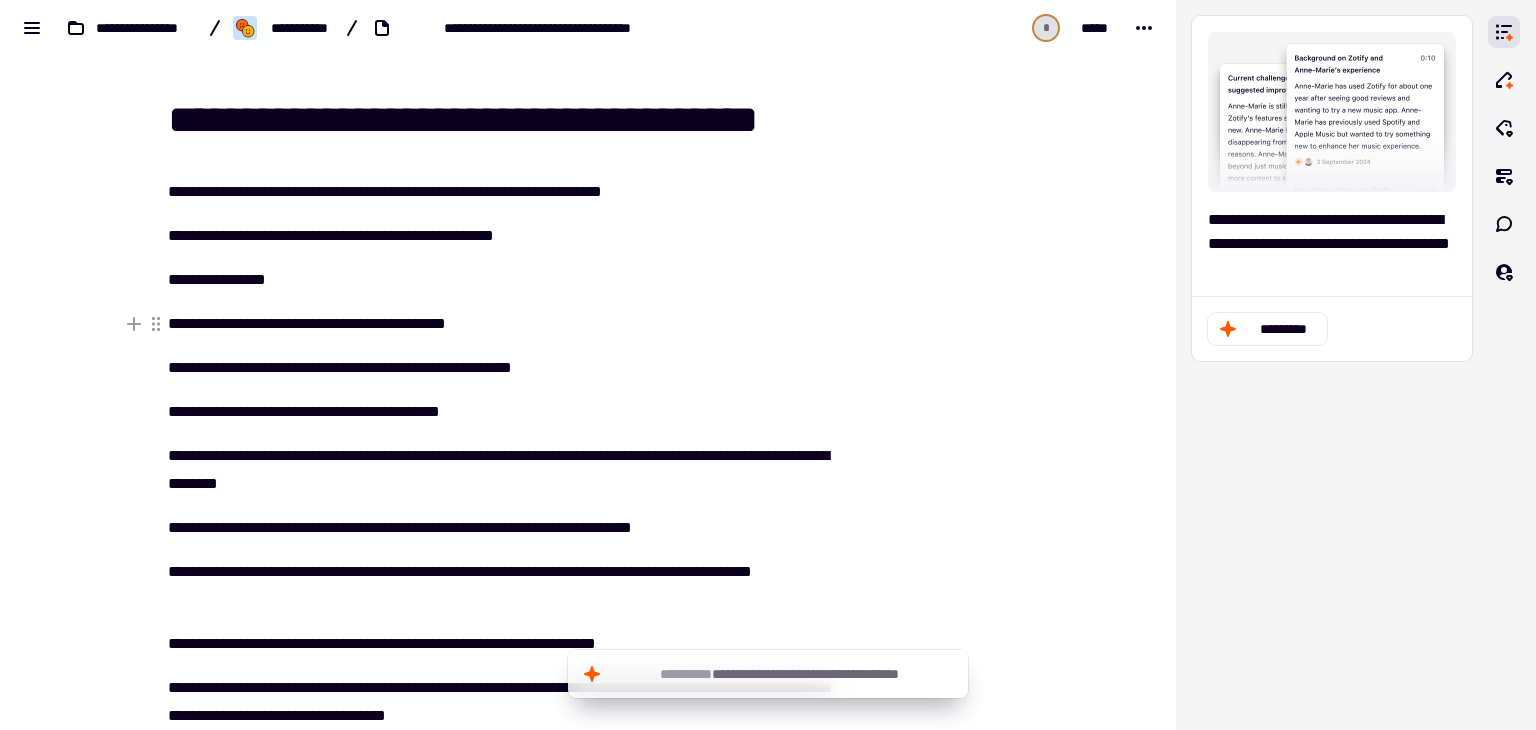 click on "**********" at bounding box center (500, 324) 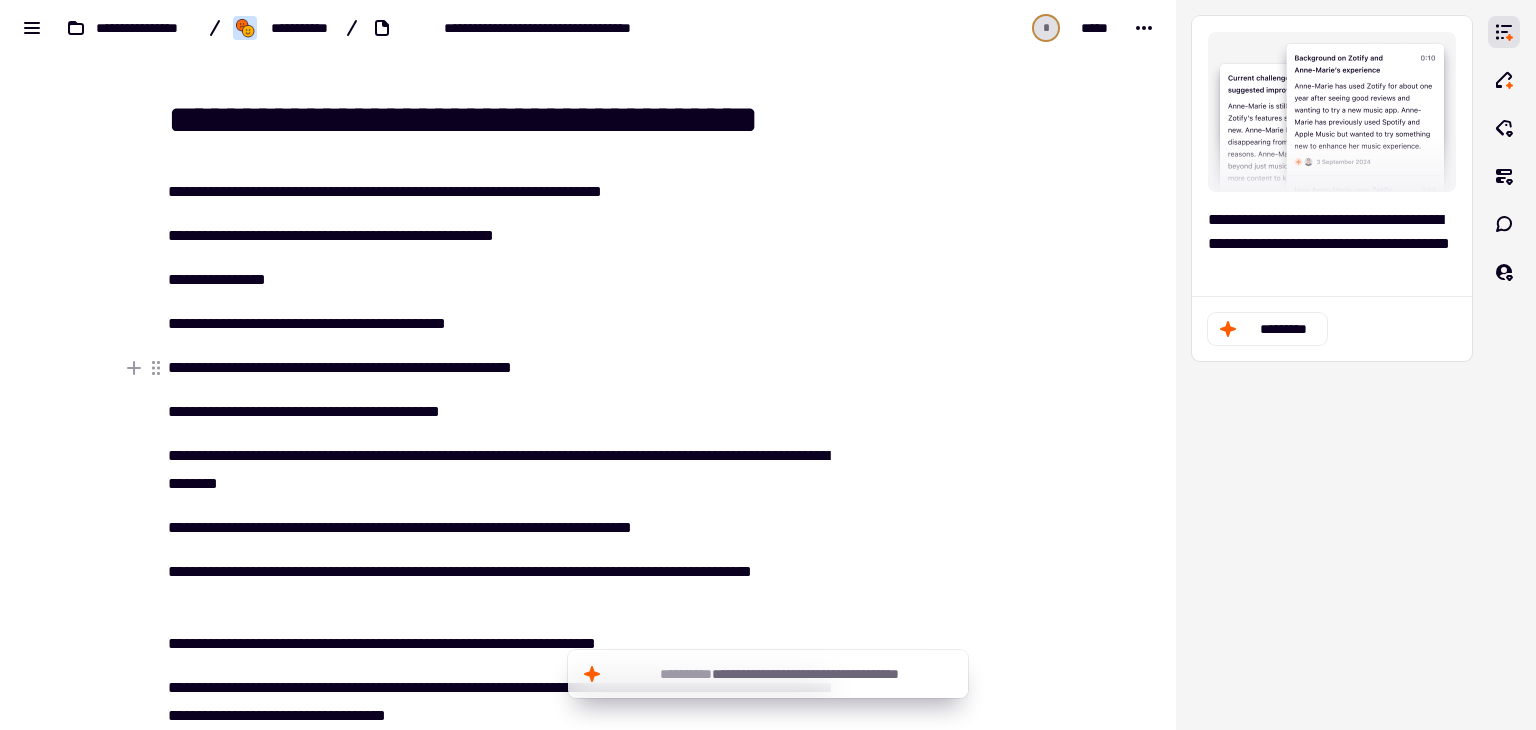 click on "**********" at bounding box center (500, 368) 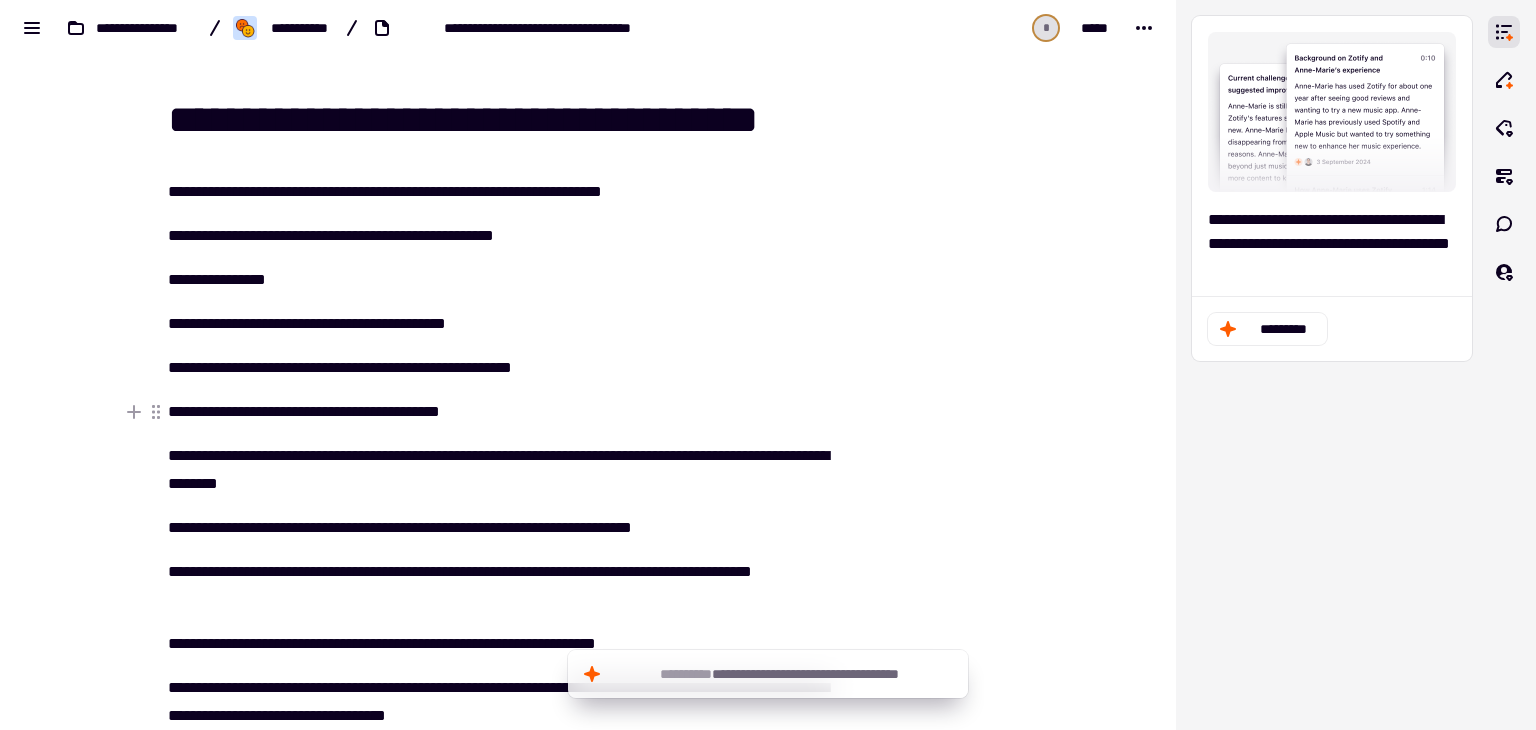 click on "**********" at bounding box center (500, 412) 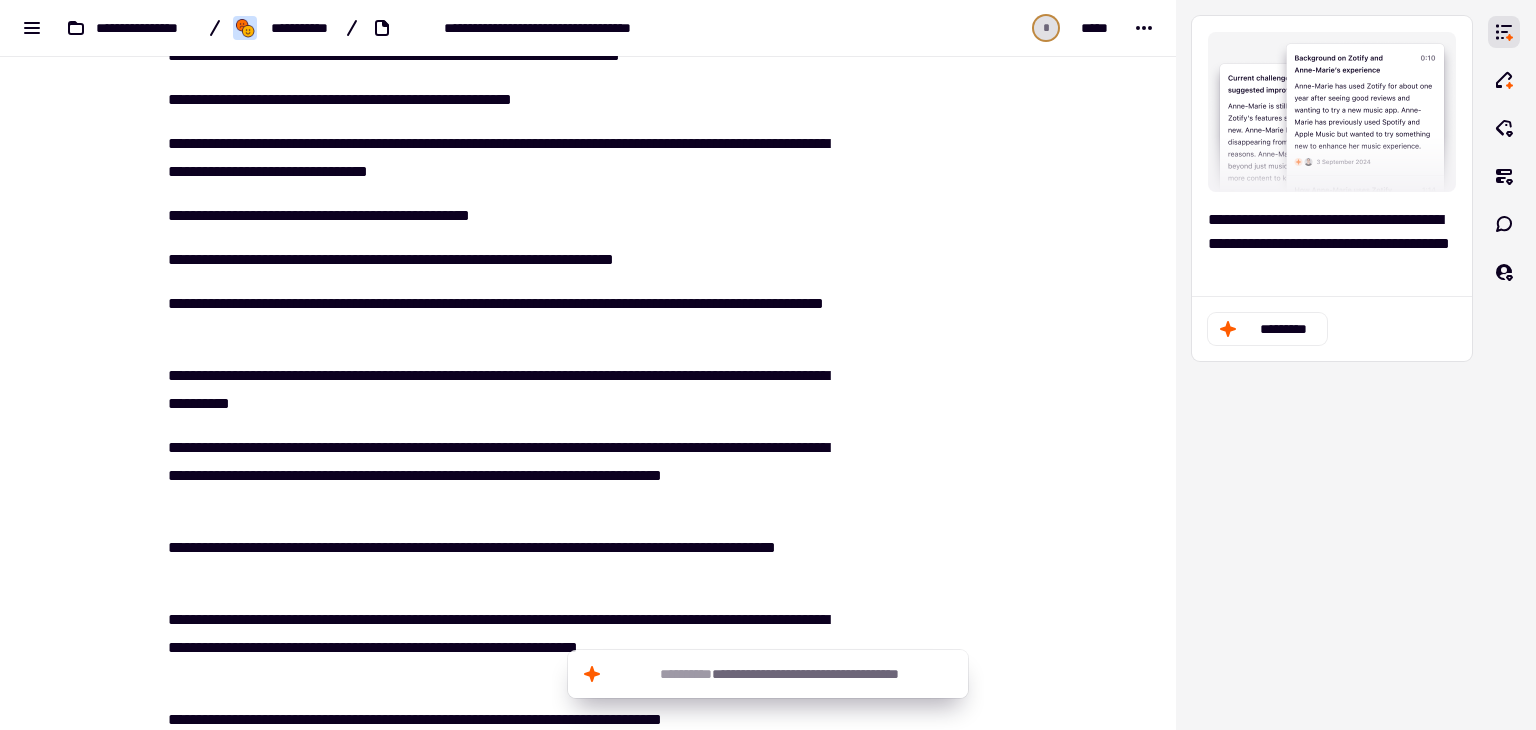 scroll, scrollTop: 2500, scrollLeft: 0, axis: vertical 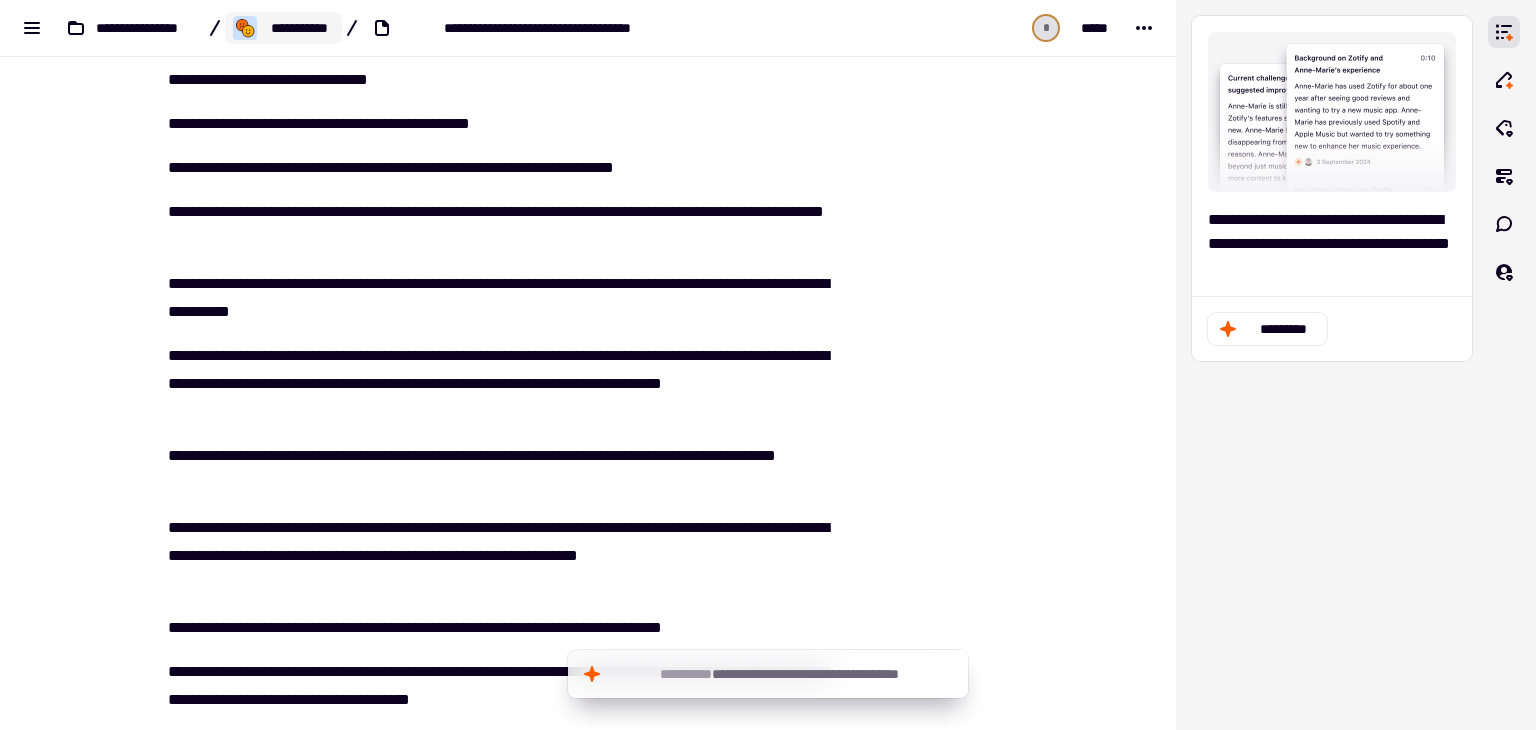 click on "**********" 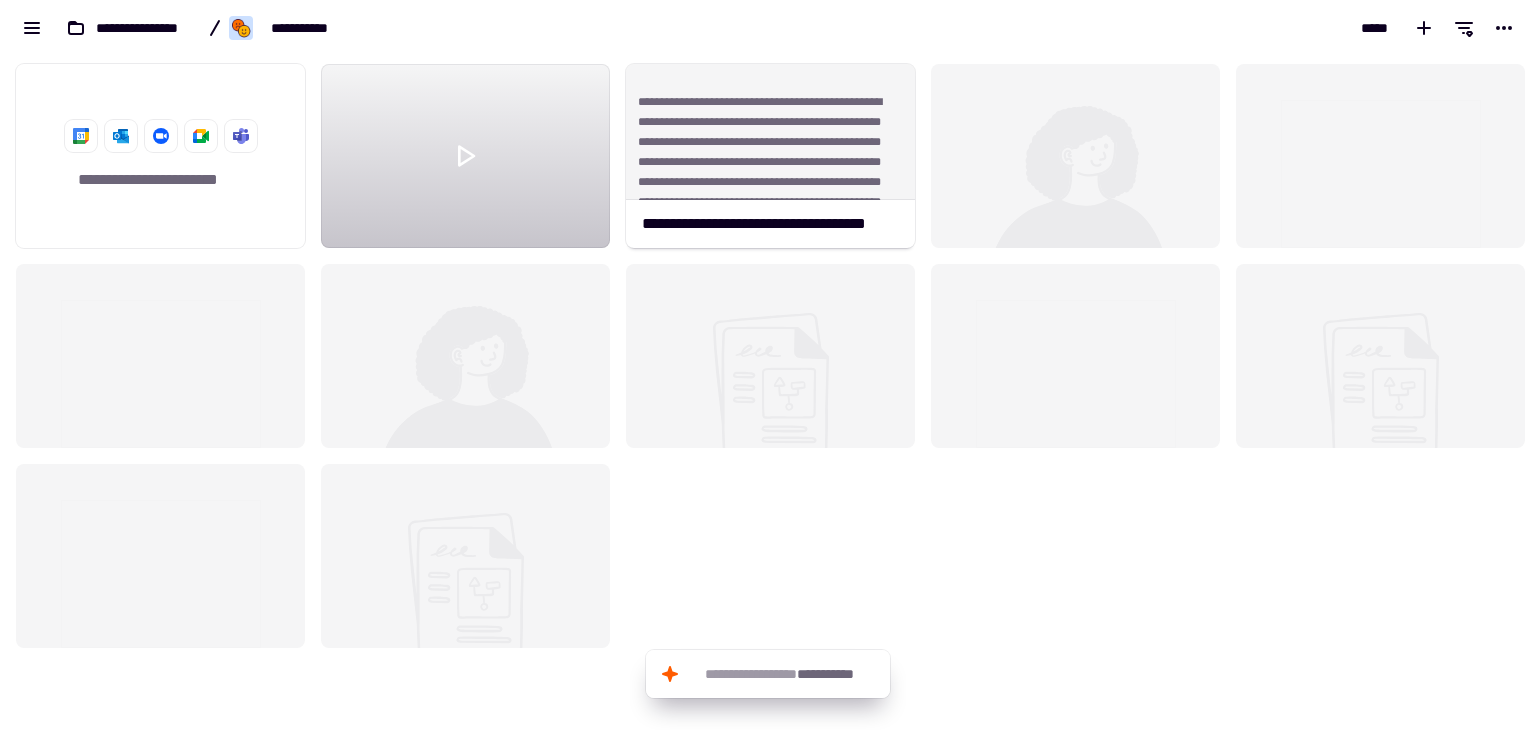 scroll, scrollTop: 16, scrollLeft: 16, axis: both 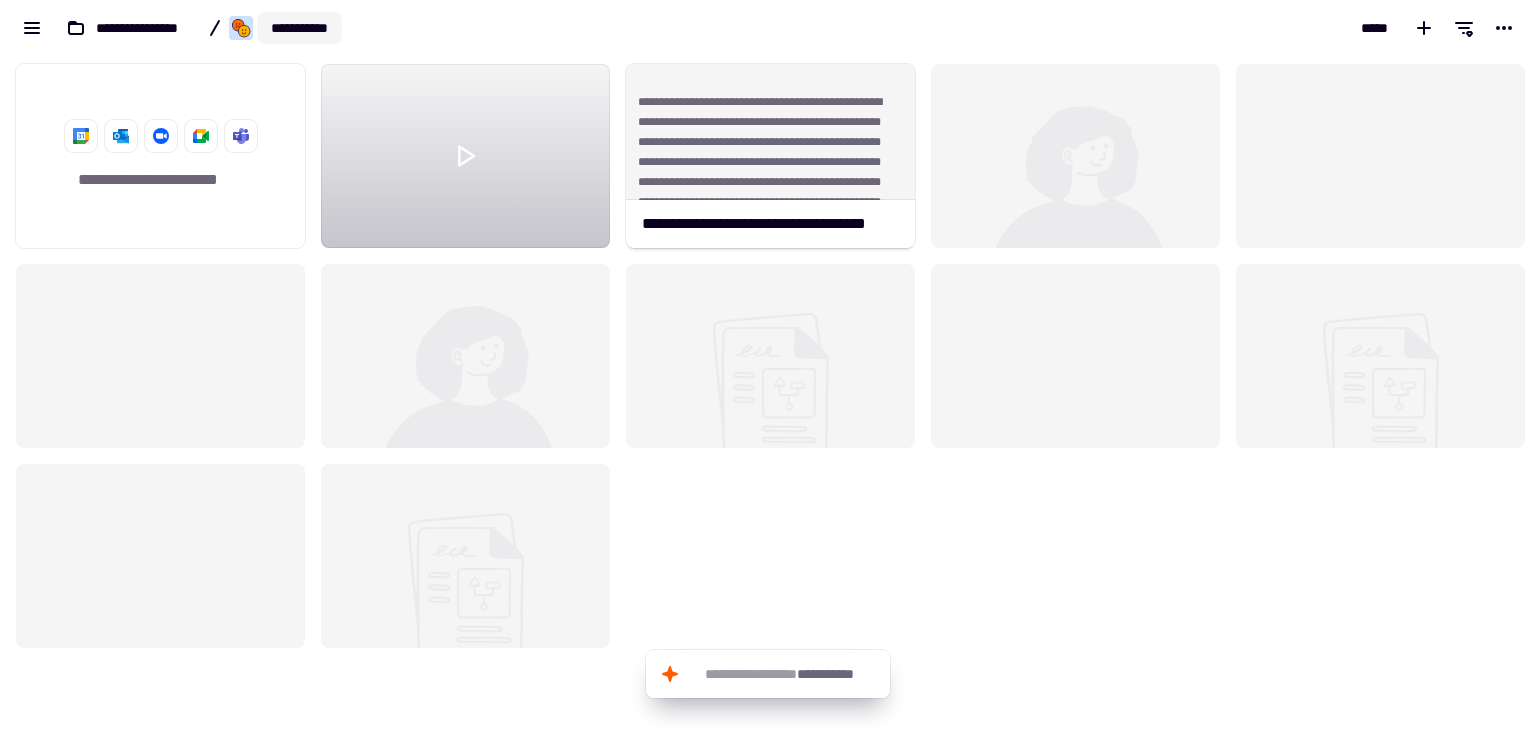 click on "**********" 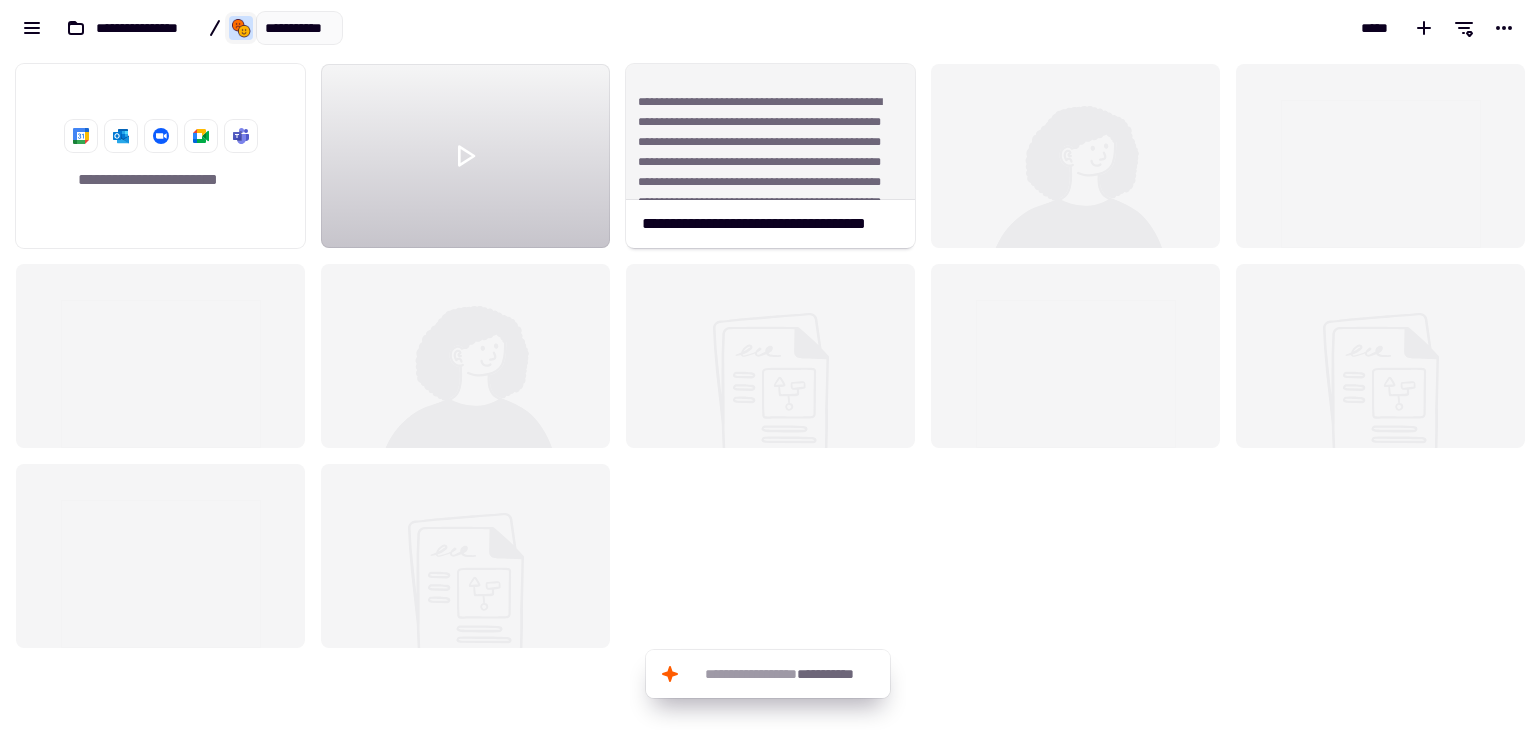 click 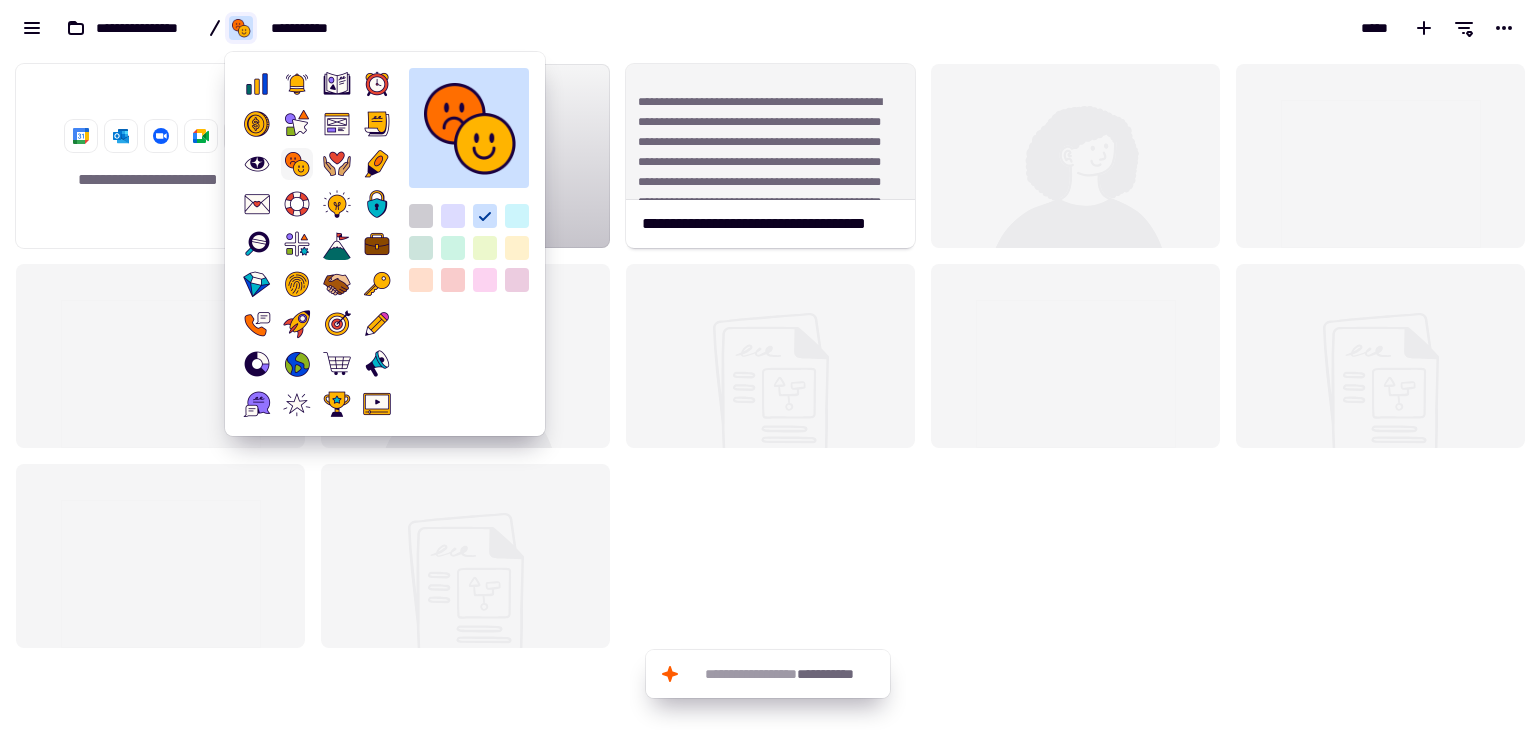 click on "**********" at bounding box center (384, 28) 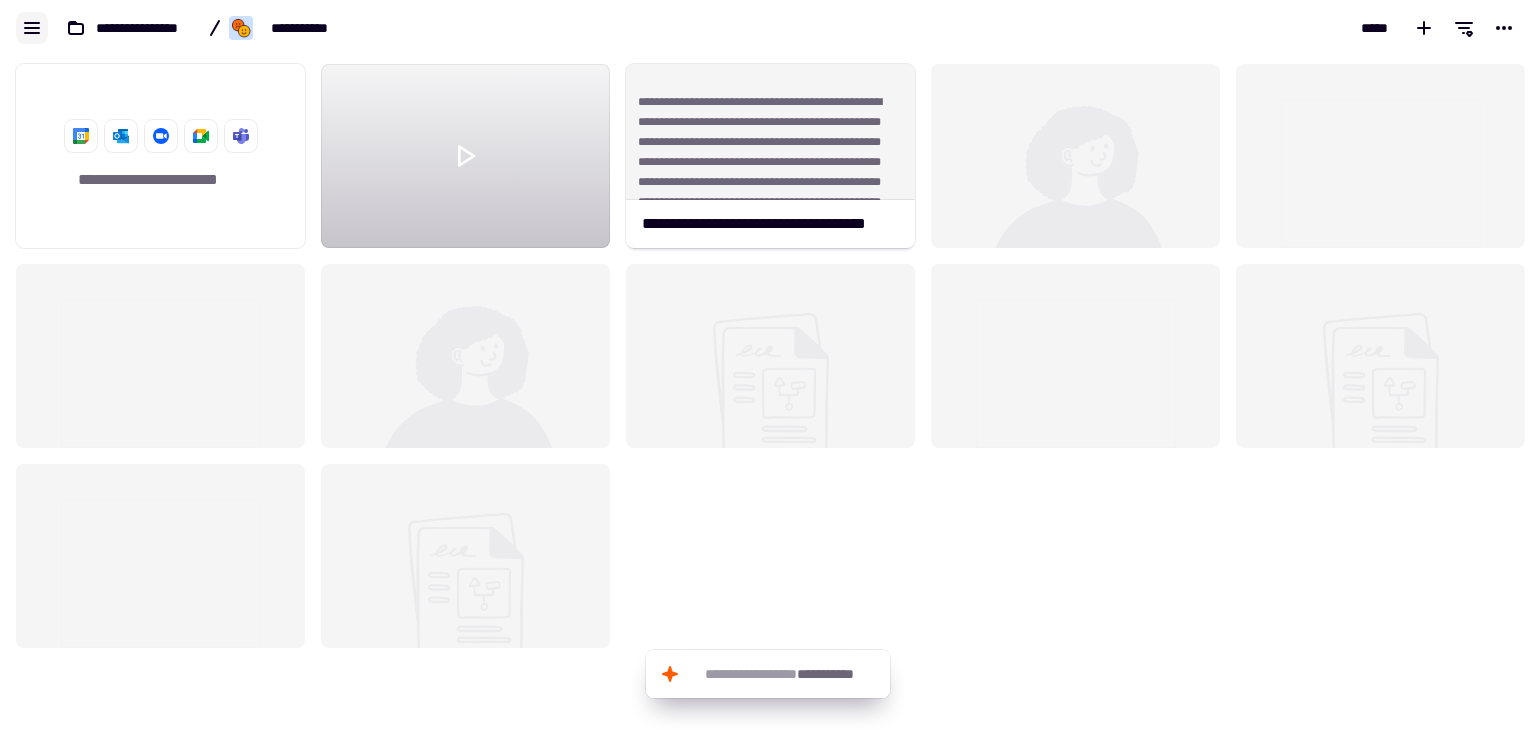 click 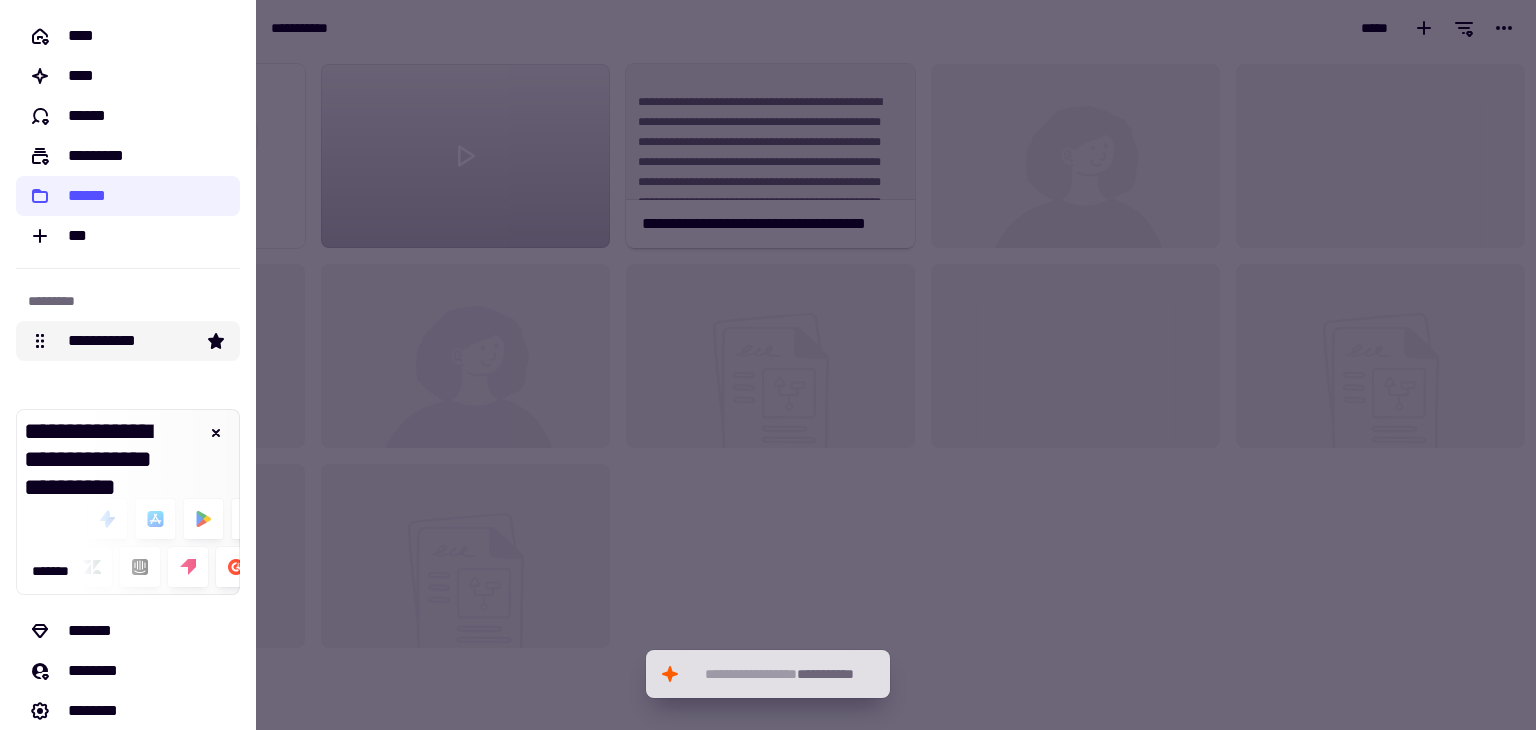click on "**********" 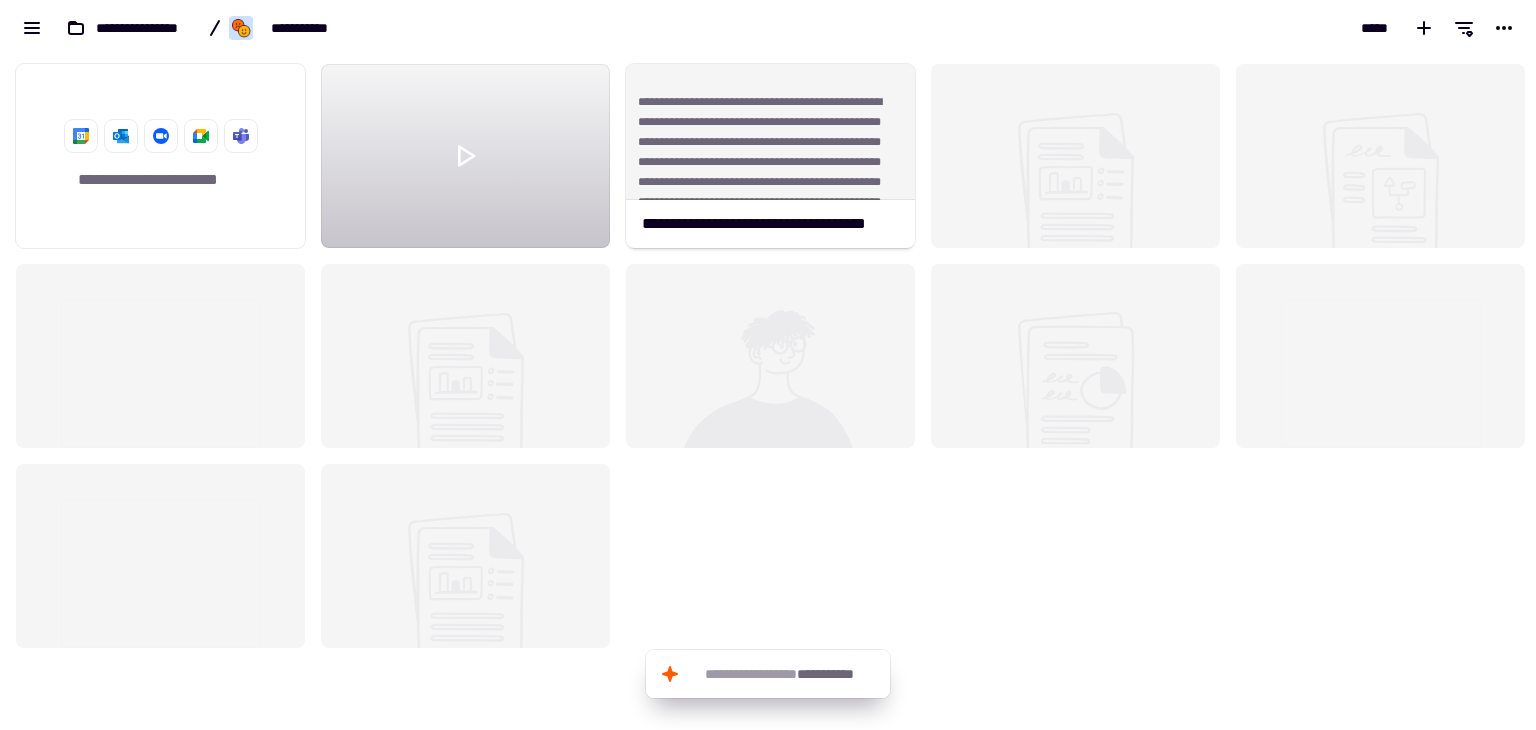 scroll, scrollTop: 16, scrollLeft: 16, axis: both 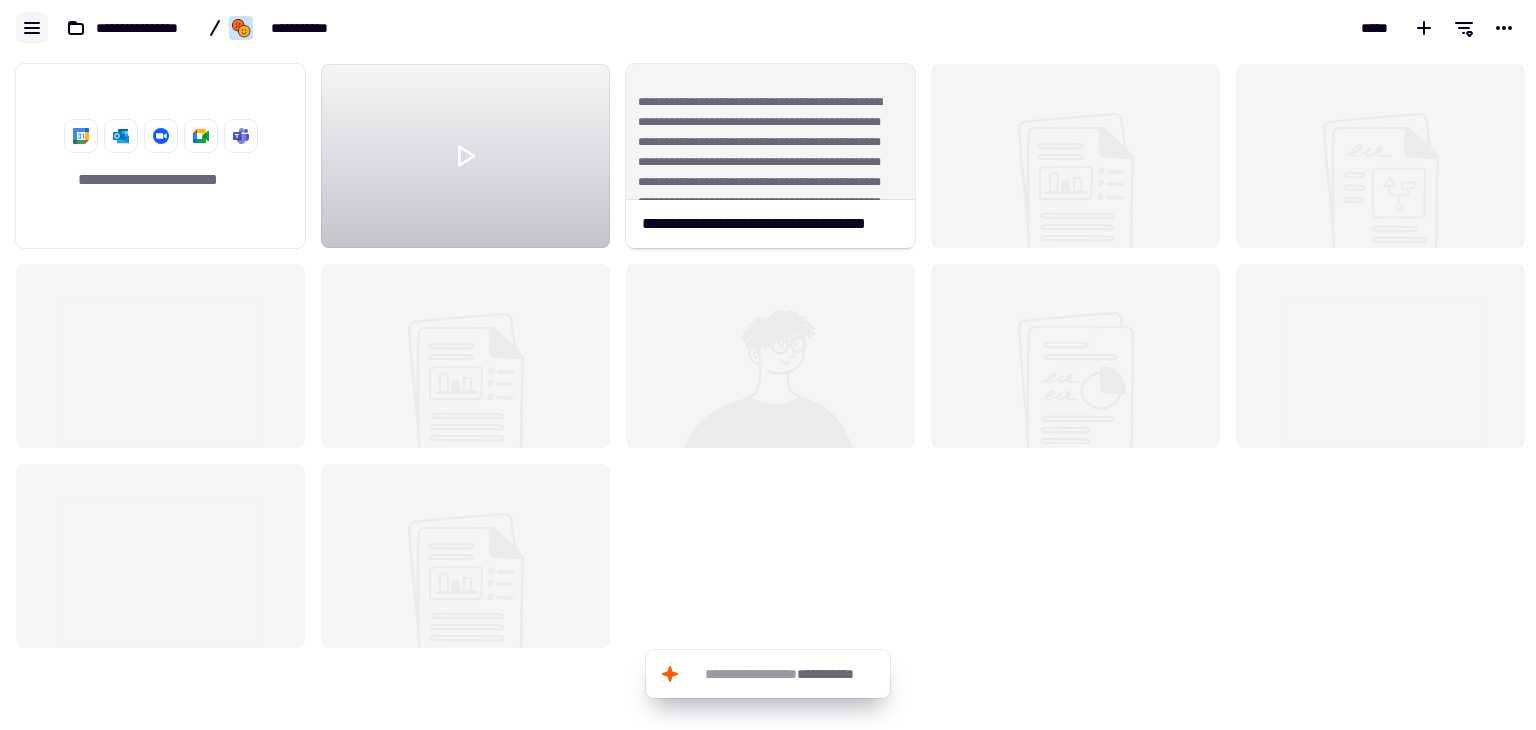 click 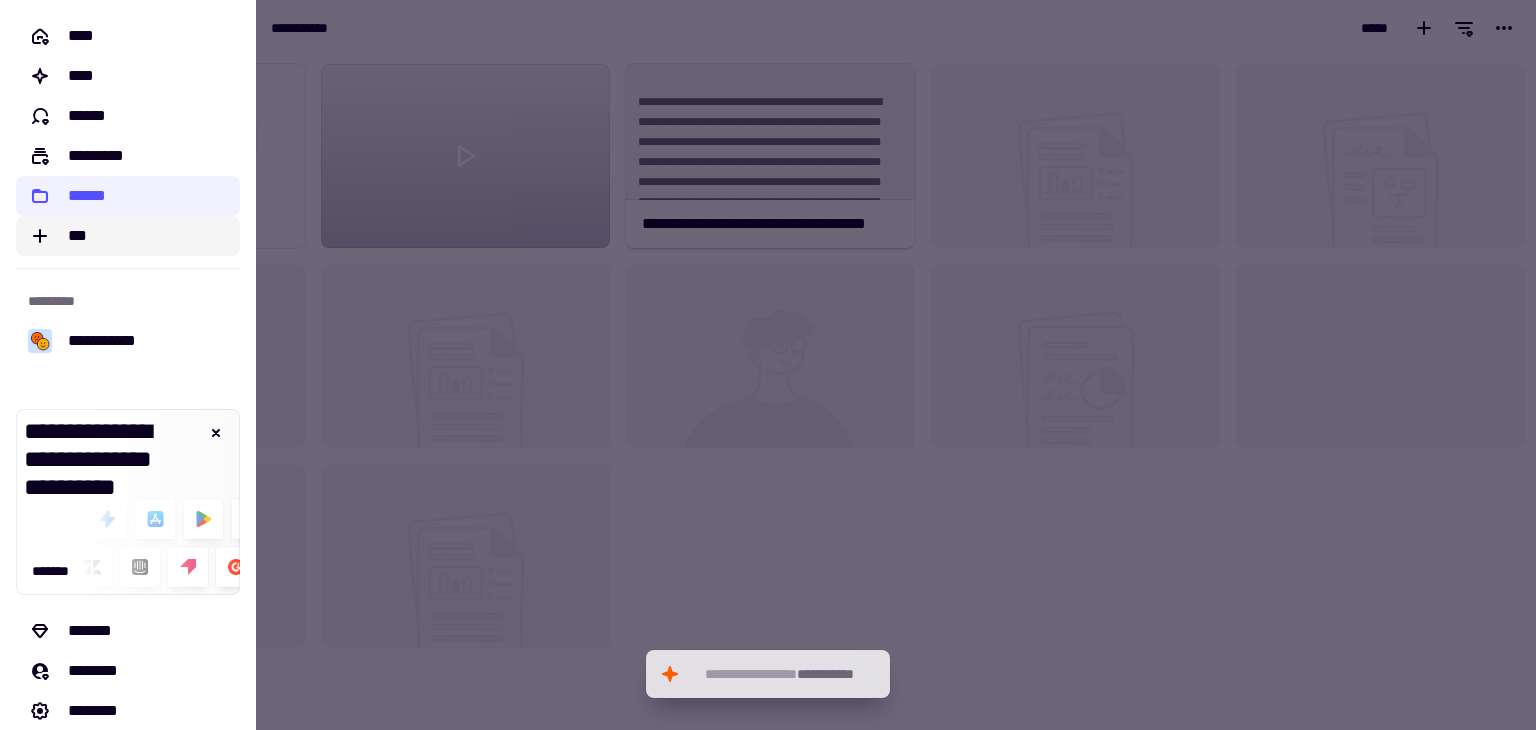 click on "***" 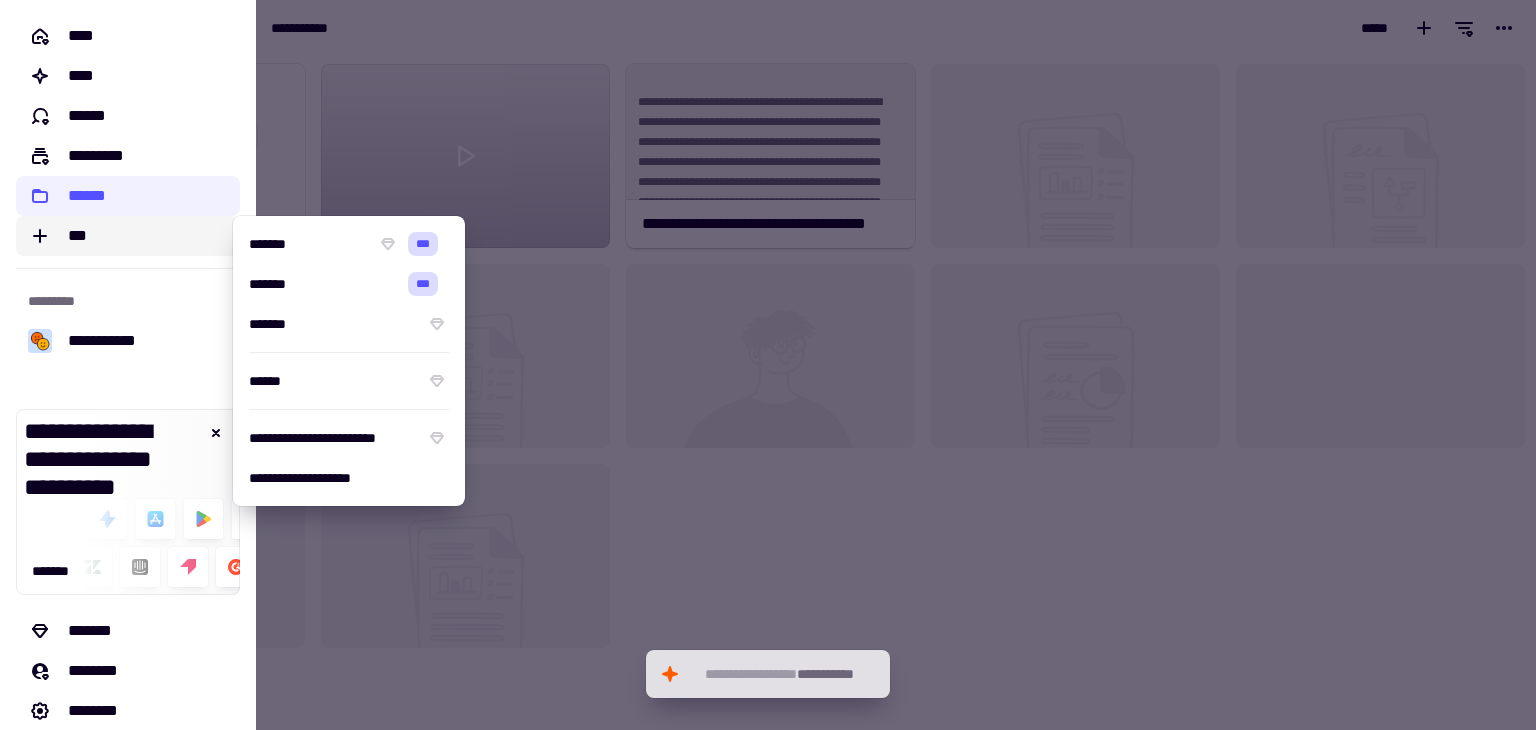 click on "***" 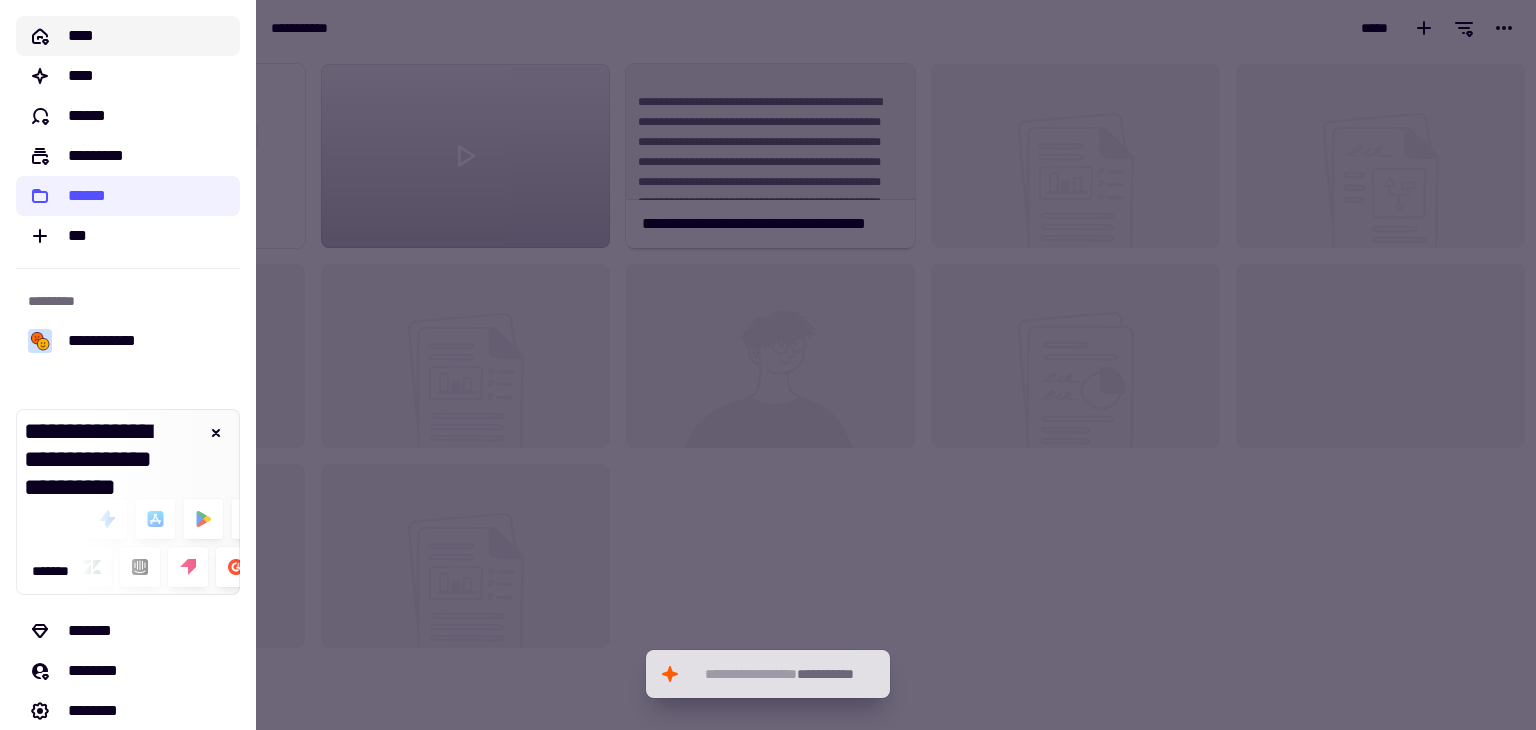 click on "****" 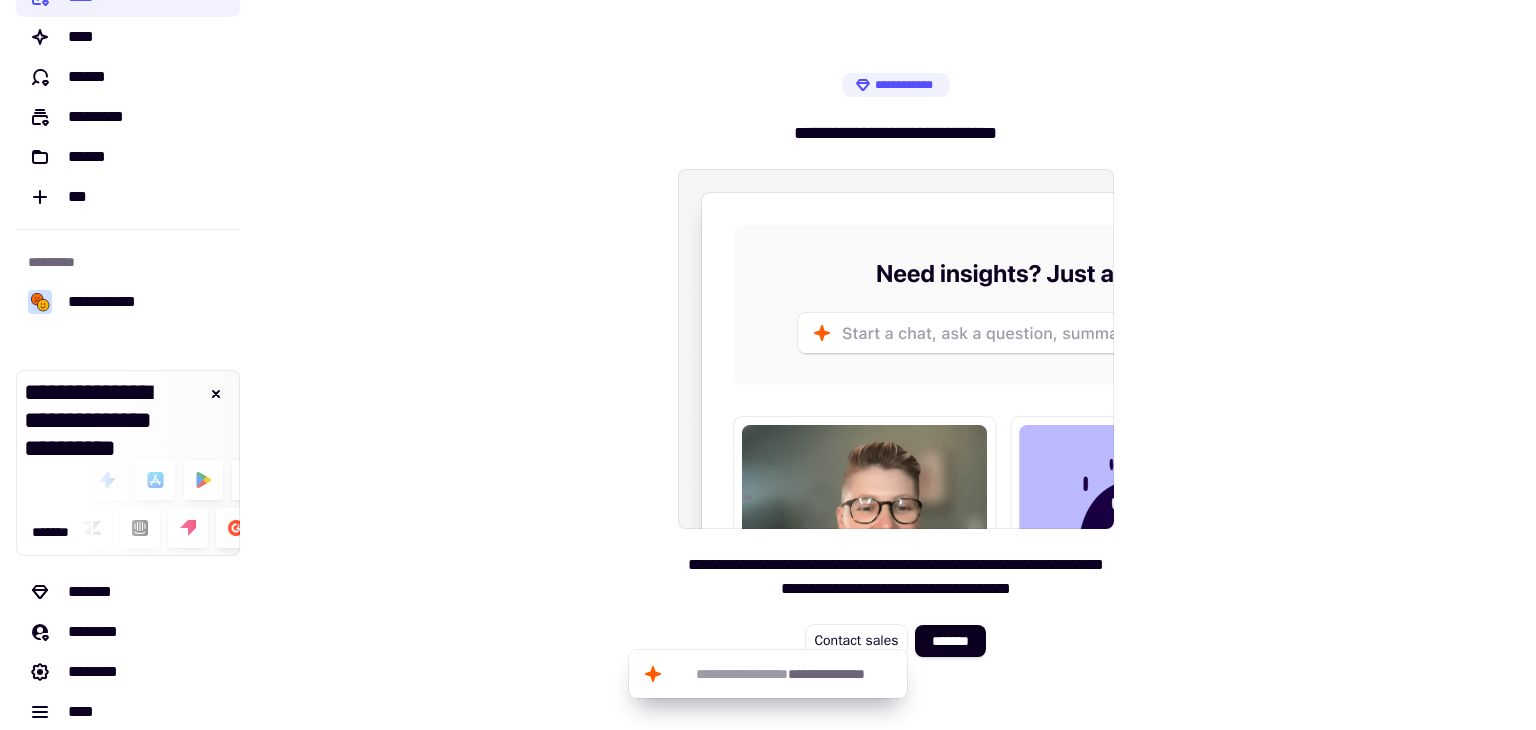 scroll, scrollTop: 57, scrollLeft: 0, axis: vertical 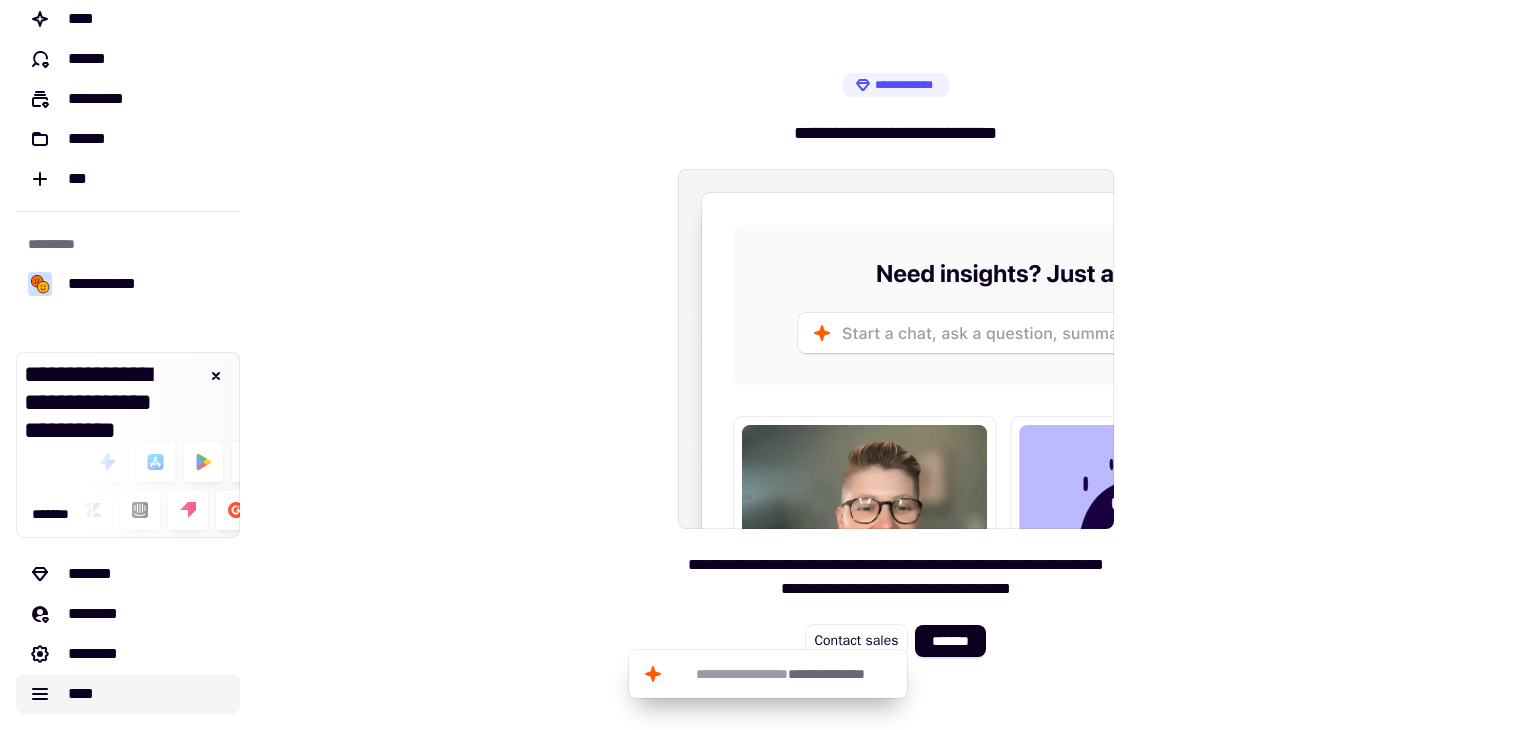 click on "****" 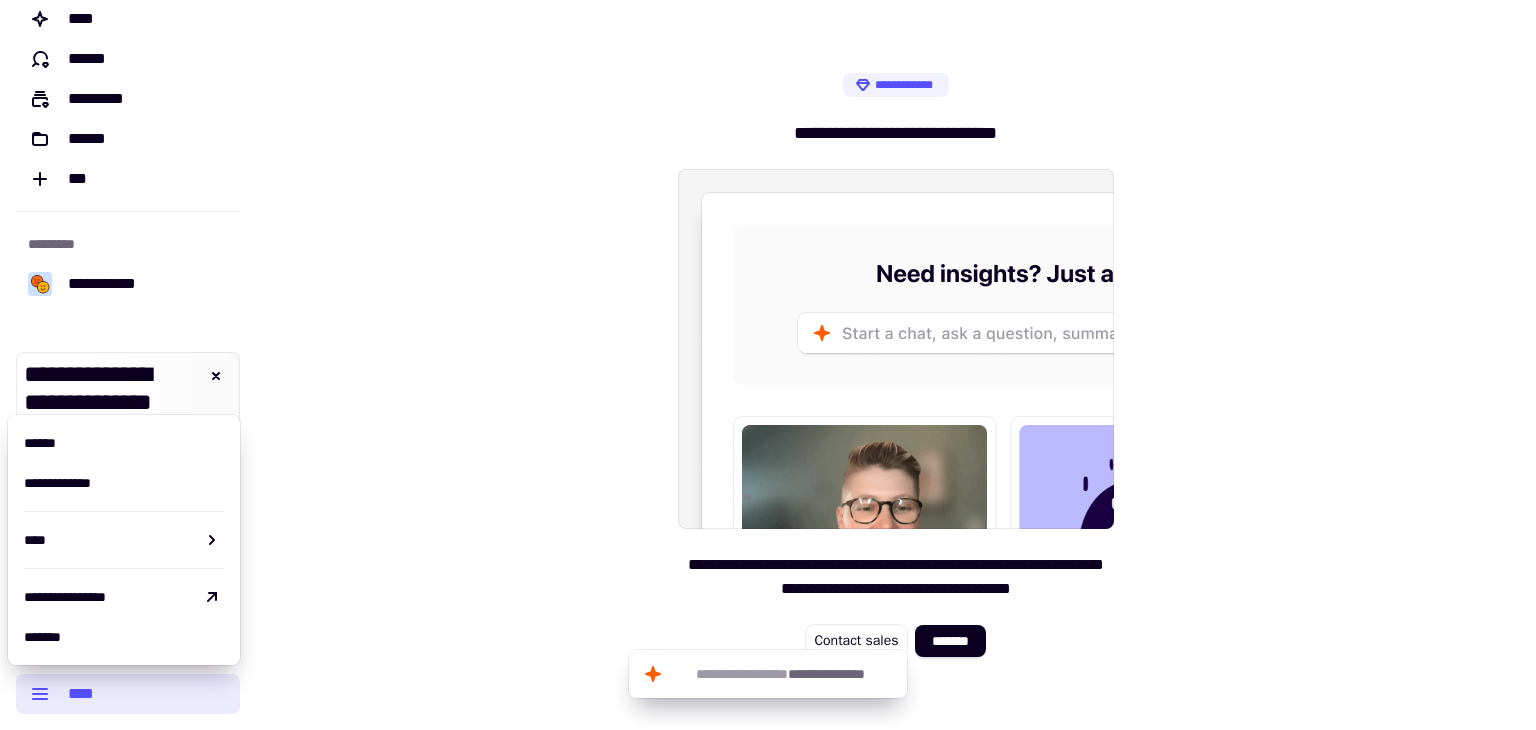 click on "****" 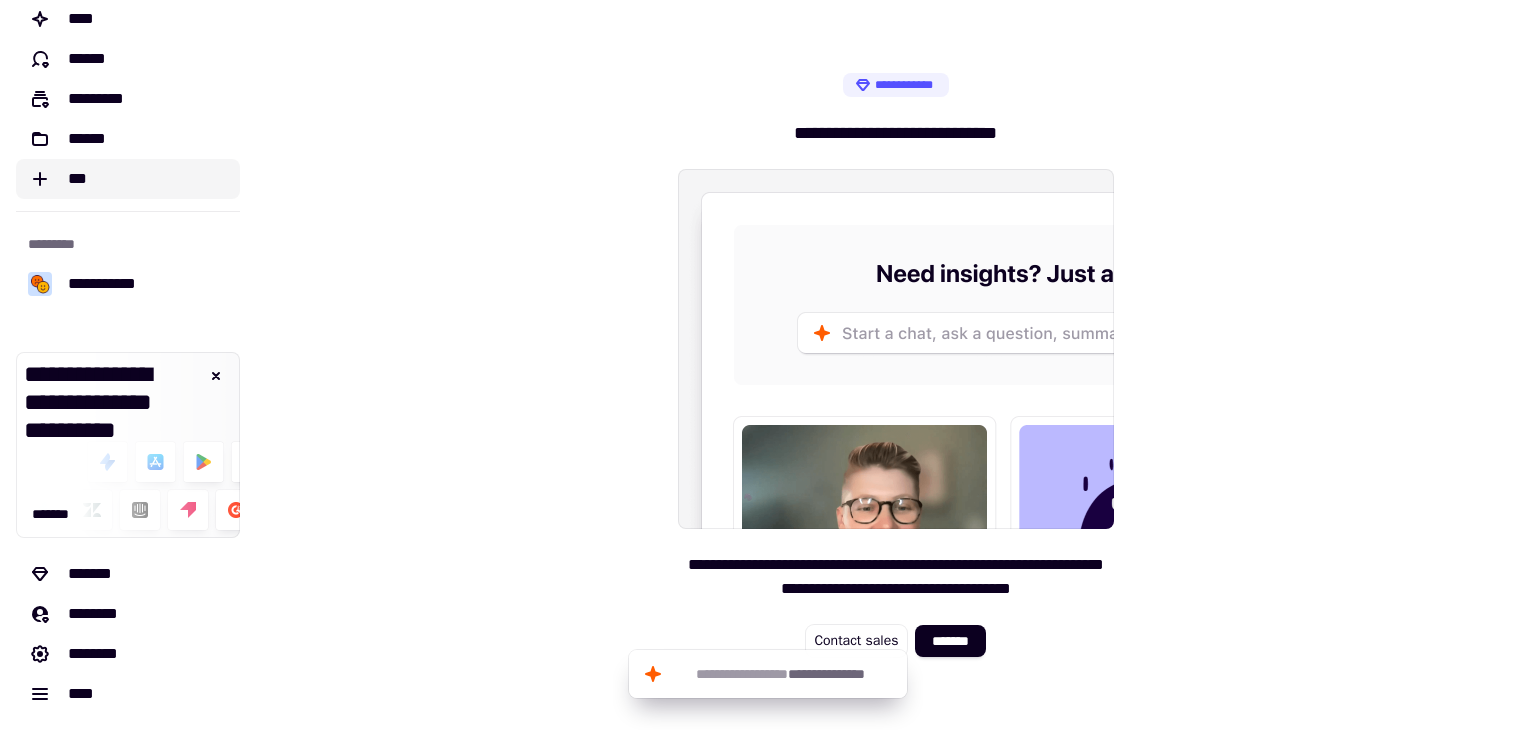 click on "***" 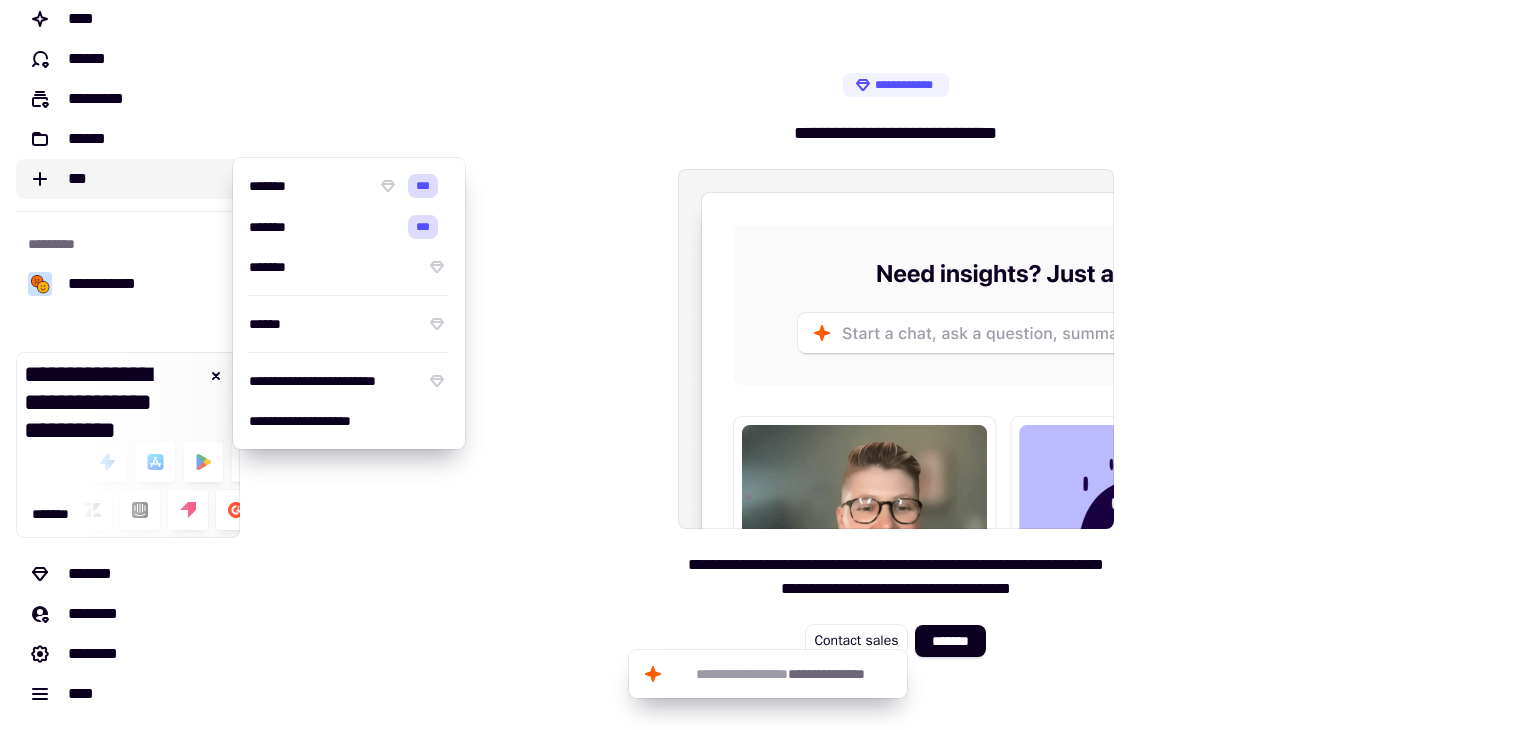 click on "***" 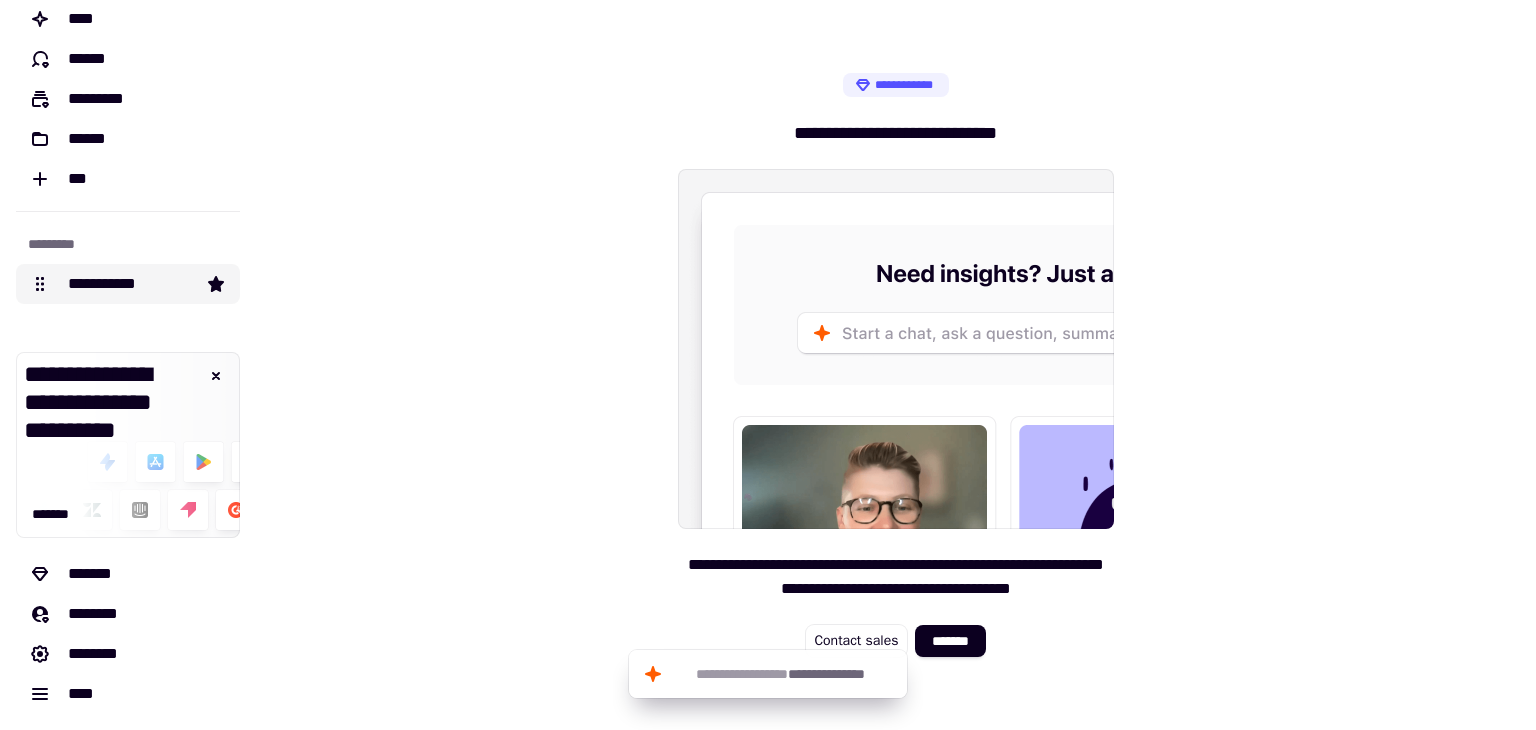 click on "**********" 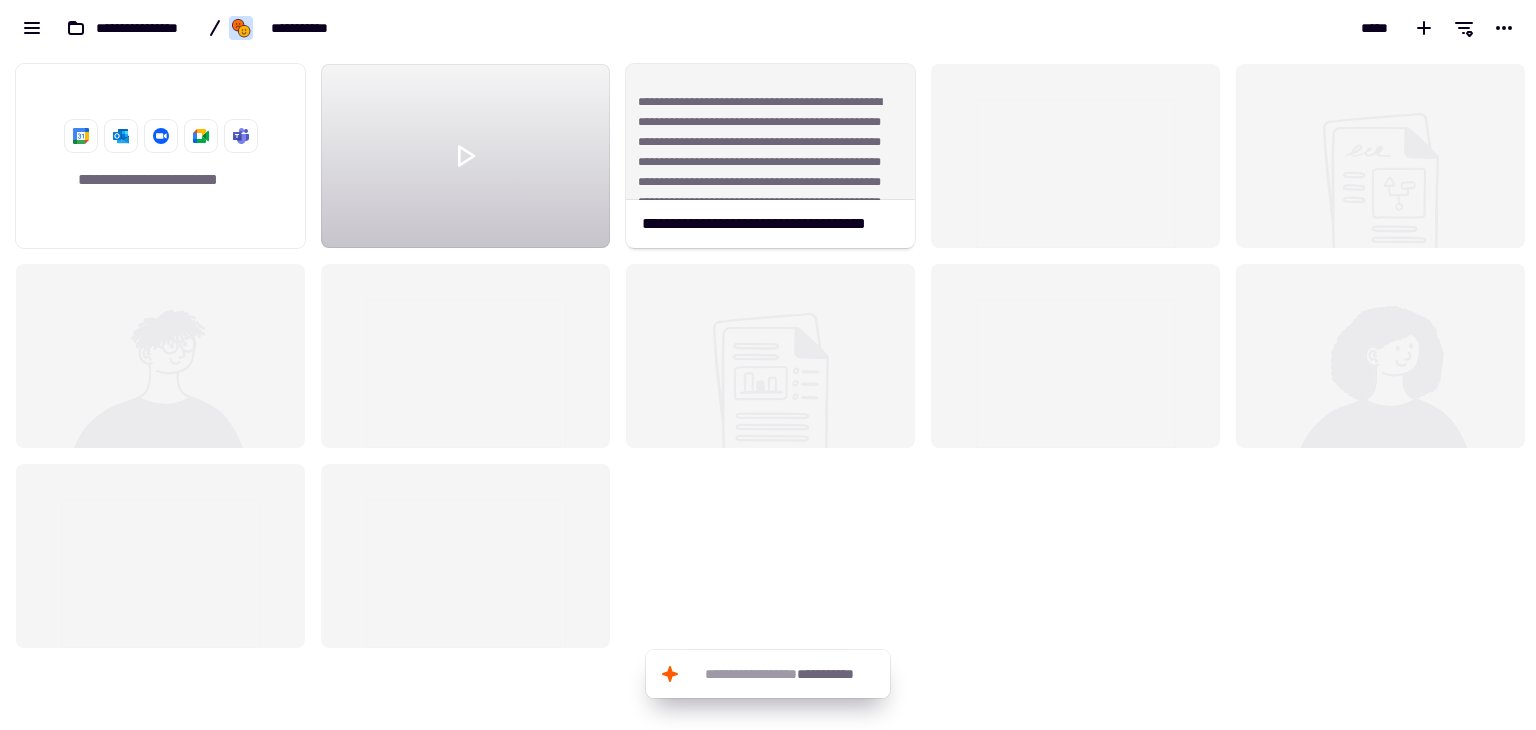 scroll, scrollTop: 16, scrollLeft: 16, axis: both 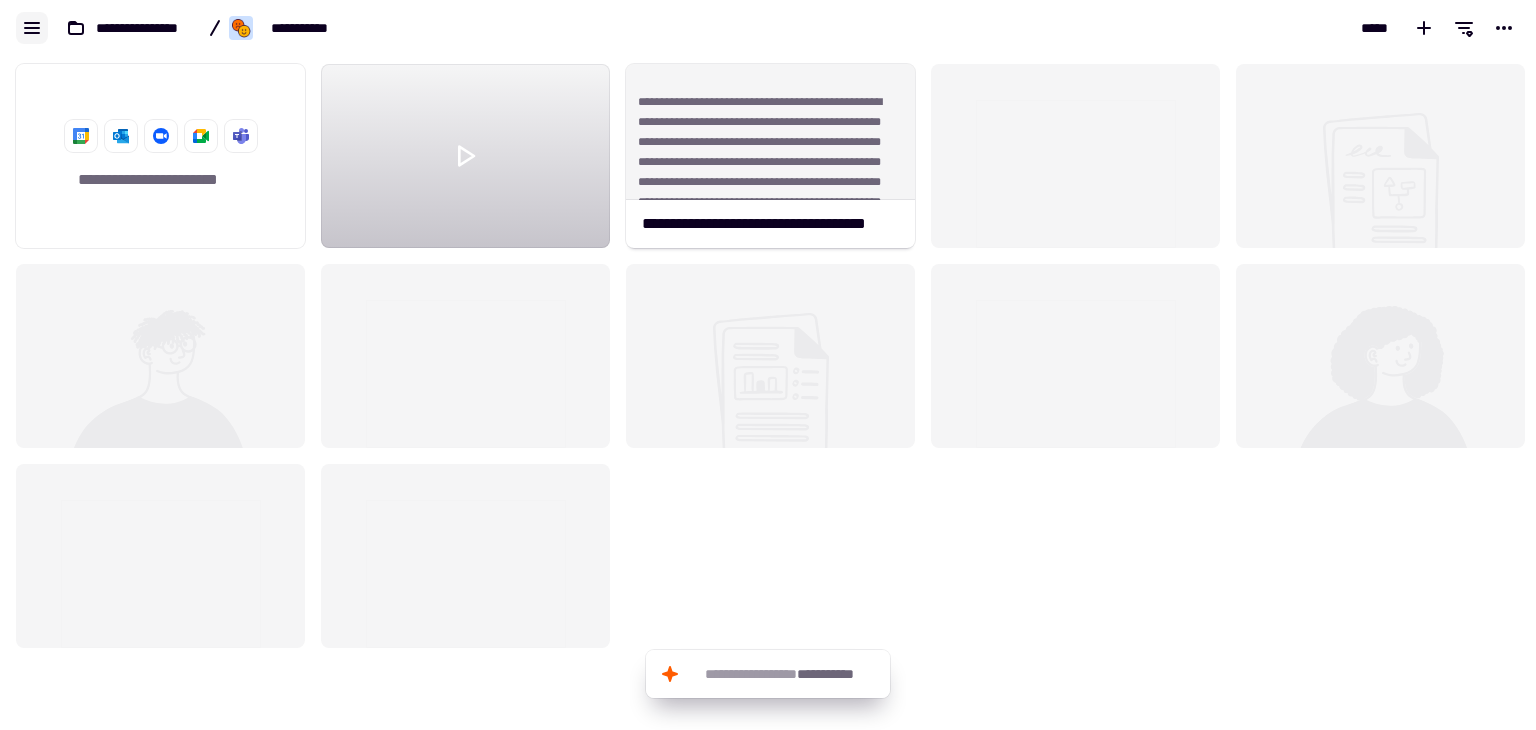 click 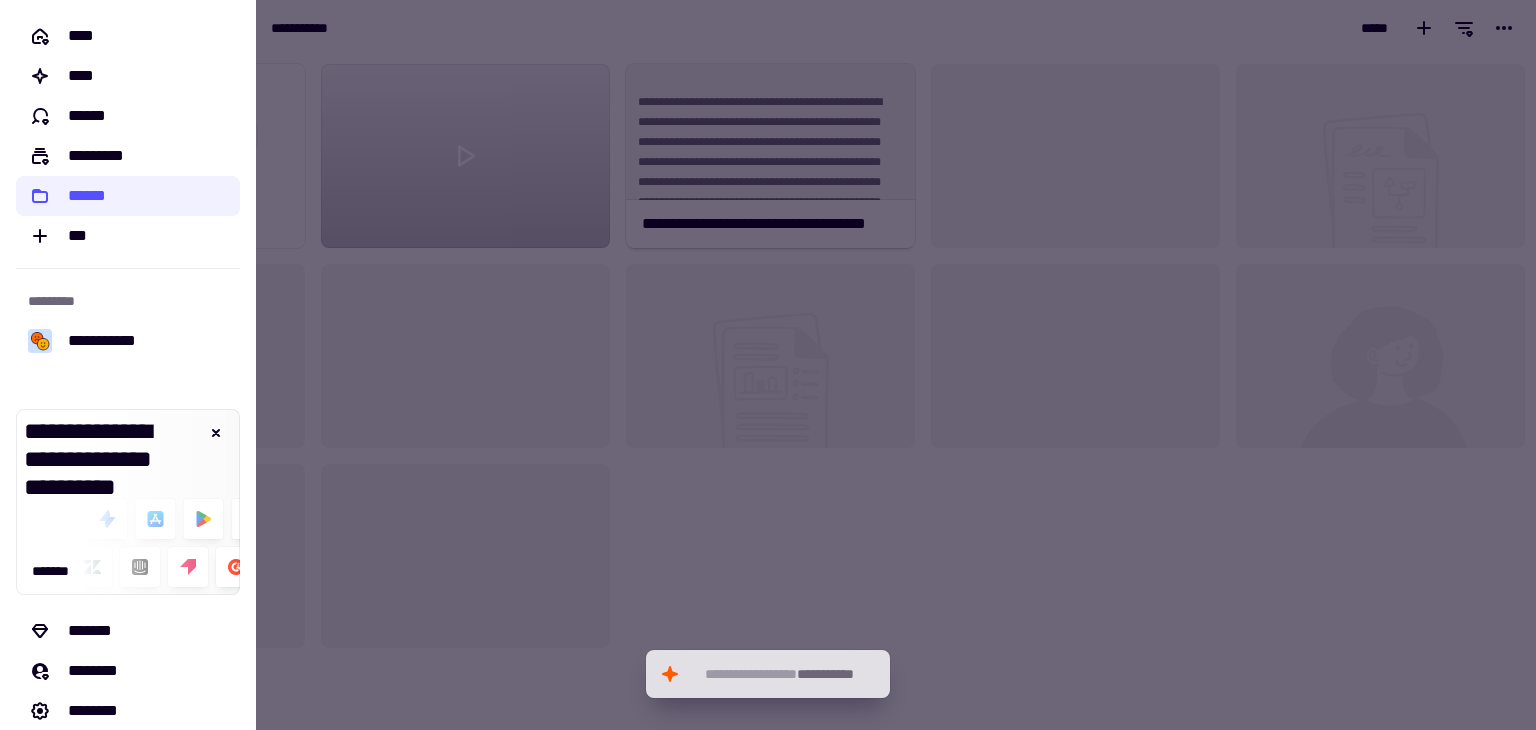 click at bounding box center [768, 365] 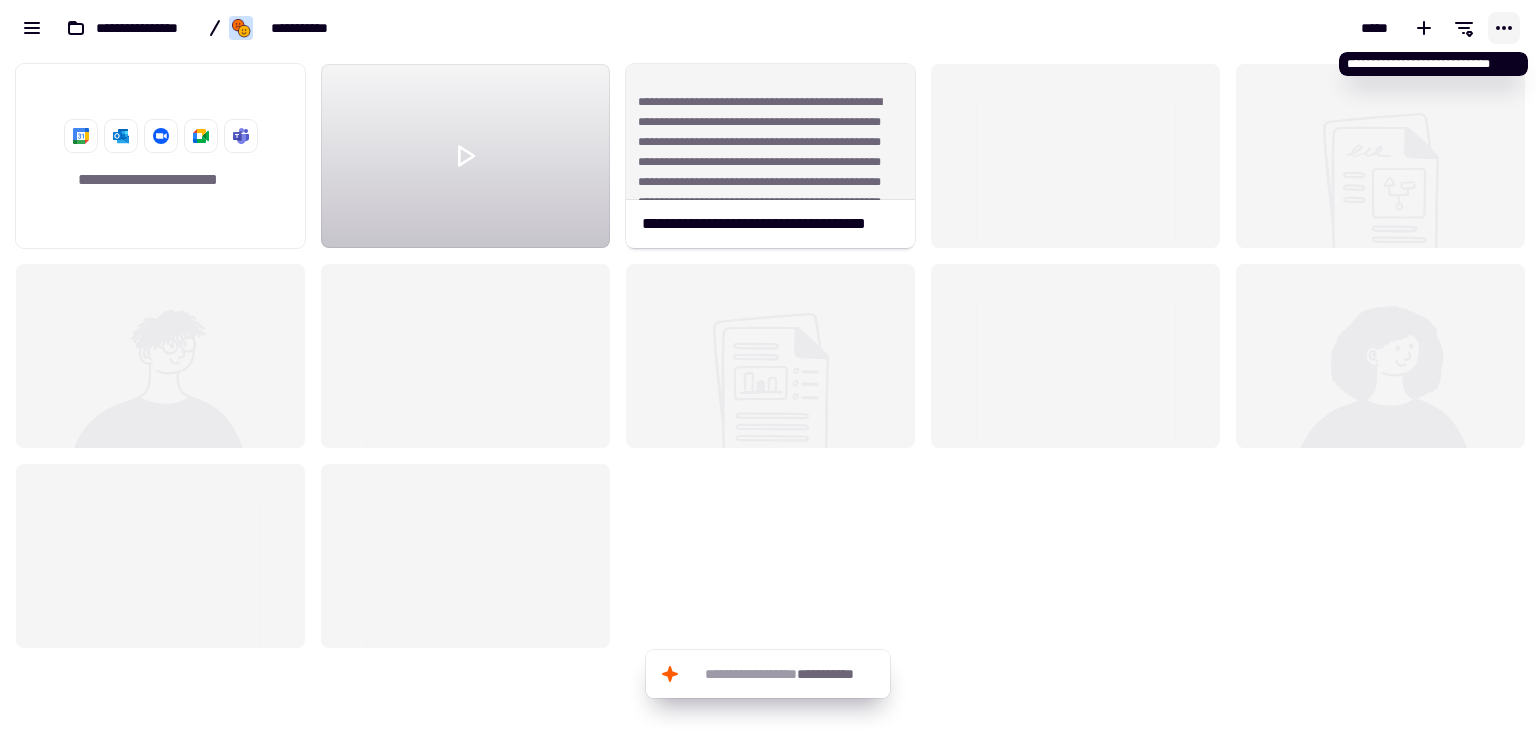 click 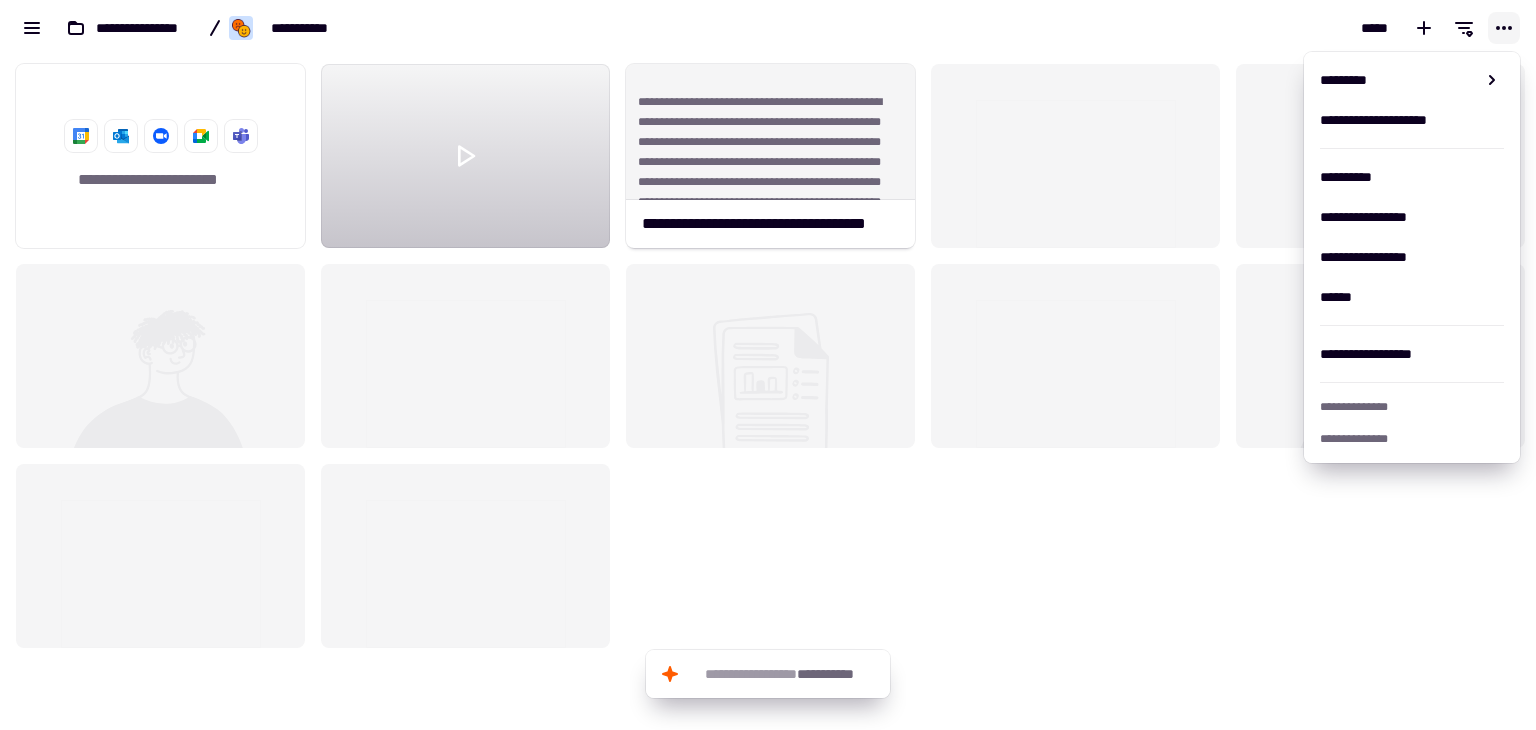click 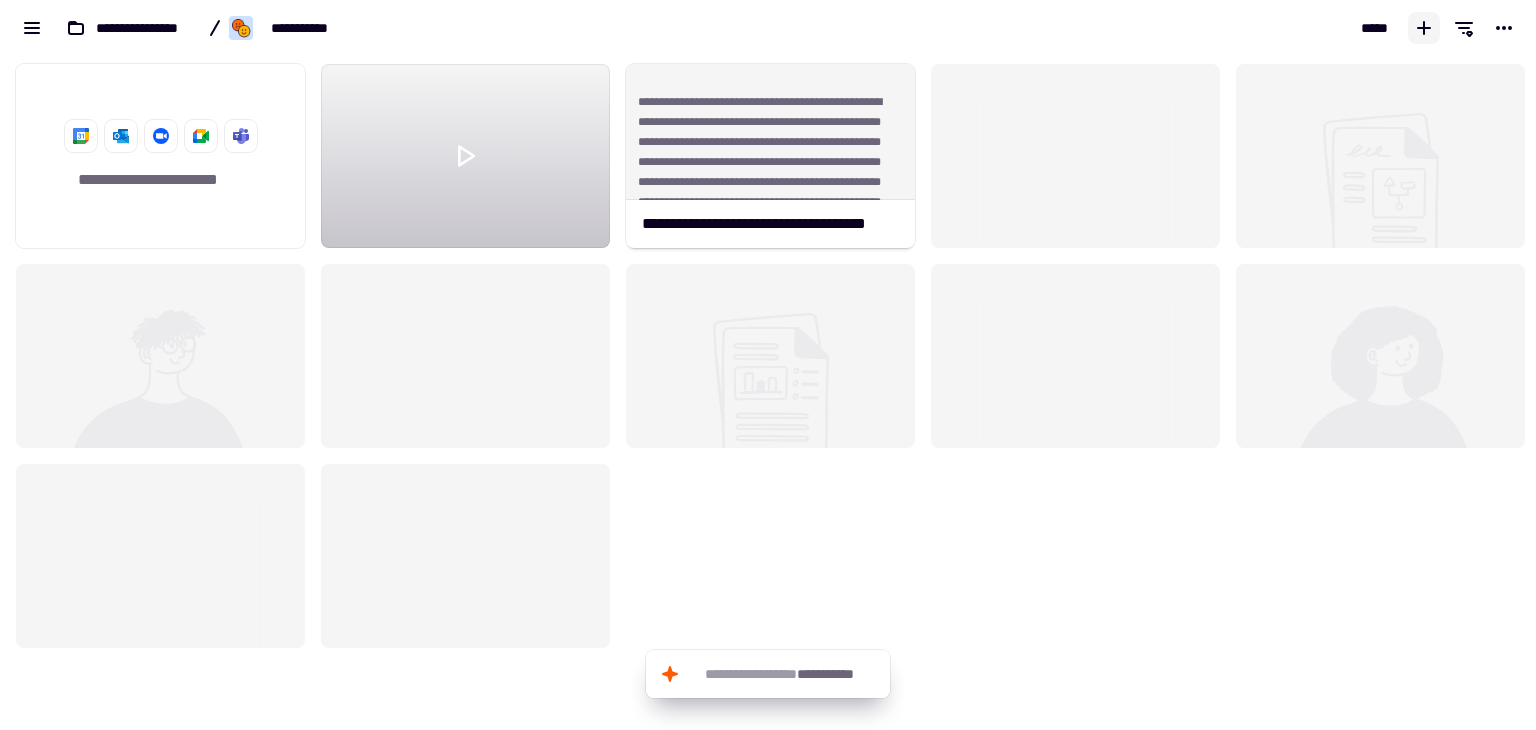 click 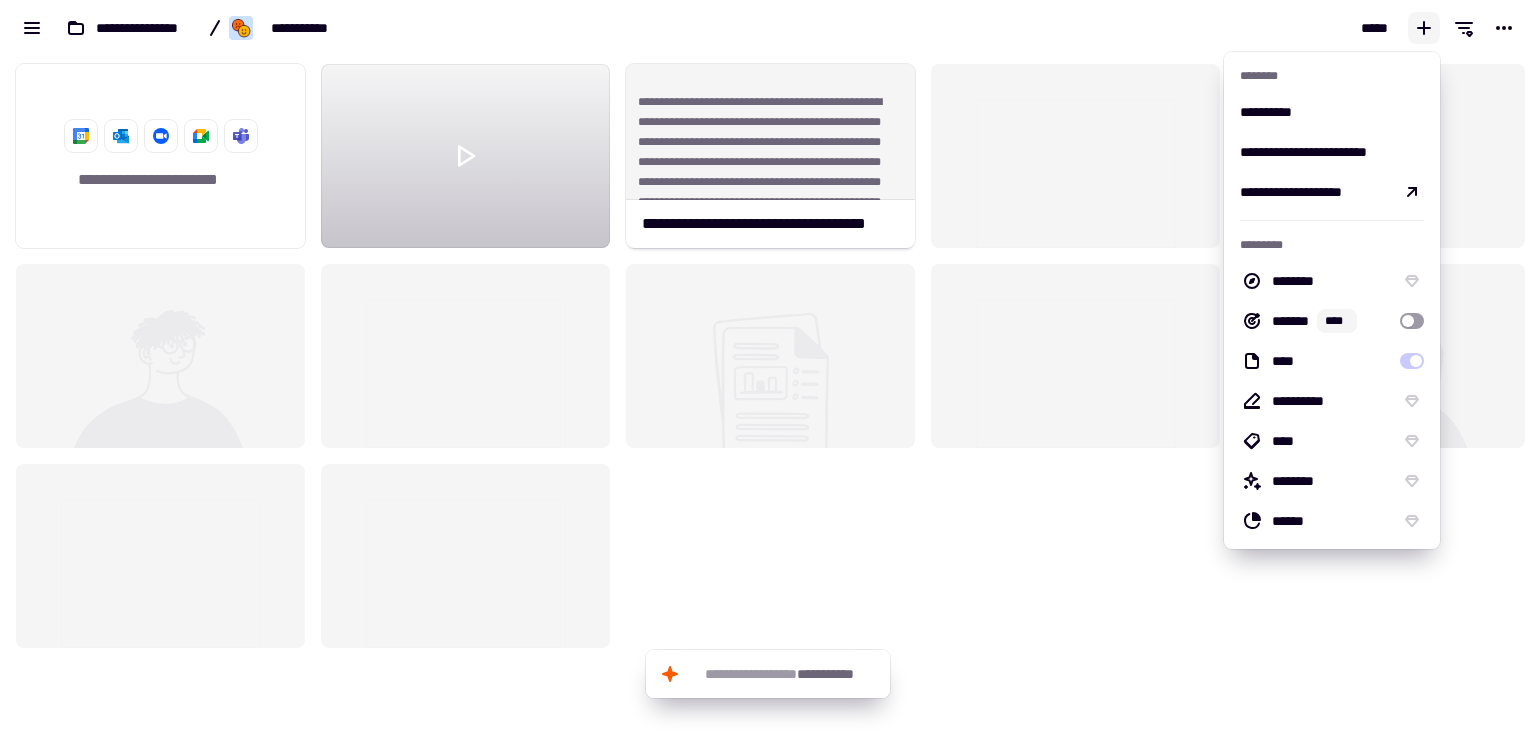 type 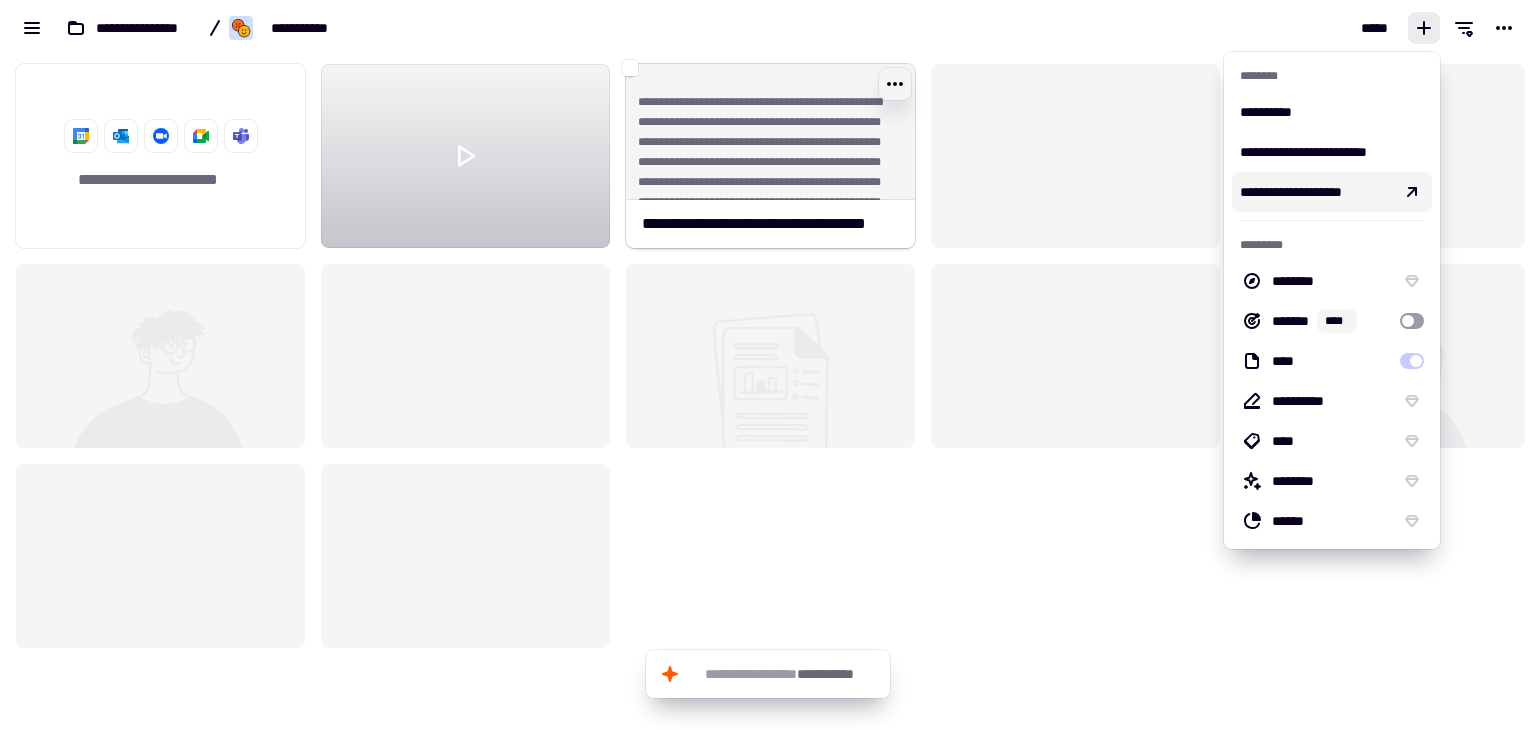 click 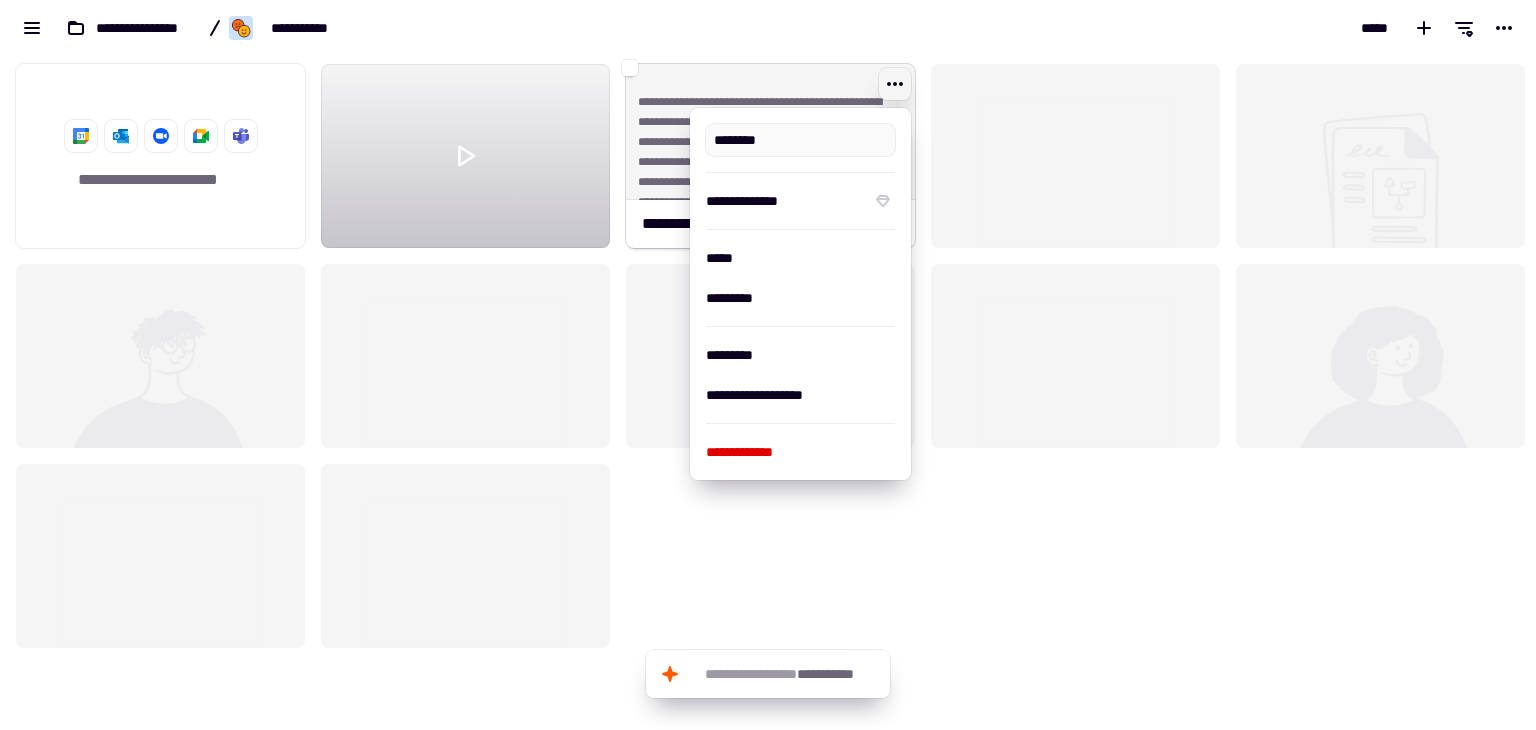 type on "**********" 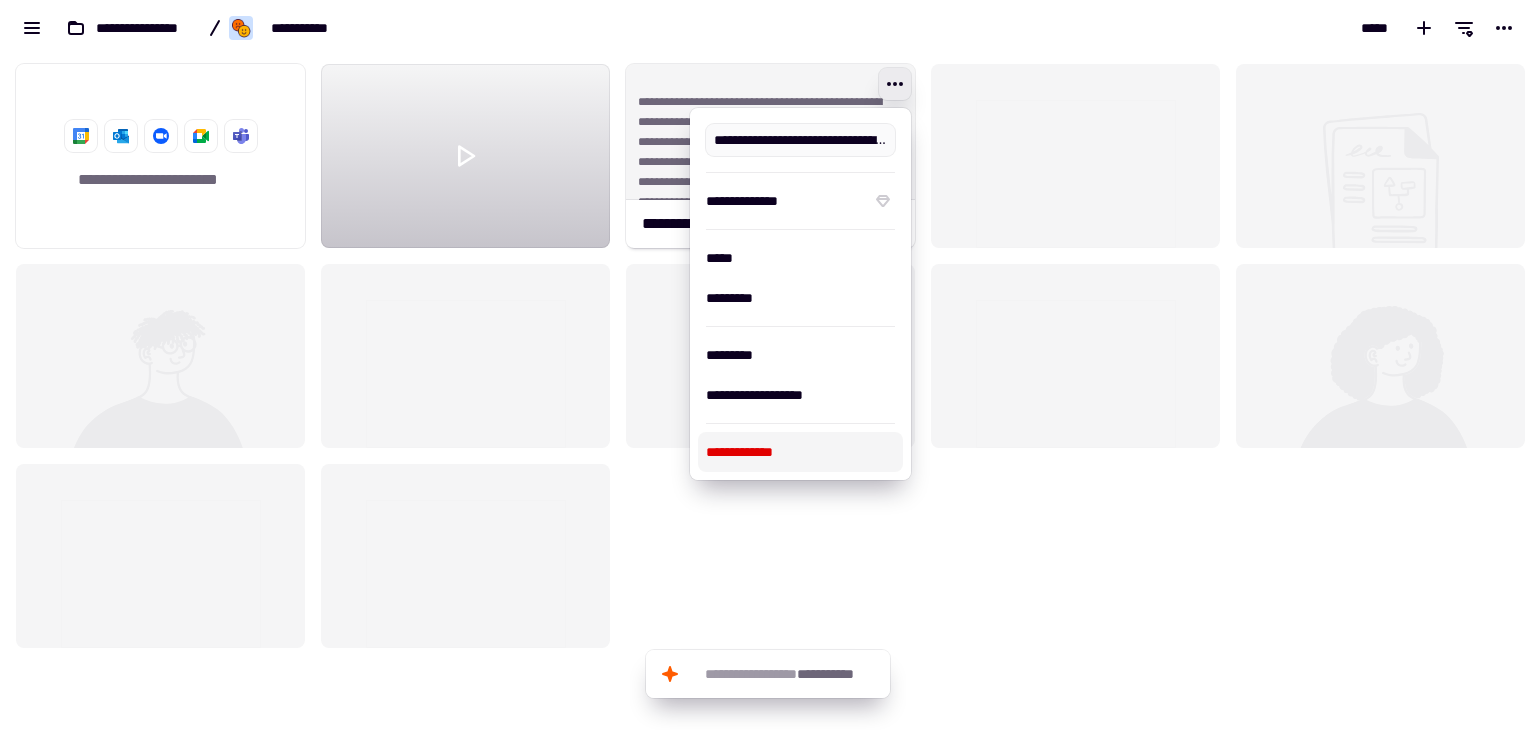 click on "**********" at bounding box center (800, 452) 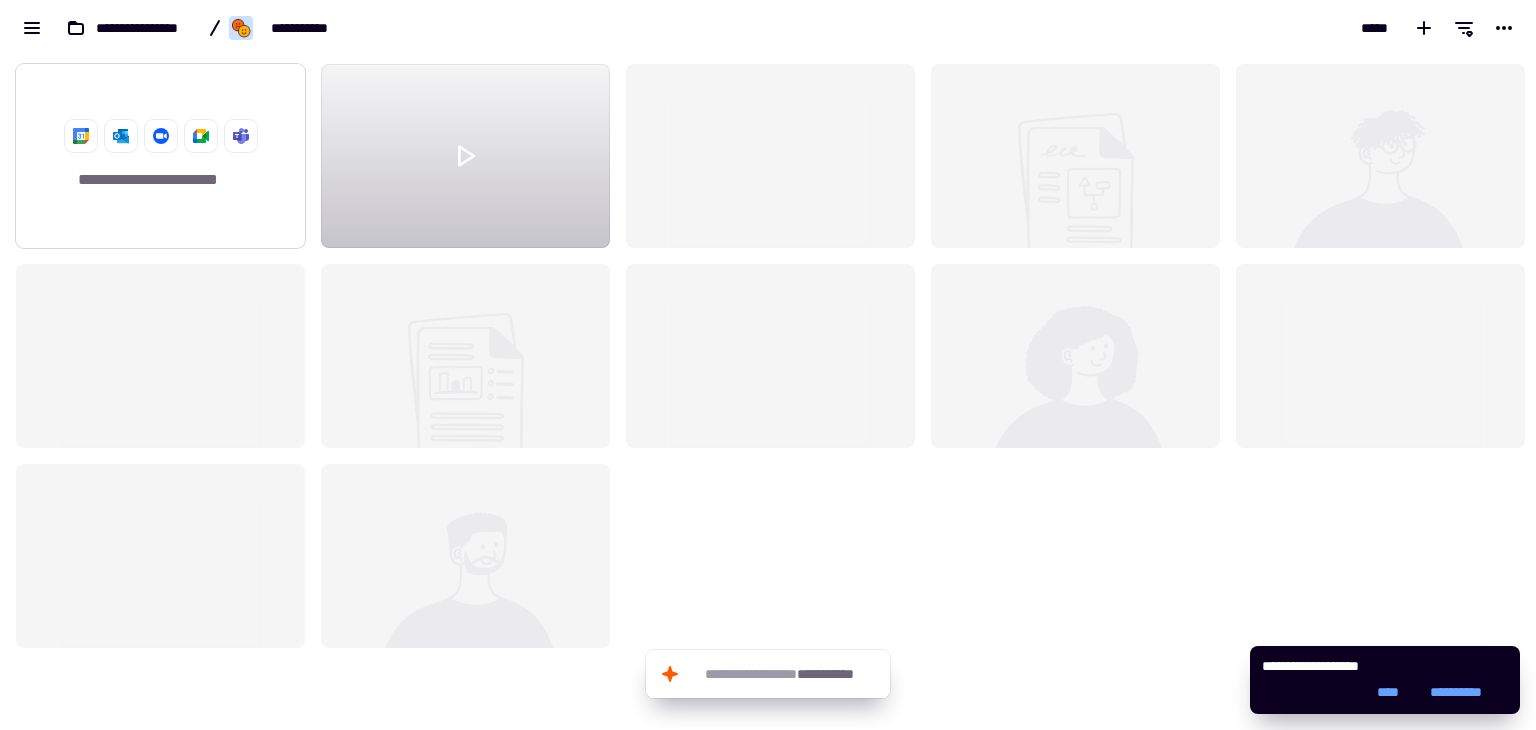 click on "**********" 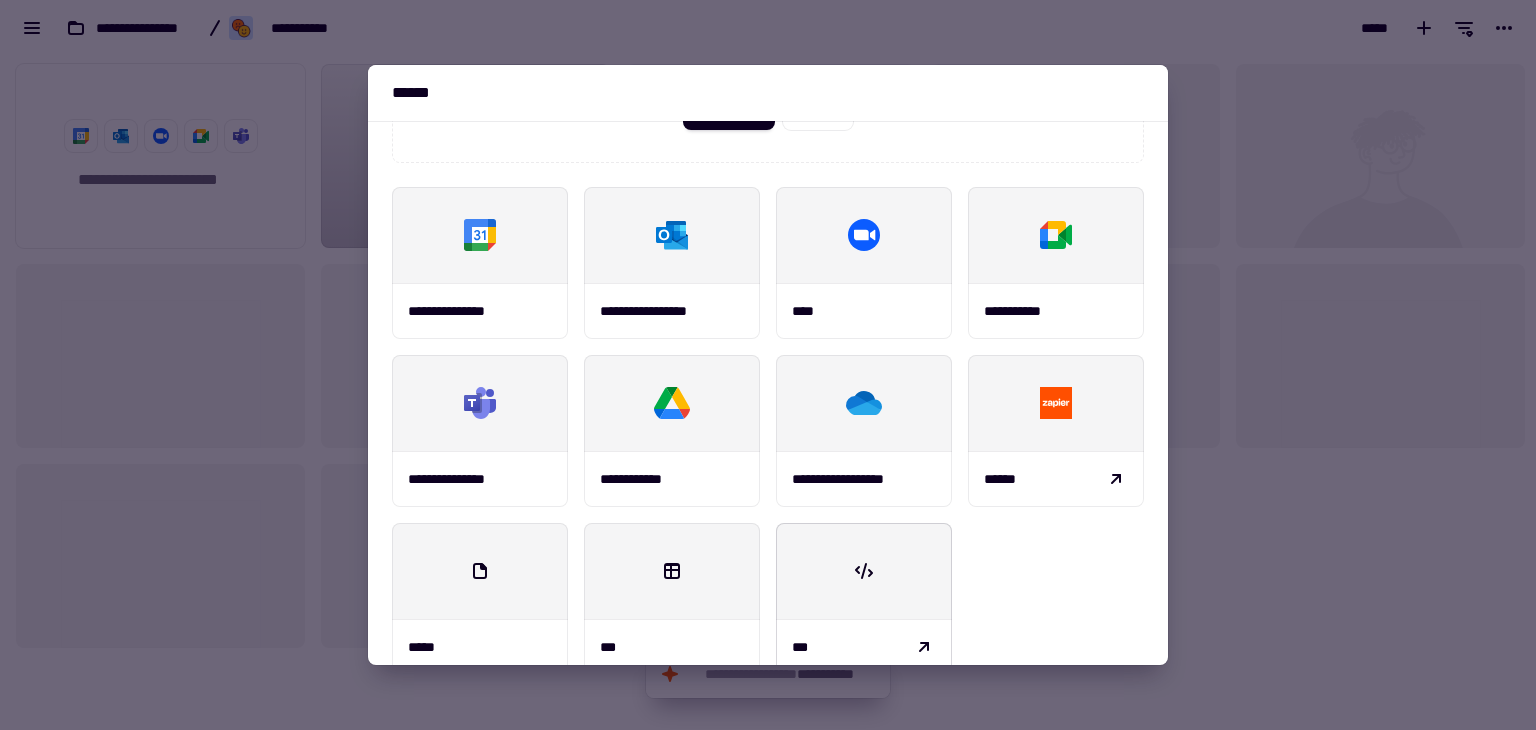 scroll, scrollTop: 233, scrollLeft: 0, axis: vertical 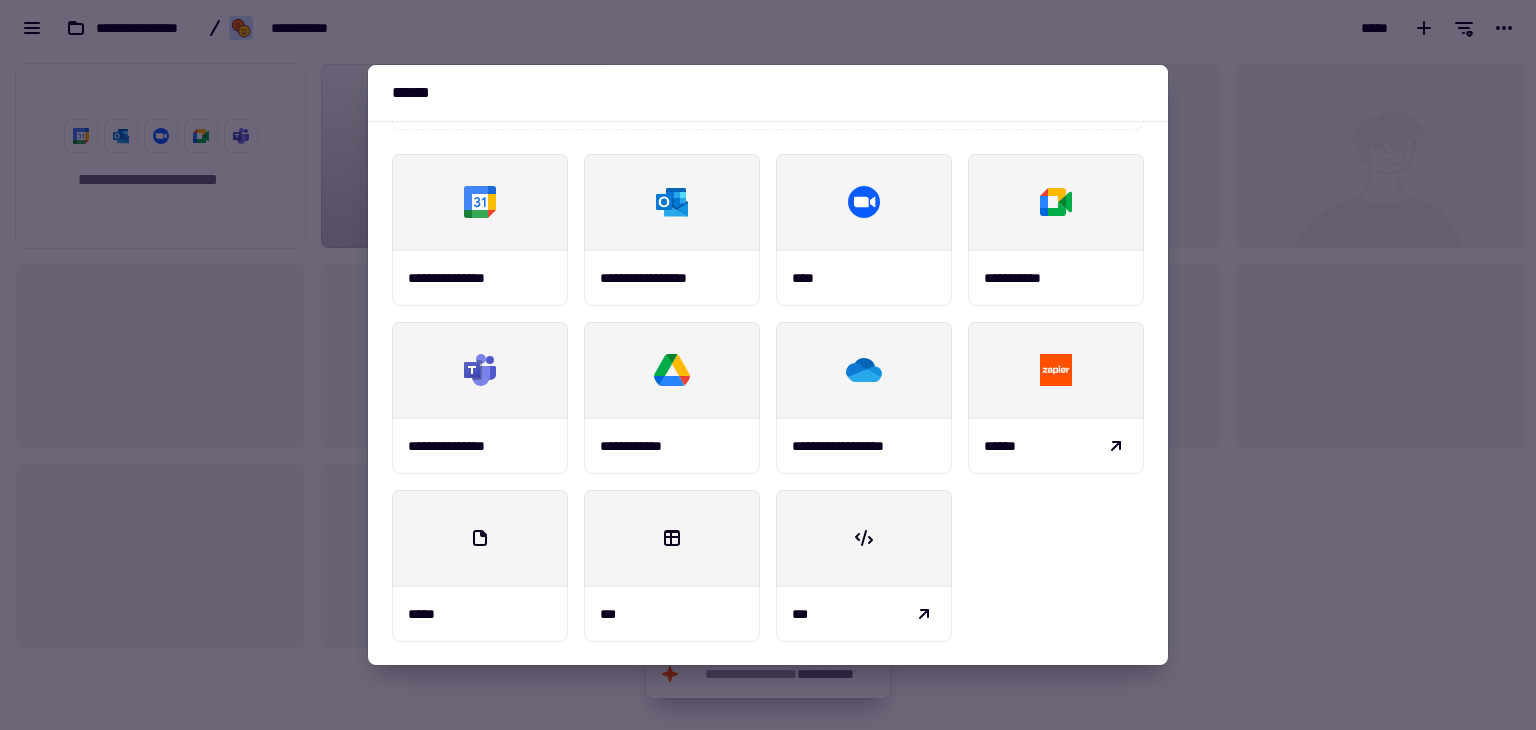 click at bounding box center [768, 365] 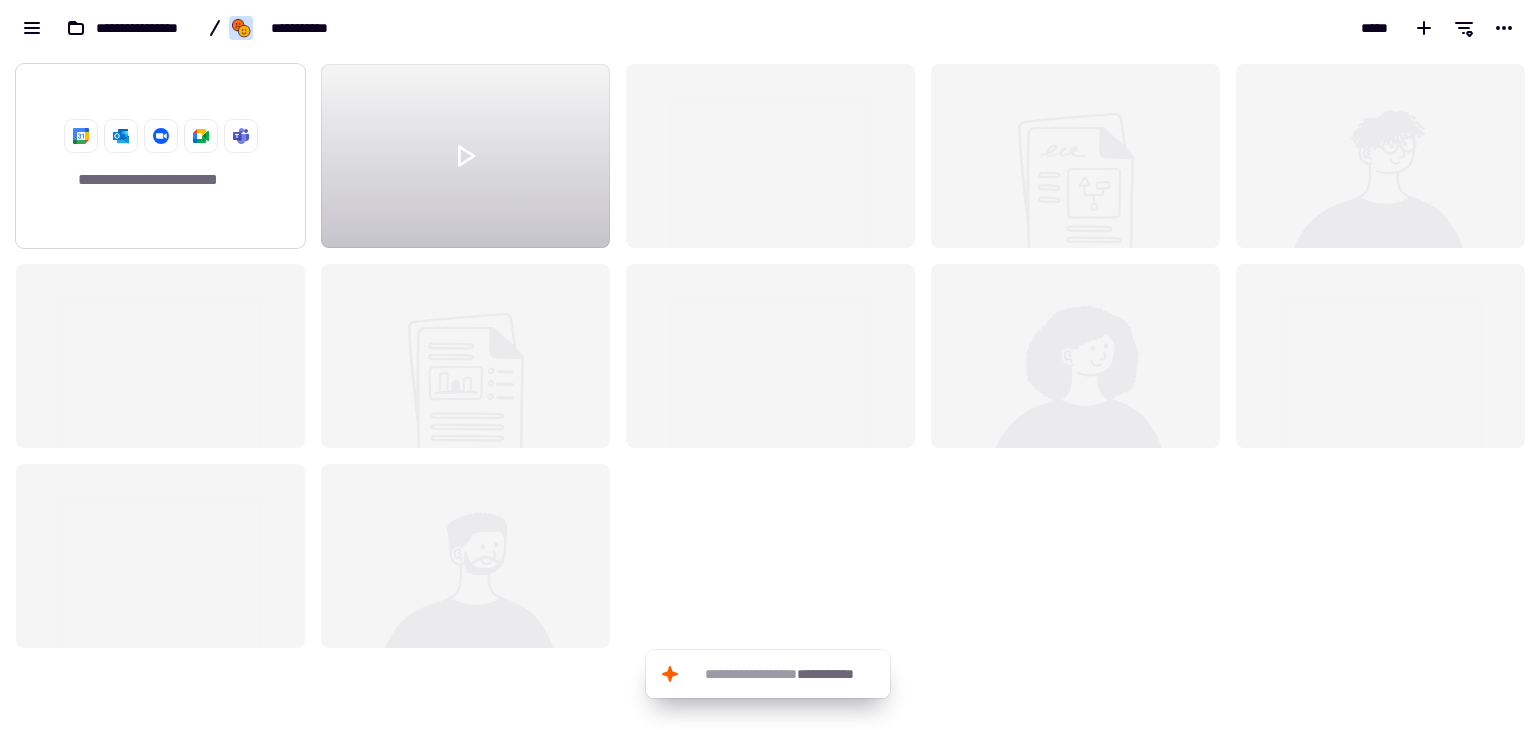 click on "**********" 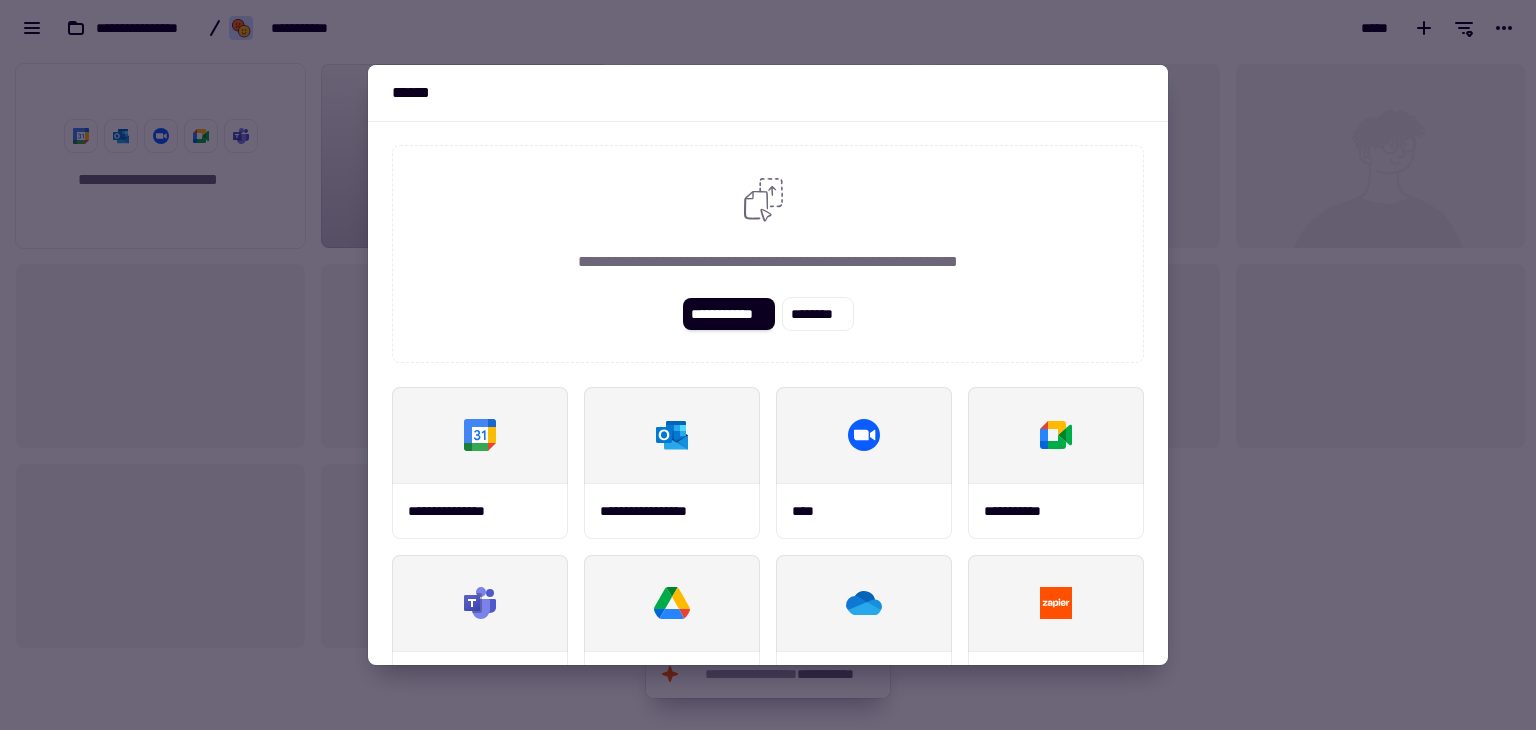 drag, startPoint x: 779, startPoint y: 201, endPoint x: 766, endPoint y: 201, distance: 13 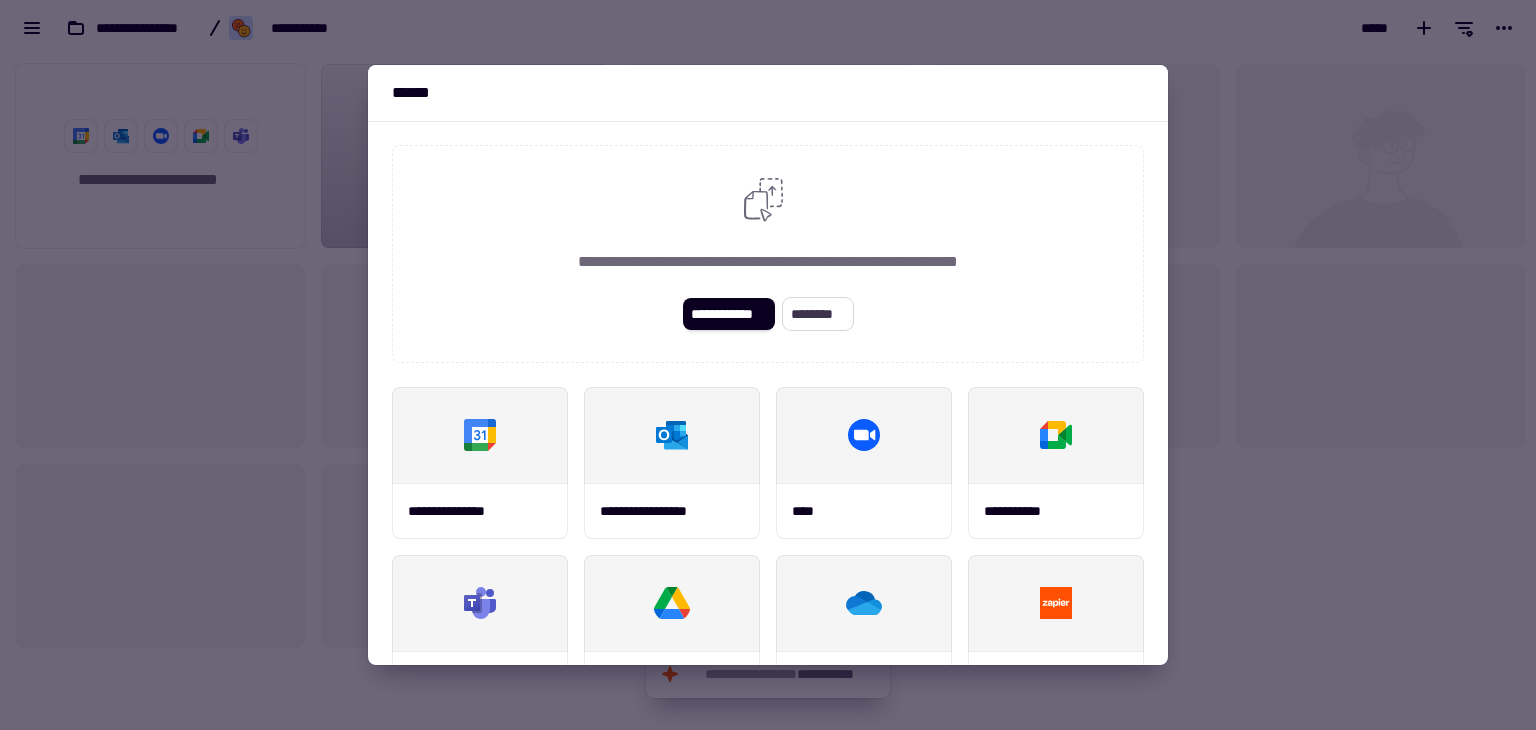click on "********" 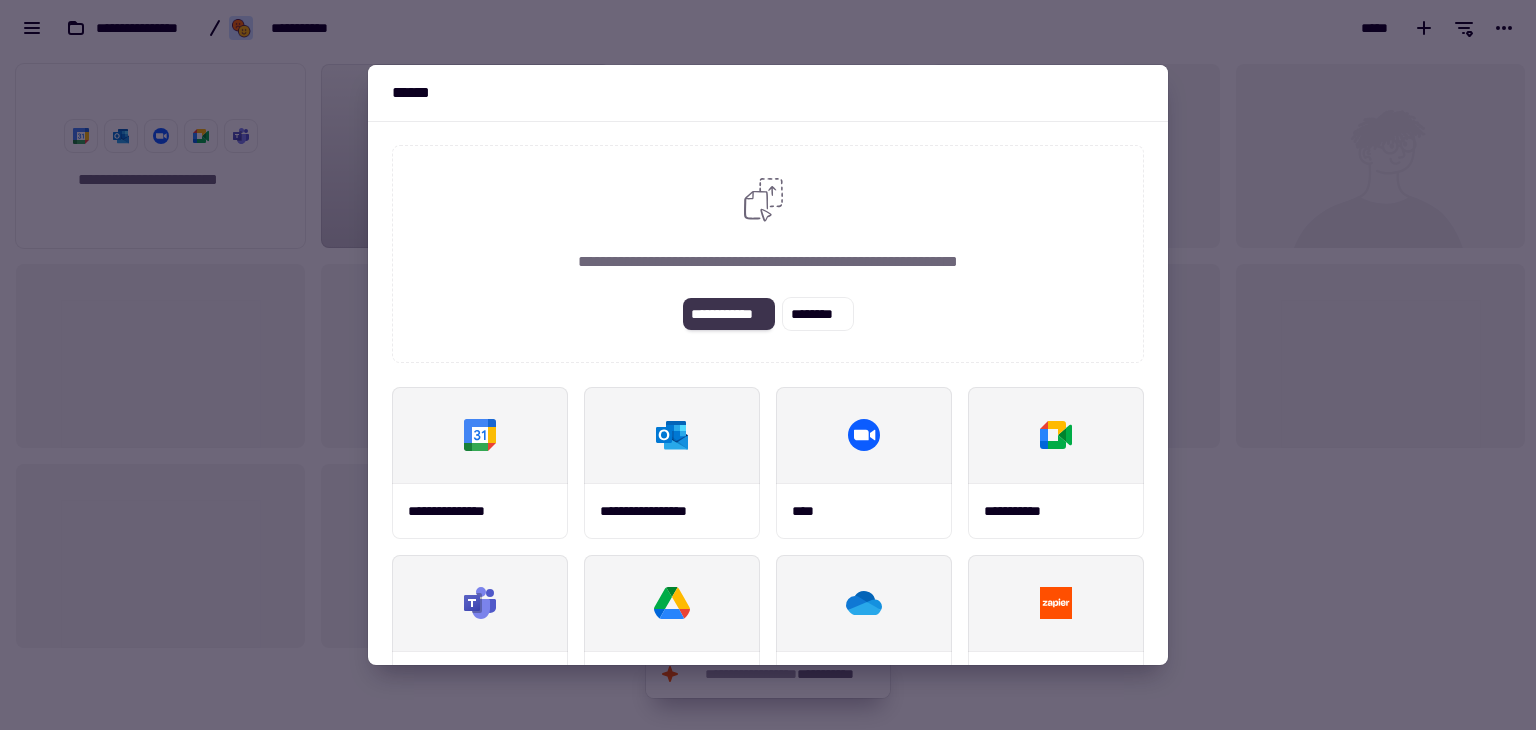 click on "**********" 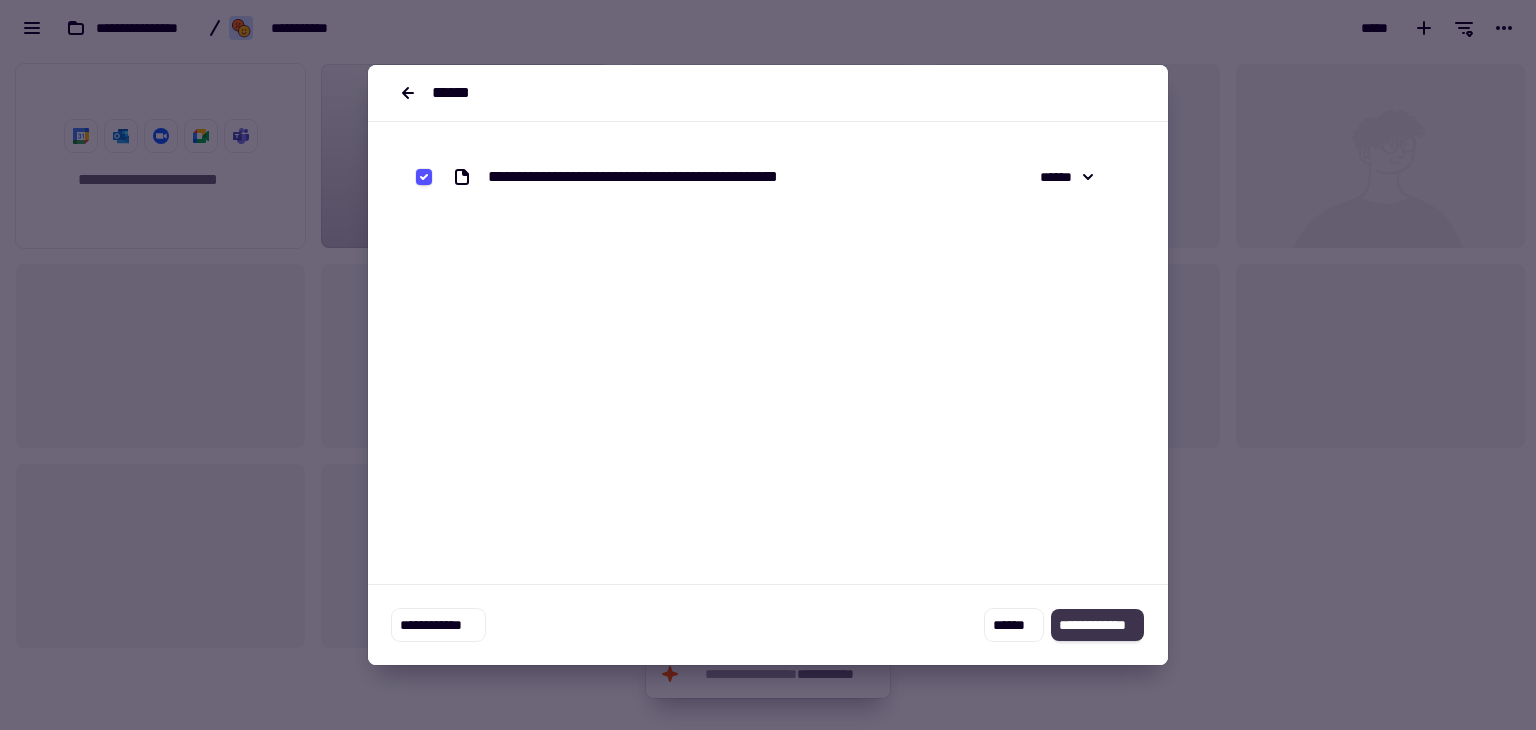 click on "**********" 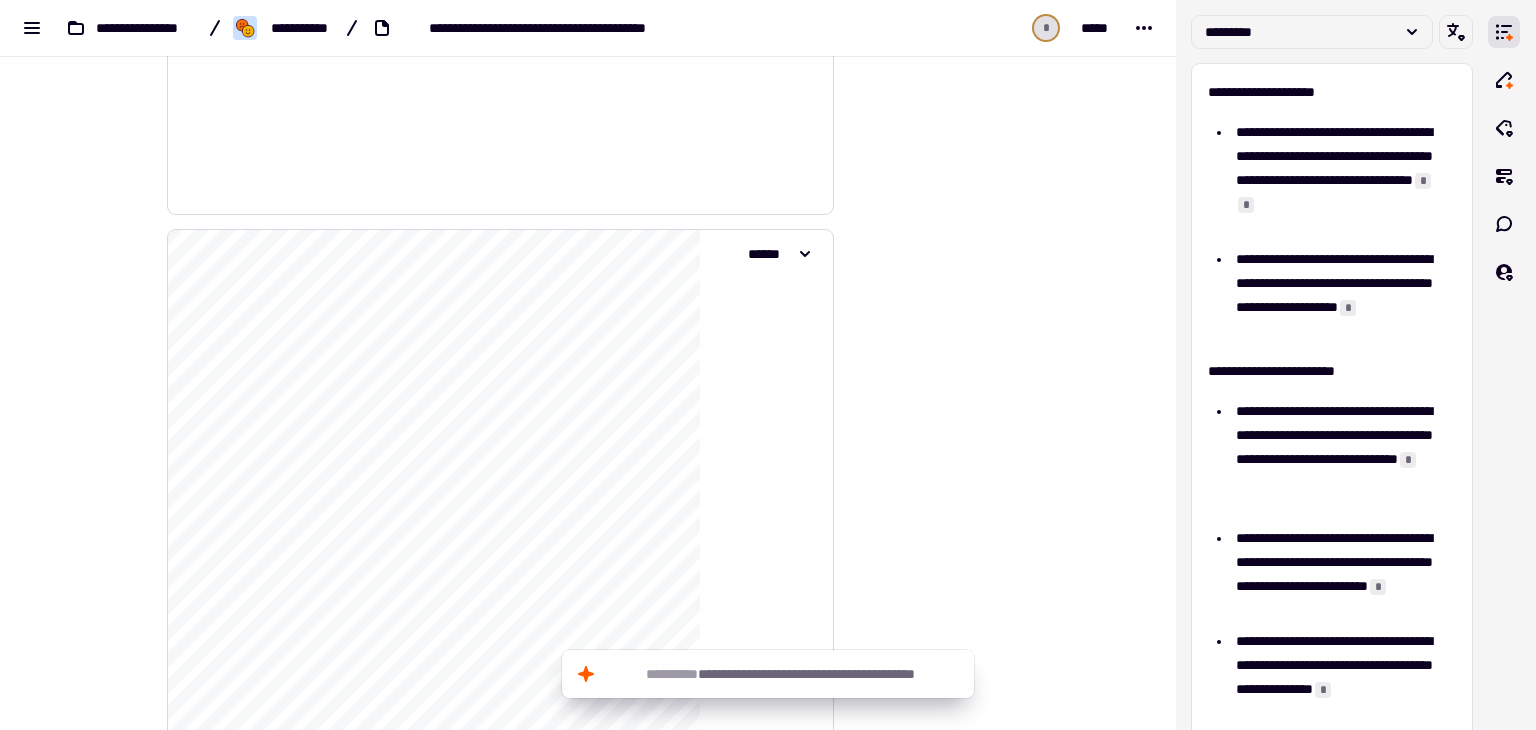scroll, scrollTop: 4500, scrollLeft: 0, axis: vertical 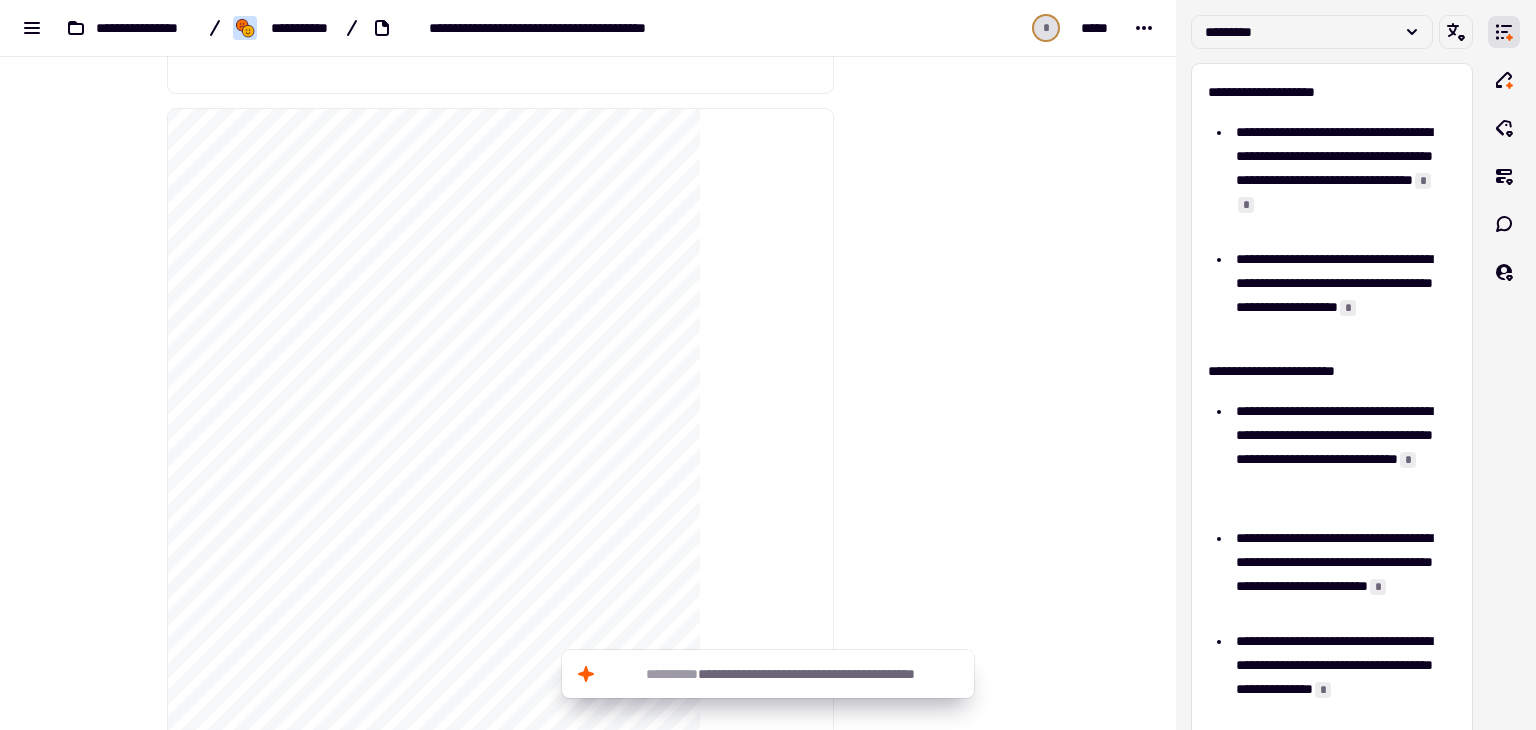 drag, startPoint x: 1176, startPoint y: 362, endPoint x: 1104, endPoint y: 357, distance: 72.1734 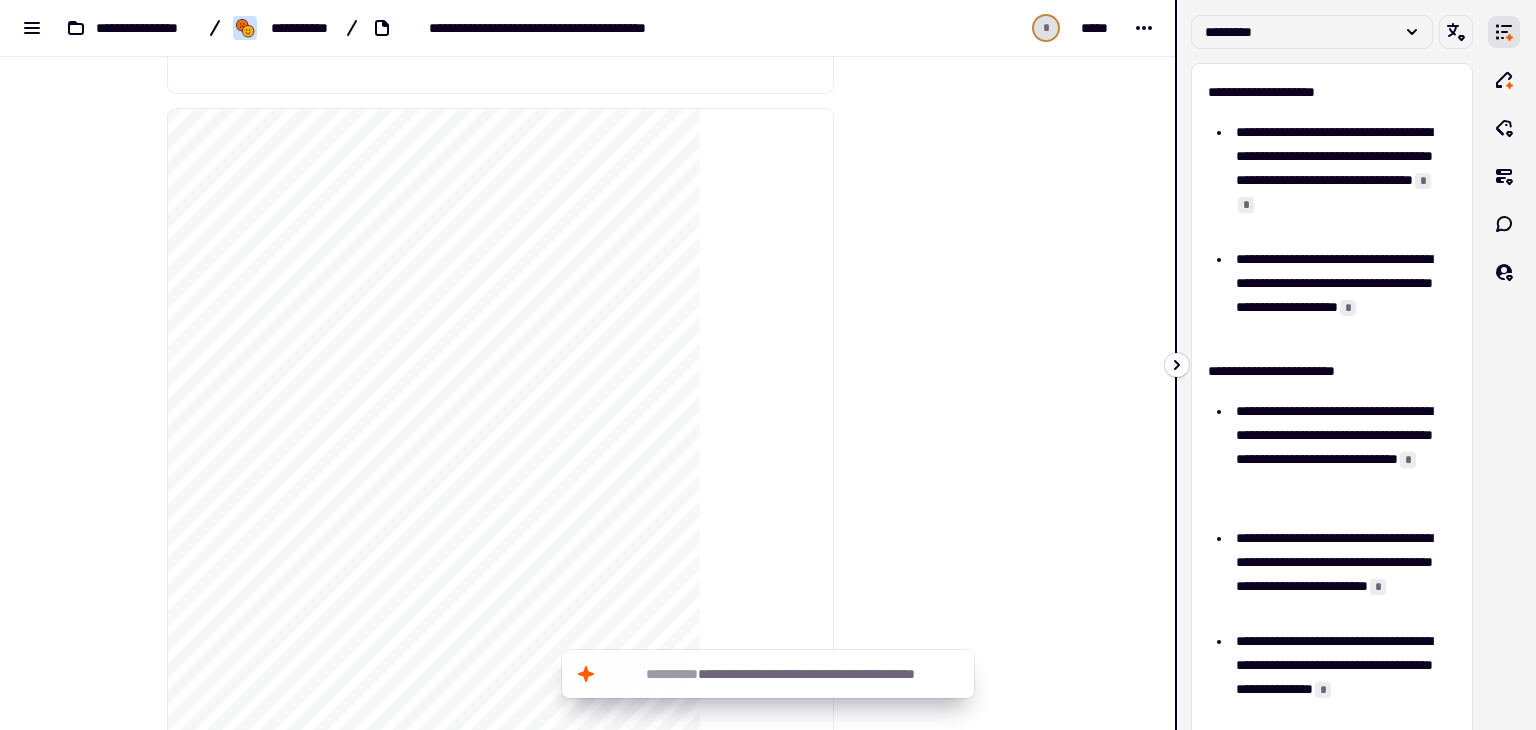 click 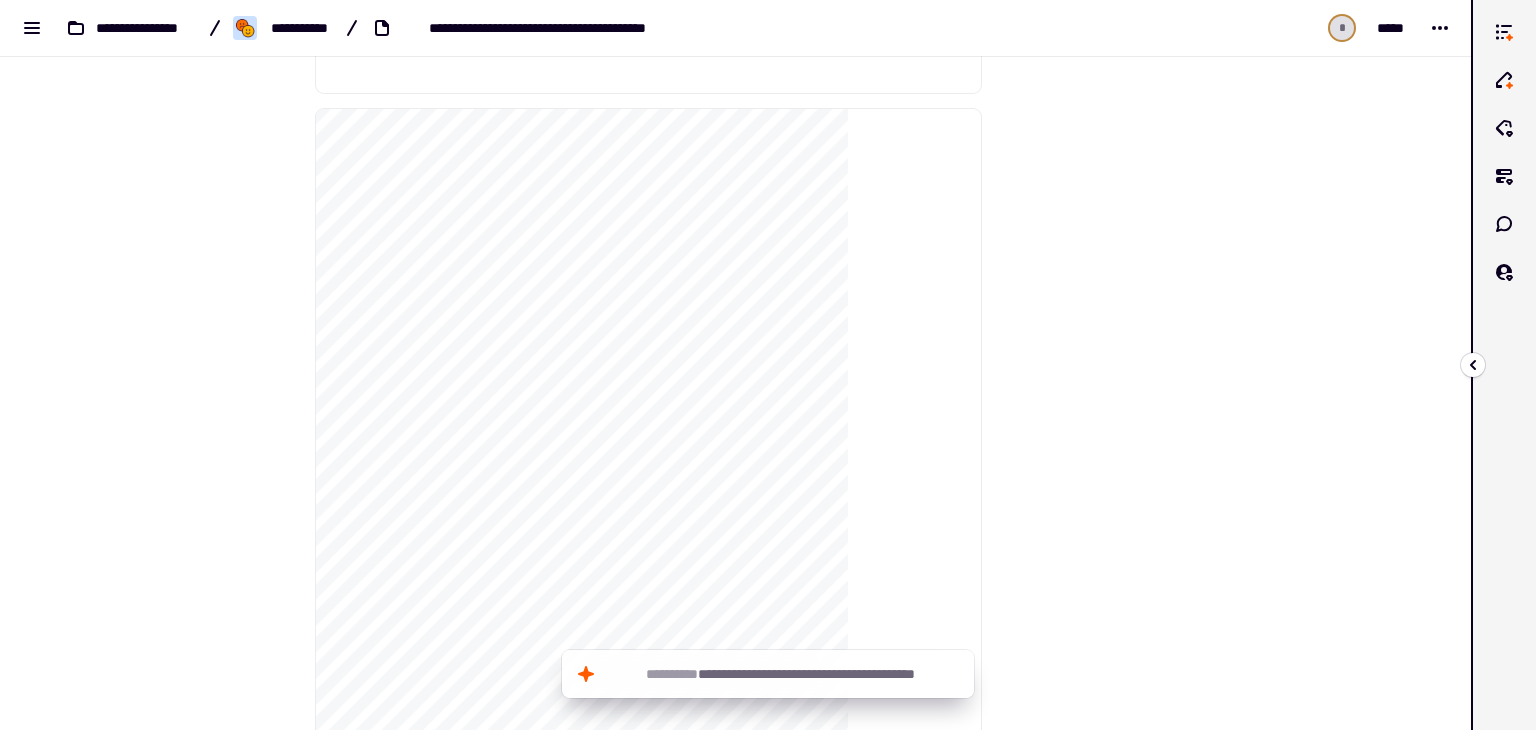 click 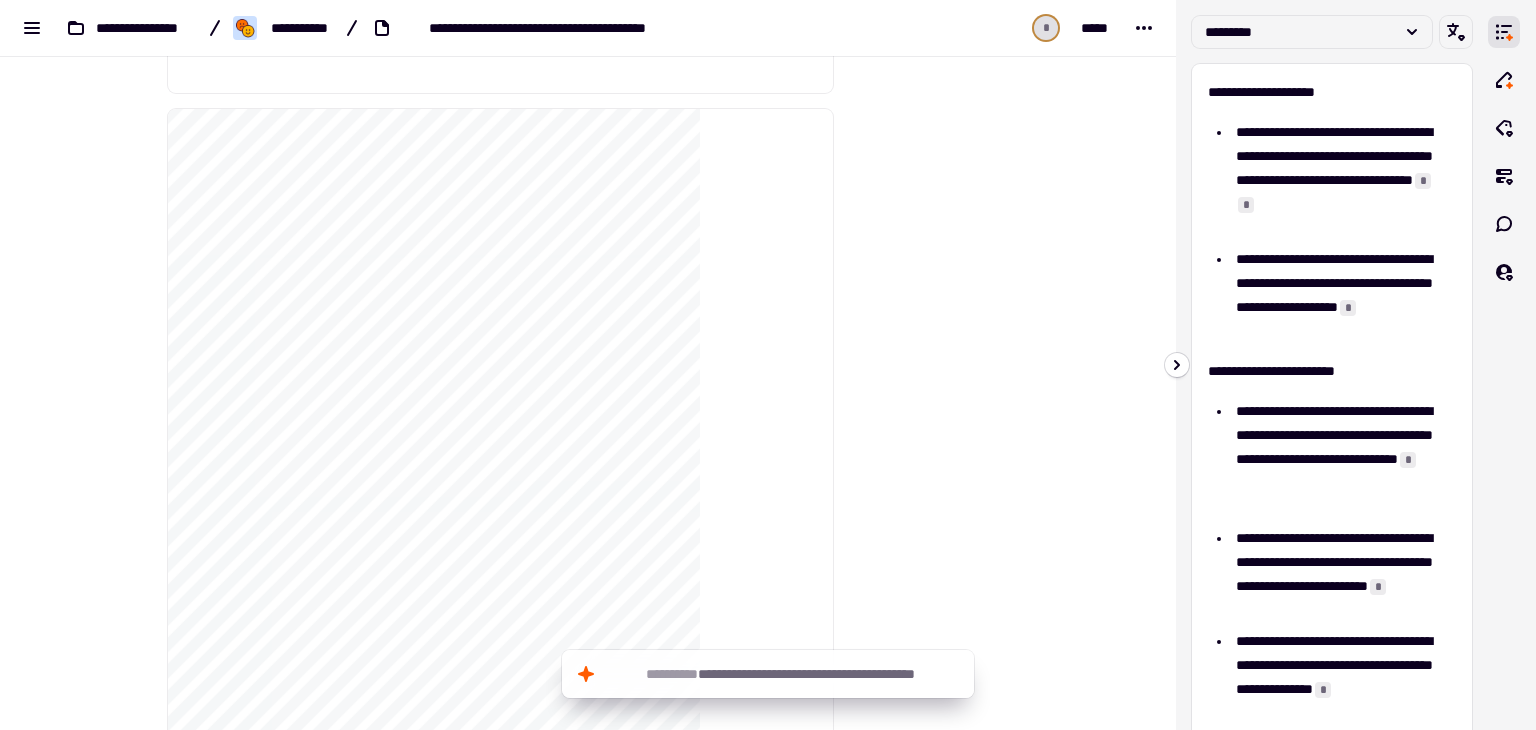 drag, startPoint x: 1176, startPoint y: 313, endPoint x: 1161, endPoint y: 311, distance: 15.132746 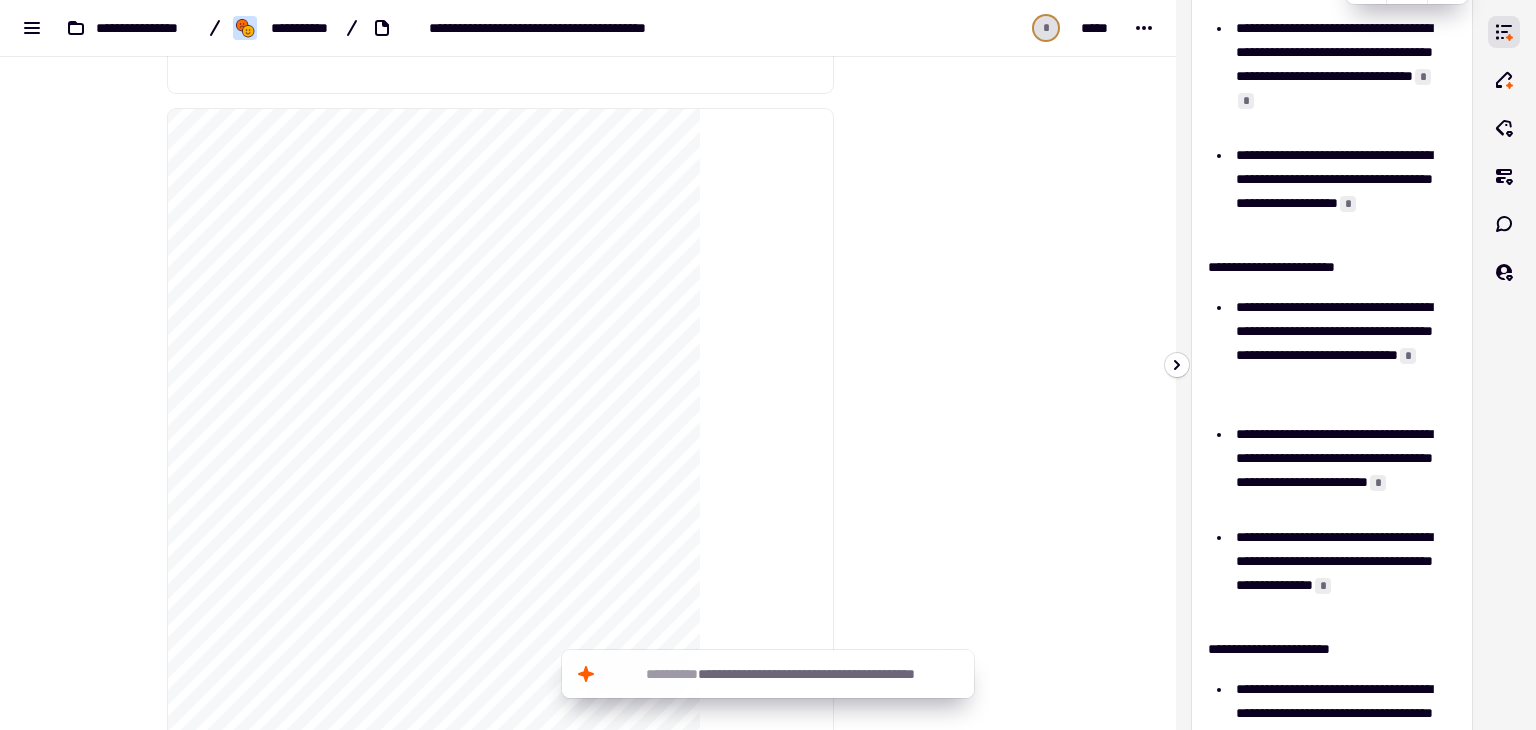 scroll, scrollTop: 0, scrollLeft: 0, axis: both 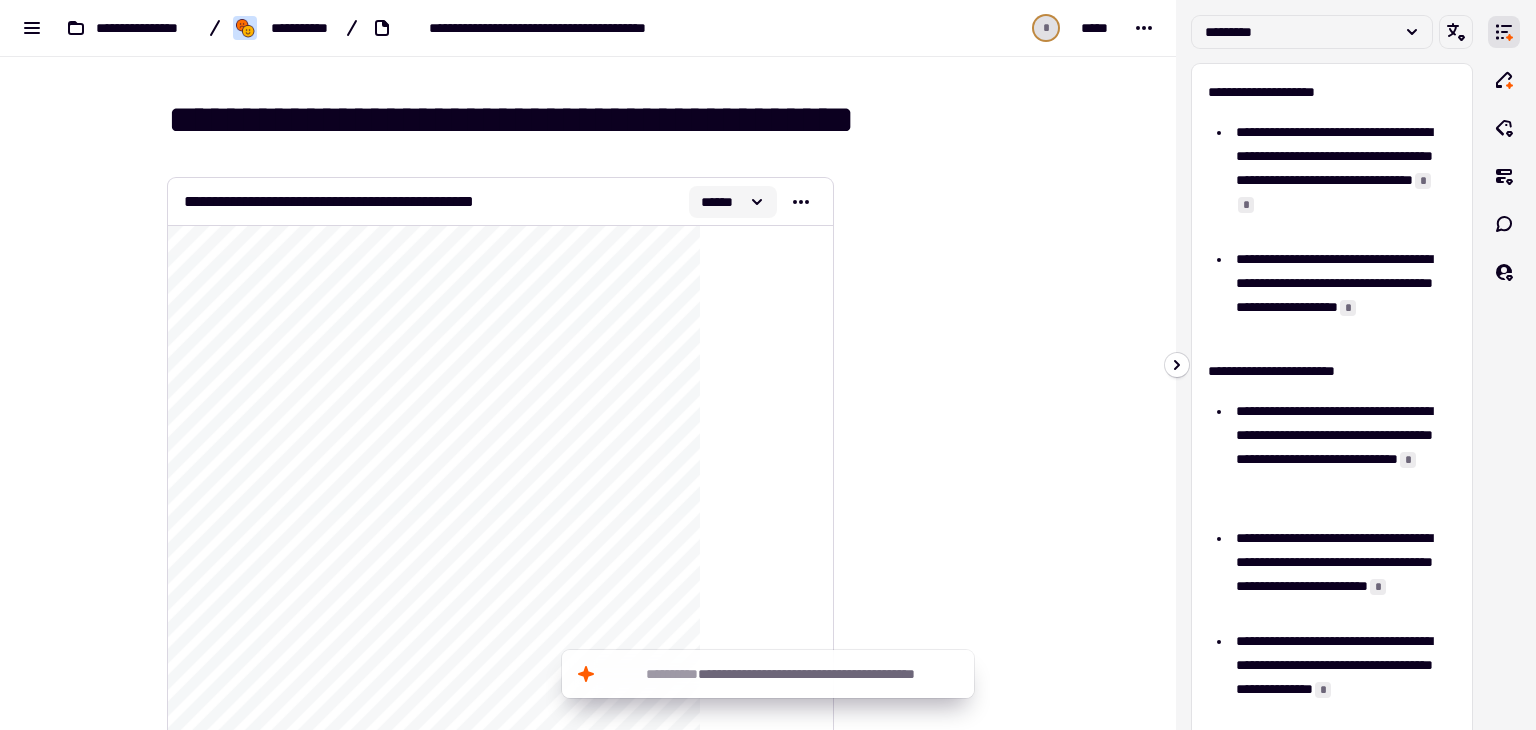 click 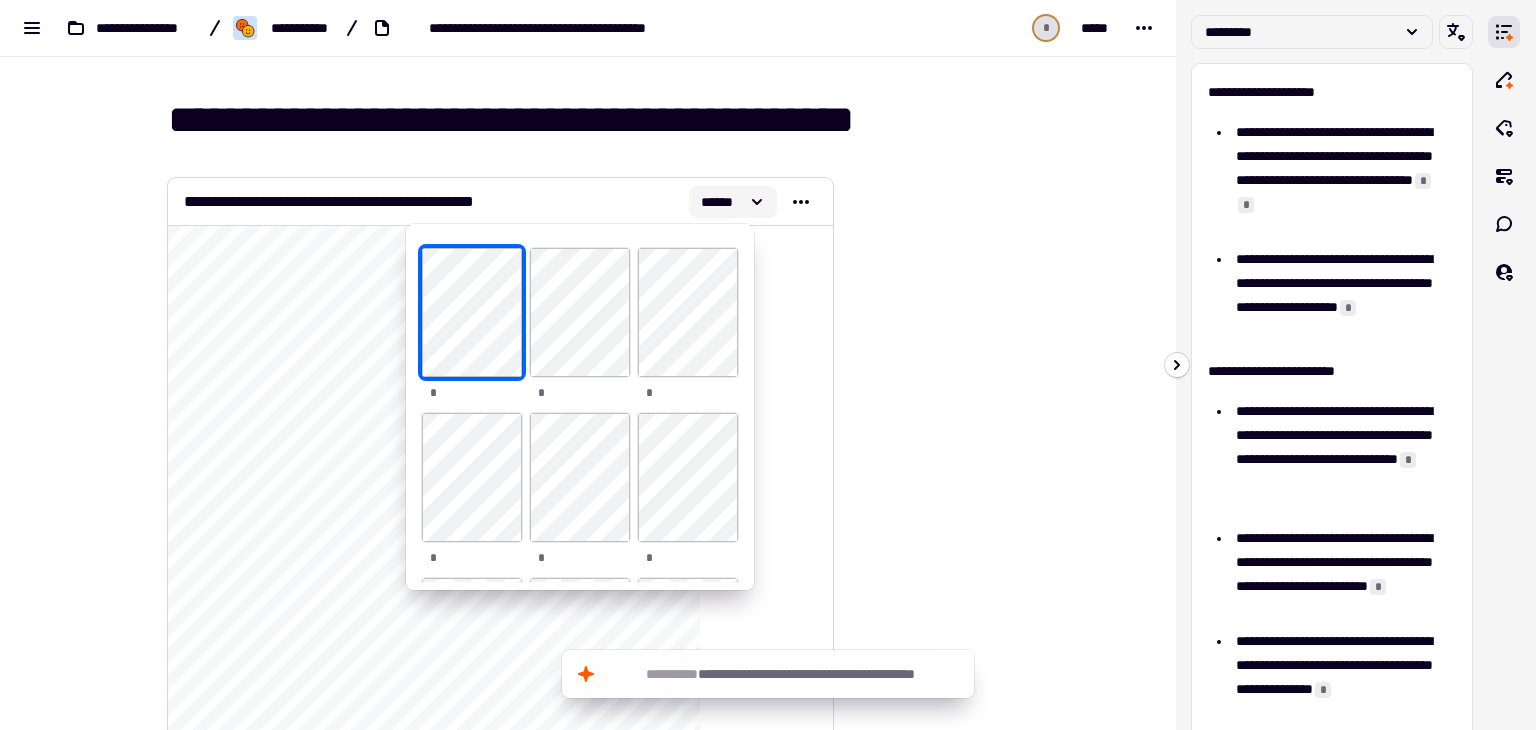 click 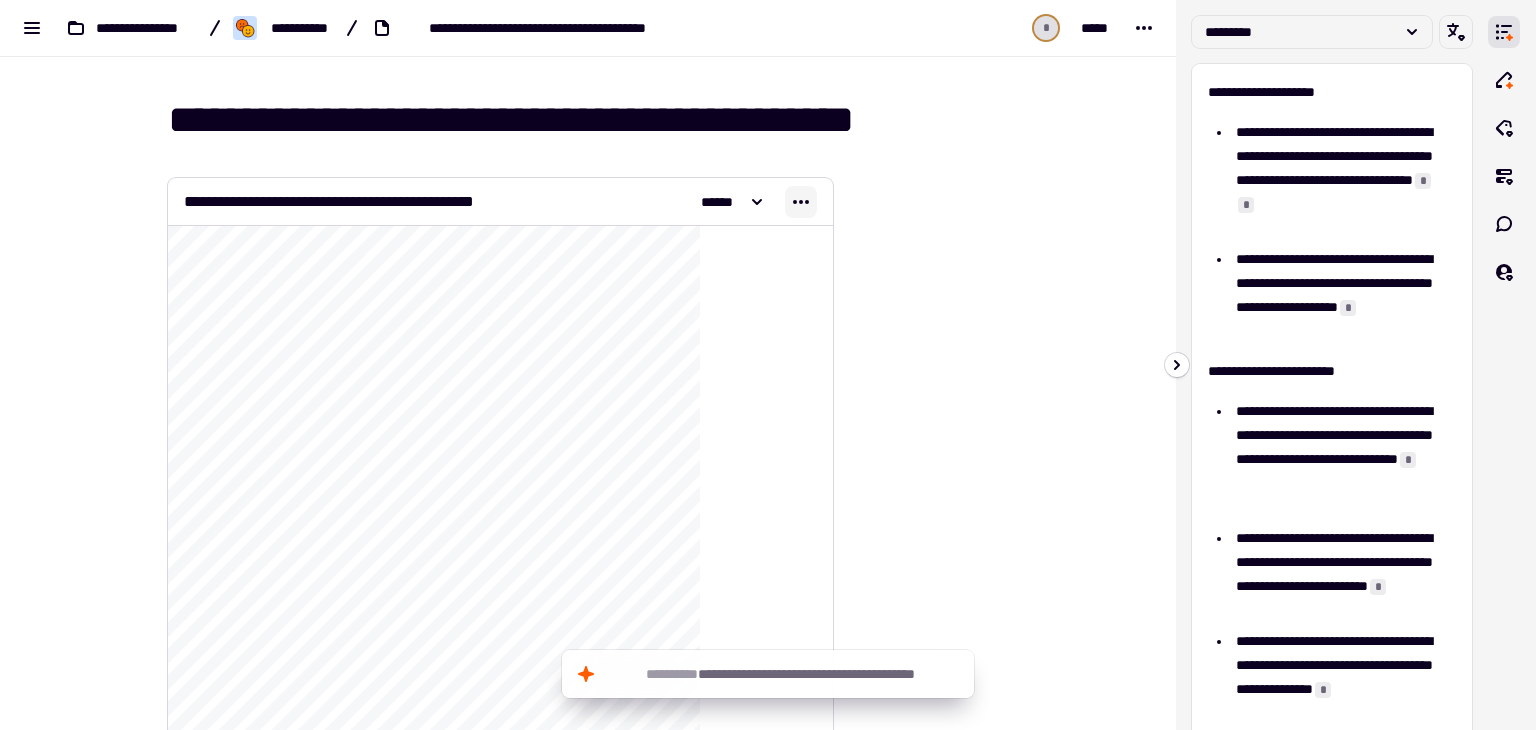 click 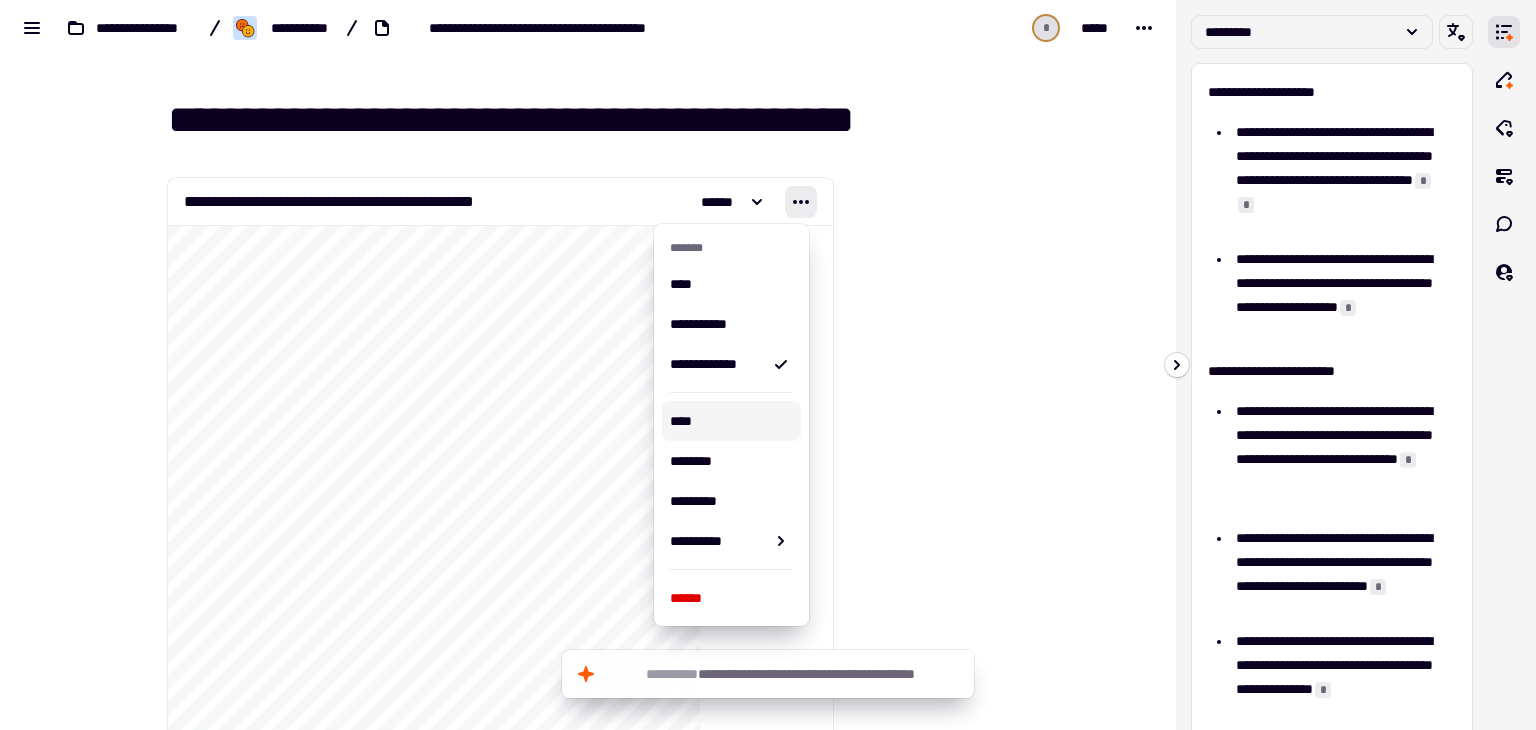click on "****" at bounding box center [731, 421] 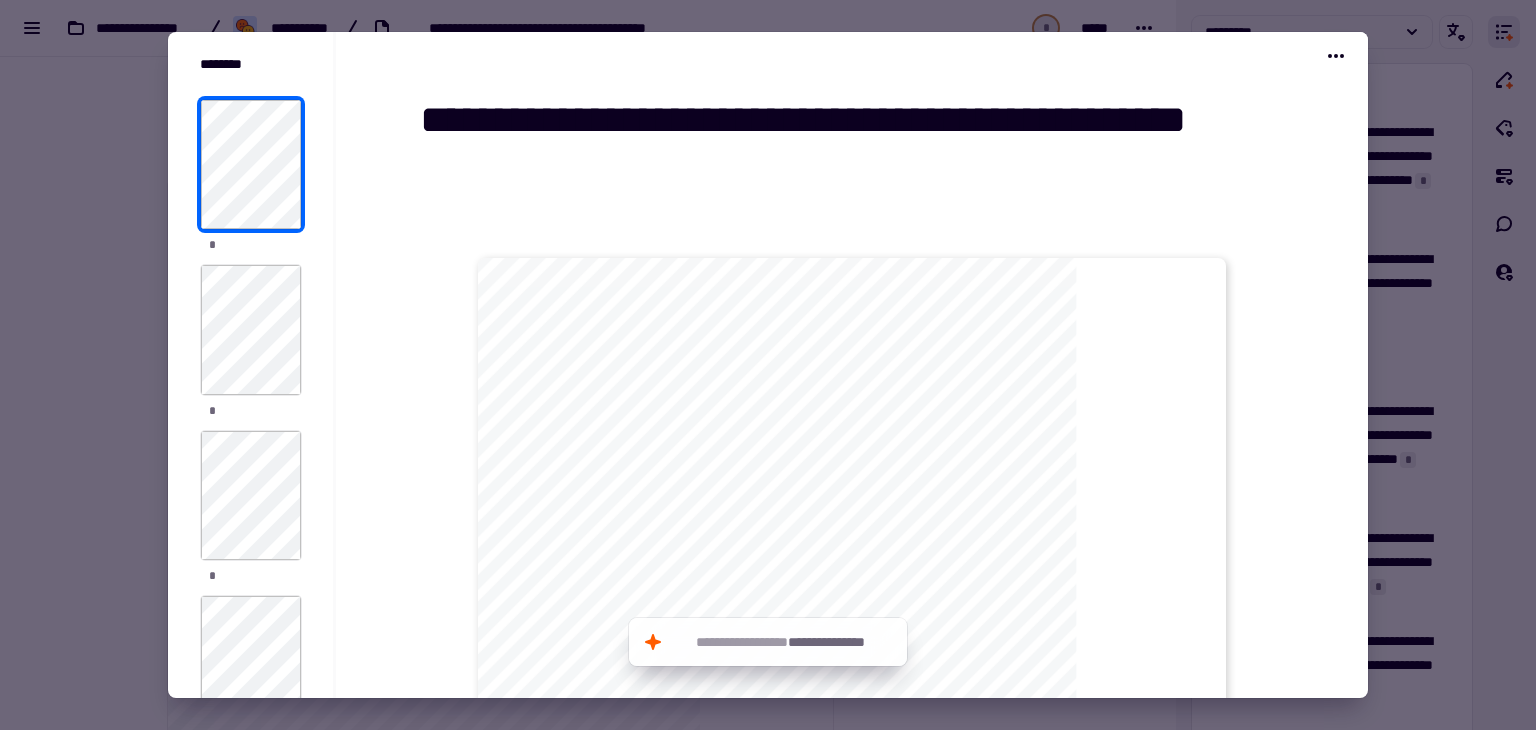 scroll, scrollTop: 1136, scrollLeft: 0, axis: vertical 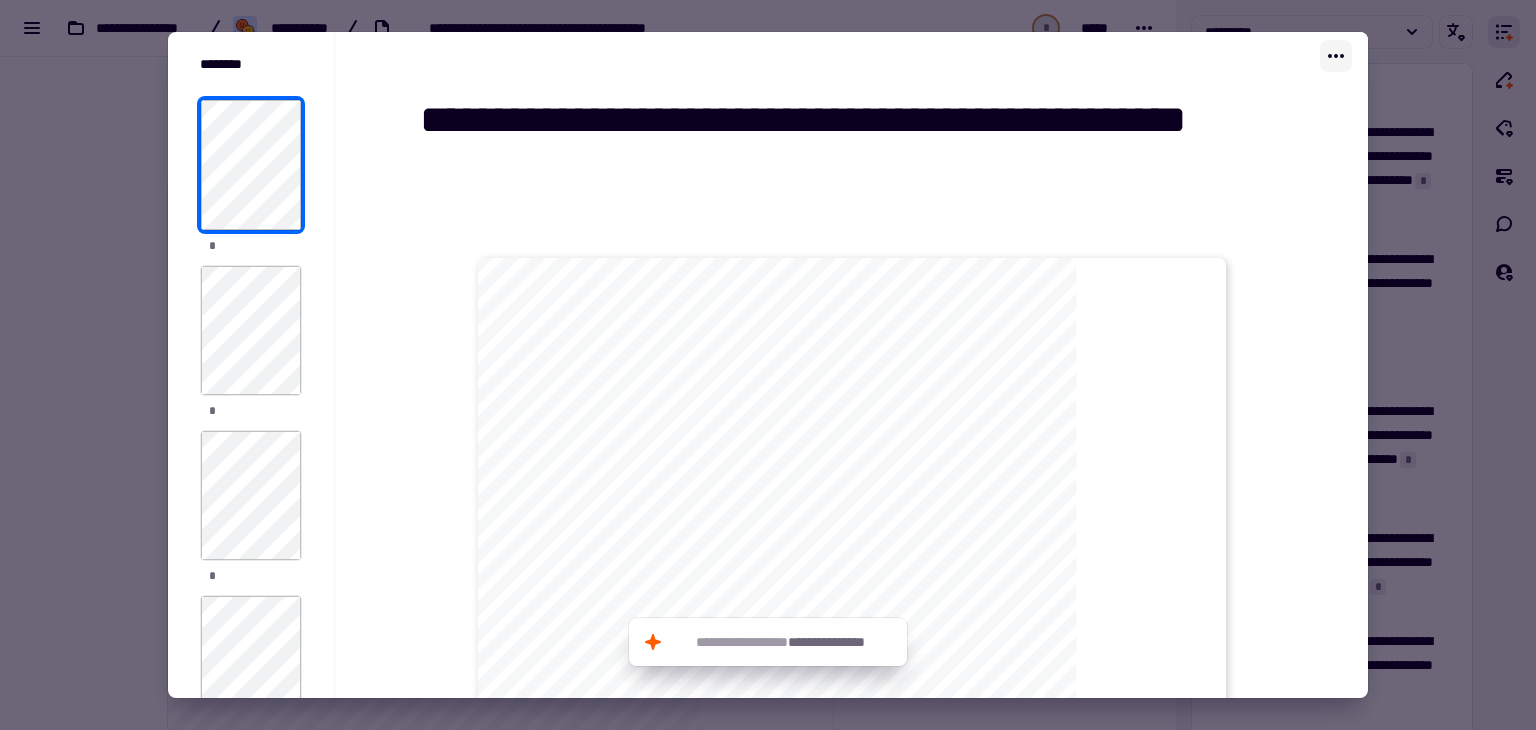 click 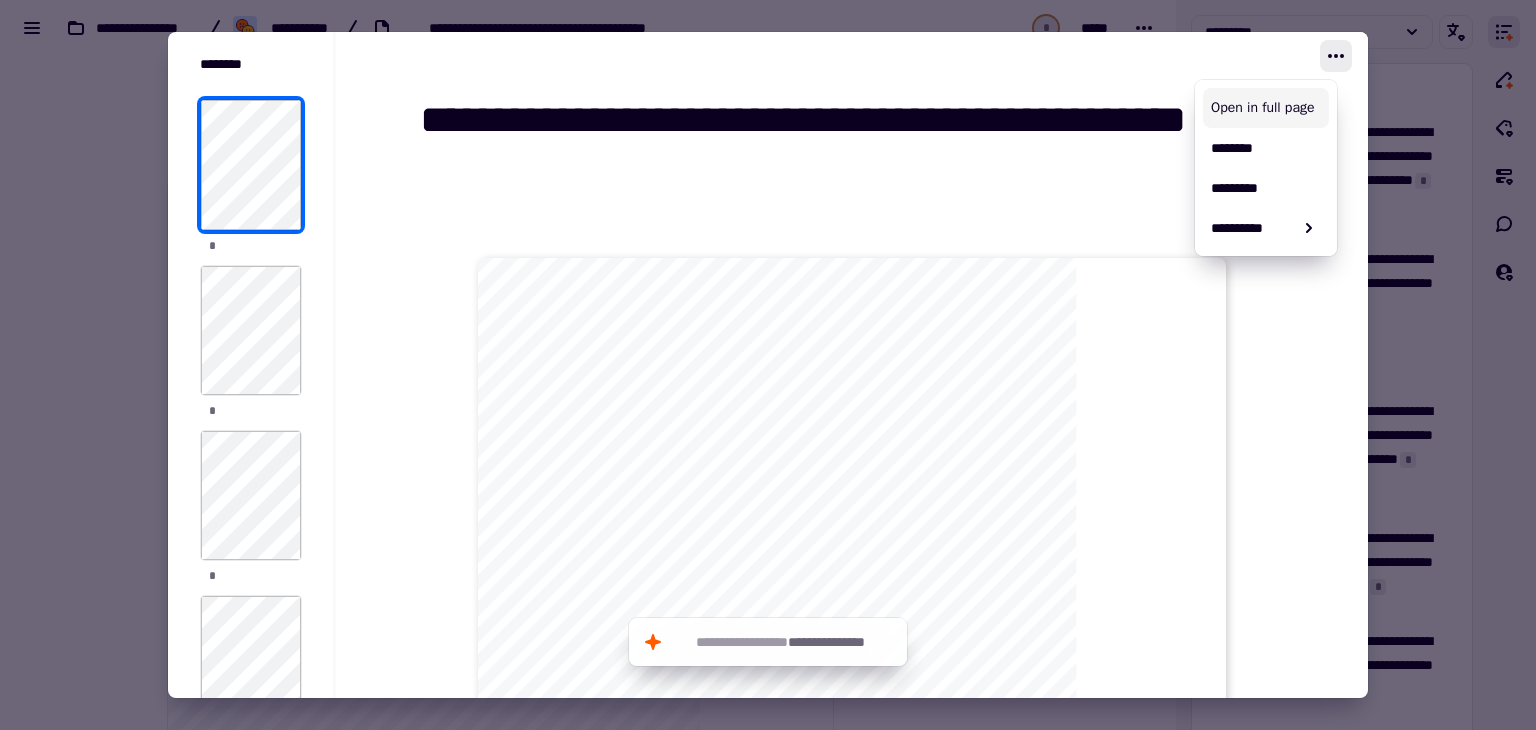 click on "Open in full page" at bounding box center [1266, 108] 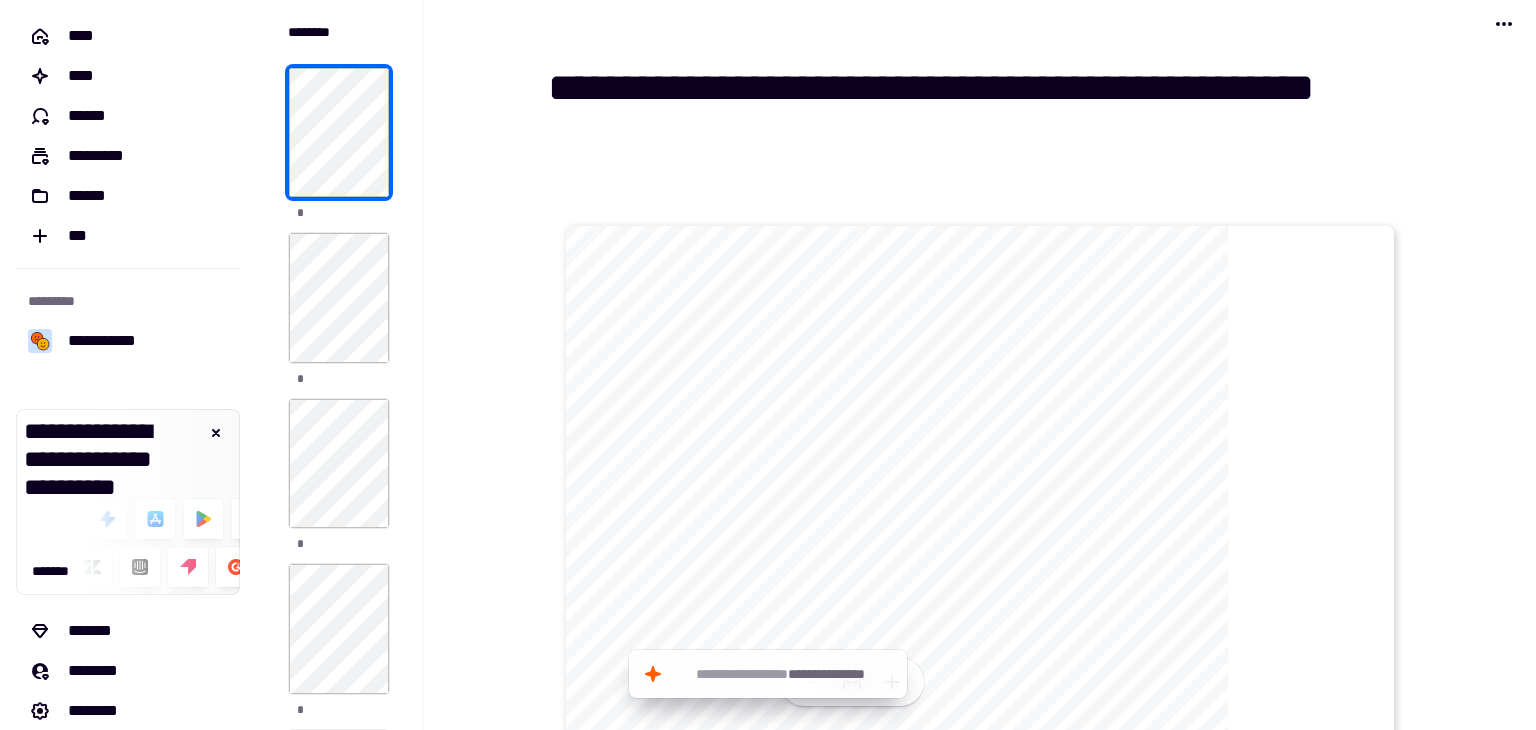 click on "**********" 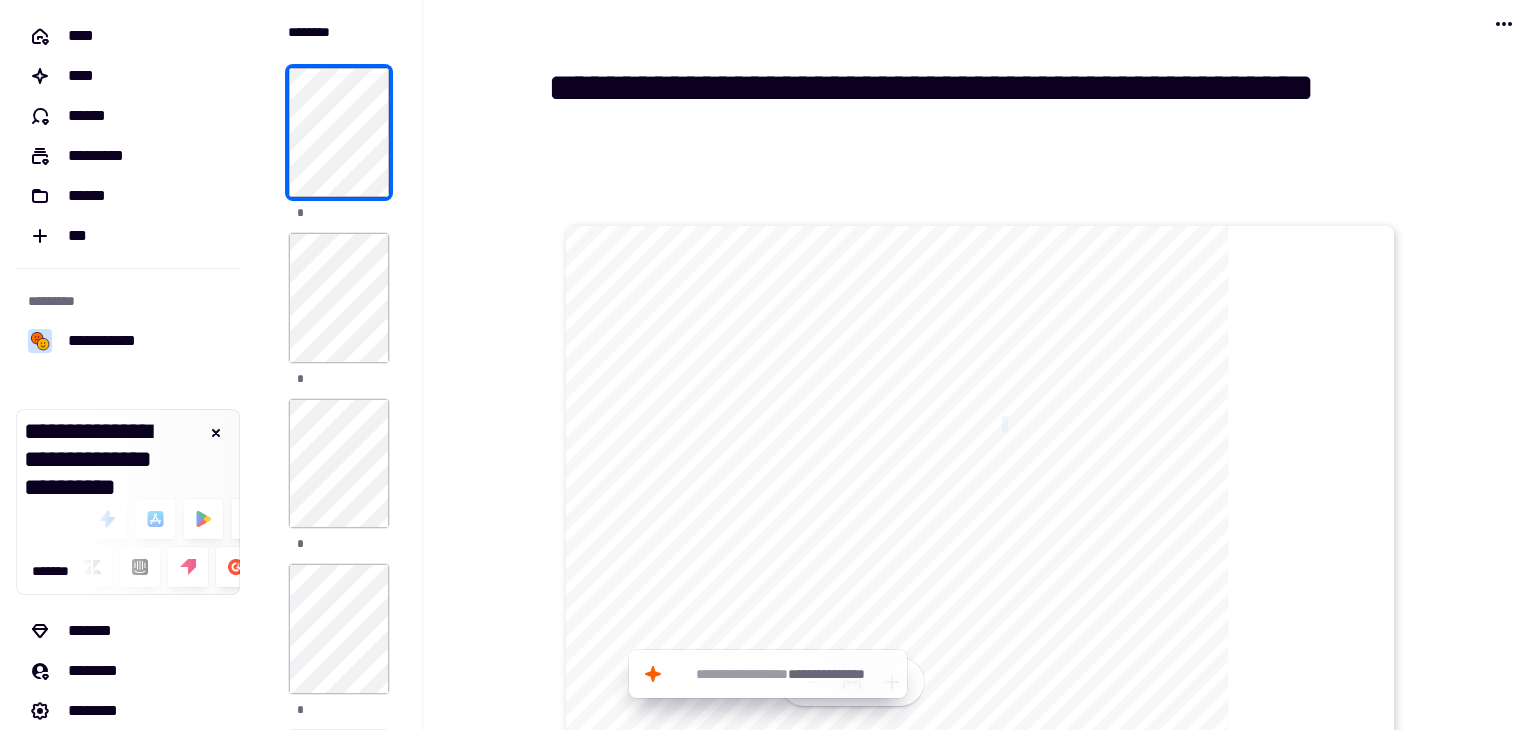 click on "**********" 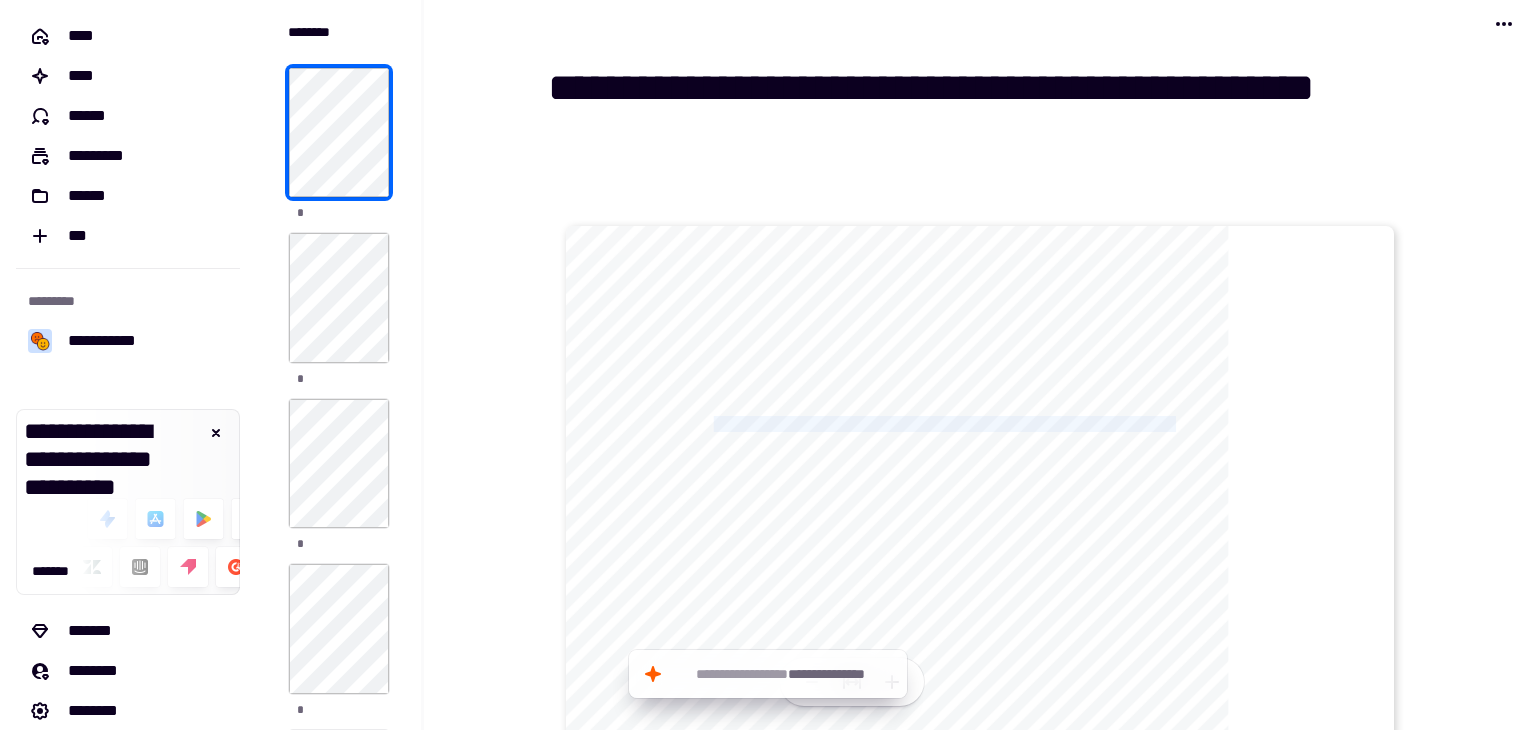 click on "**********" 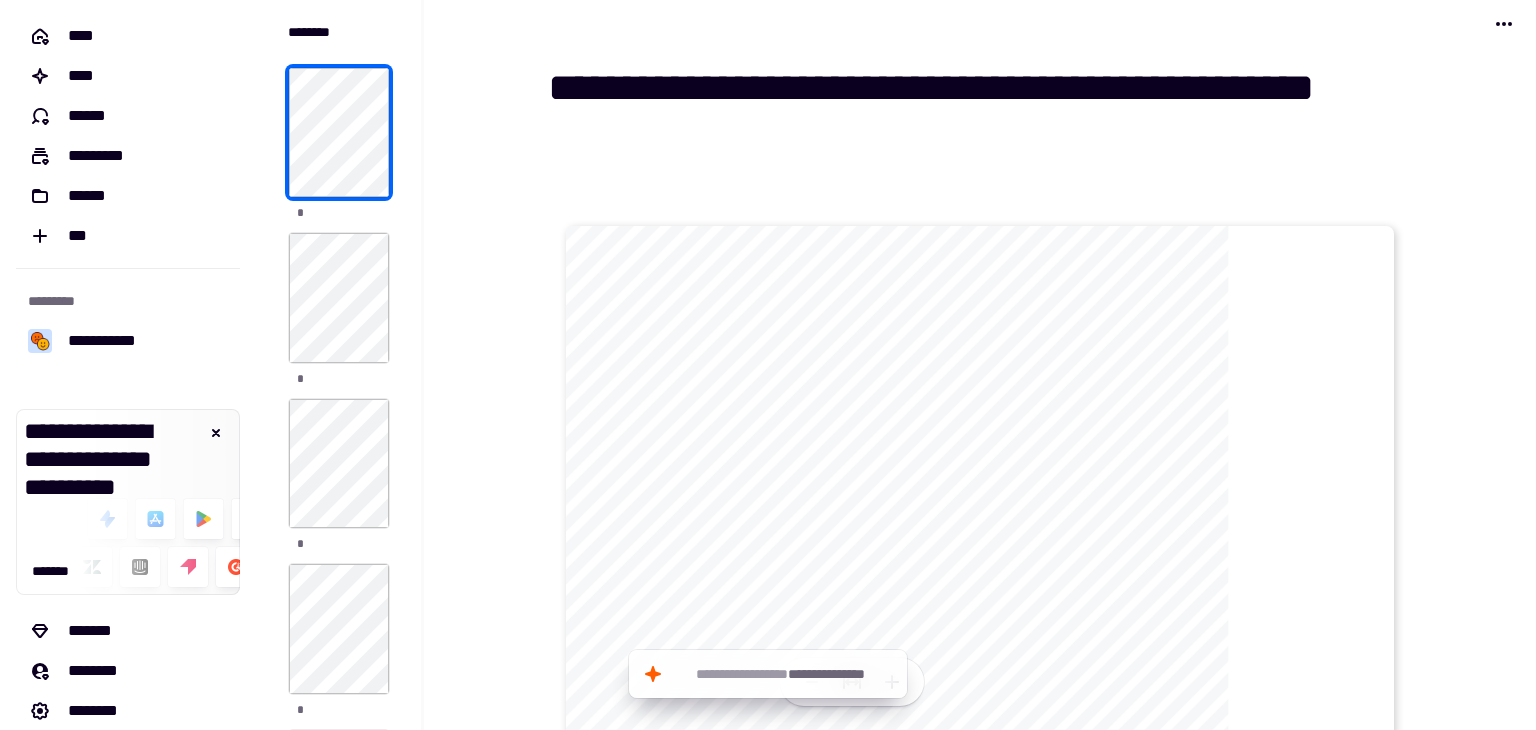 click on "**********" 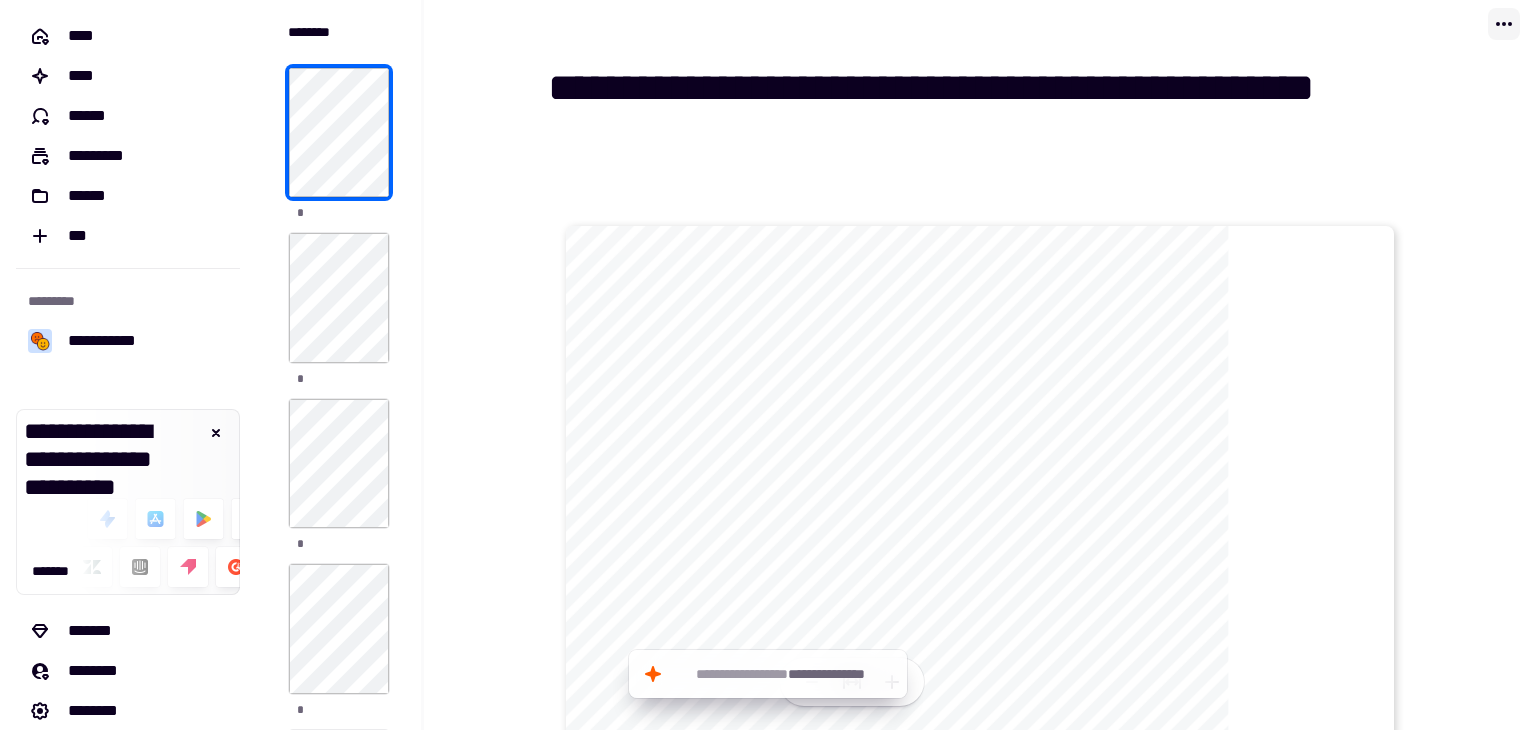 click 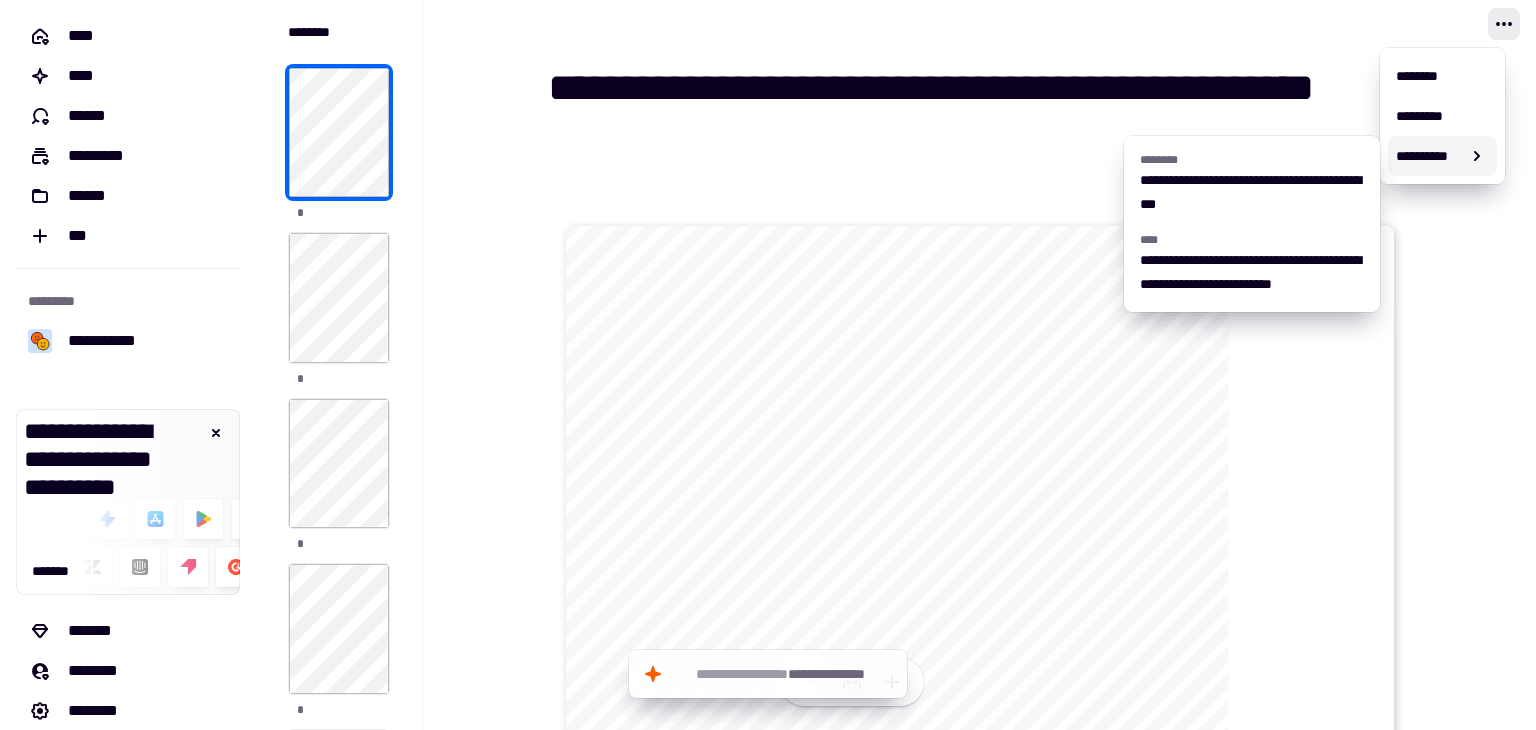 click on "**********" 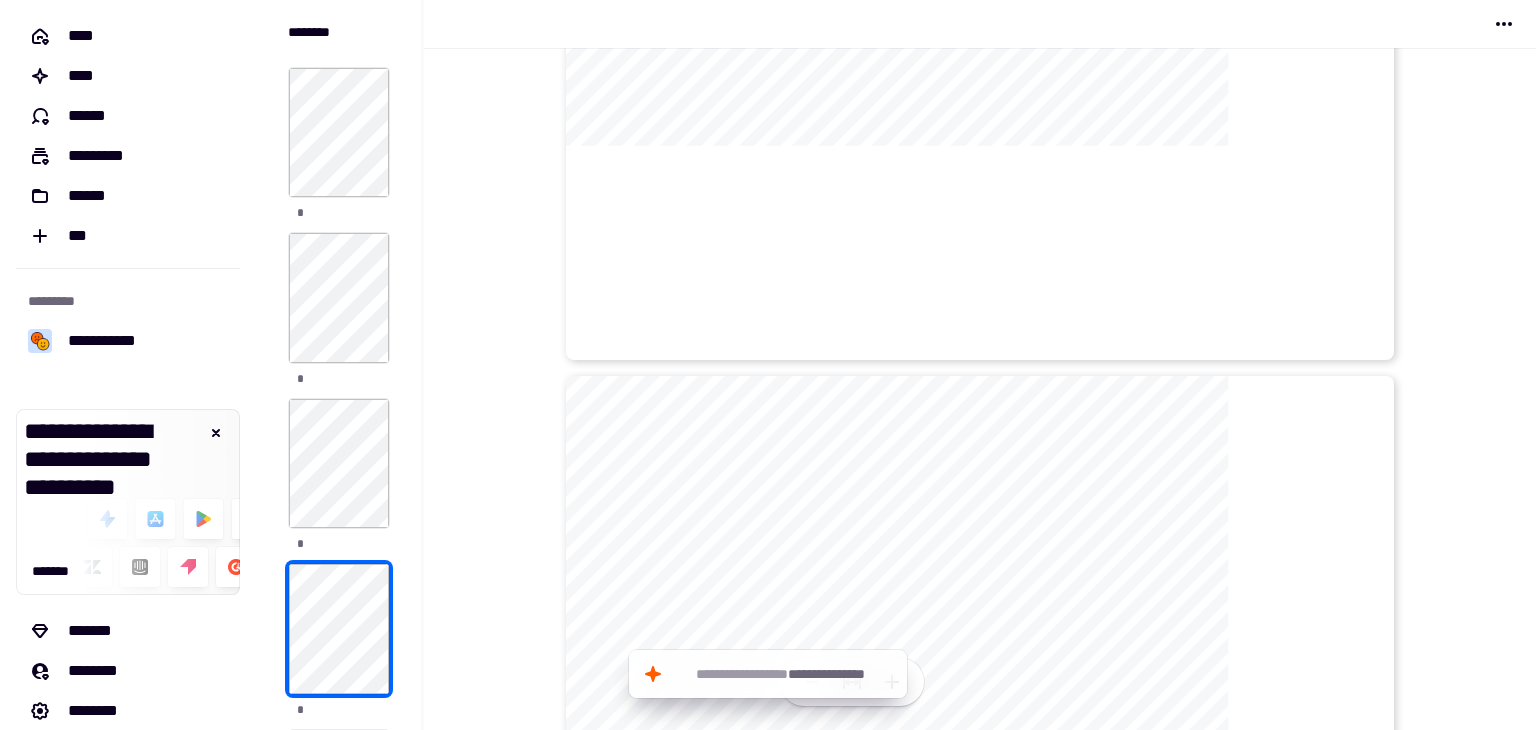 scroll, scrollTop: 4489, scrollLeft: 0, axis: vertical 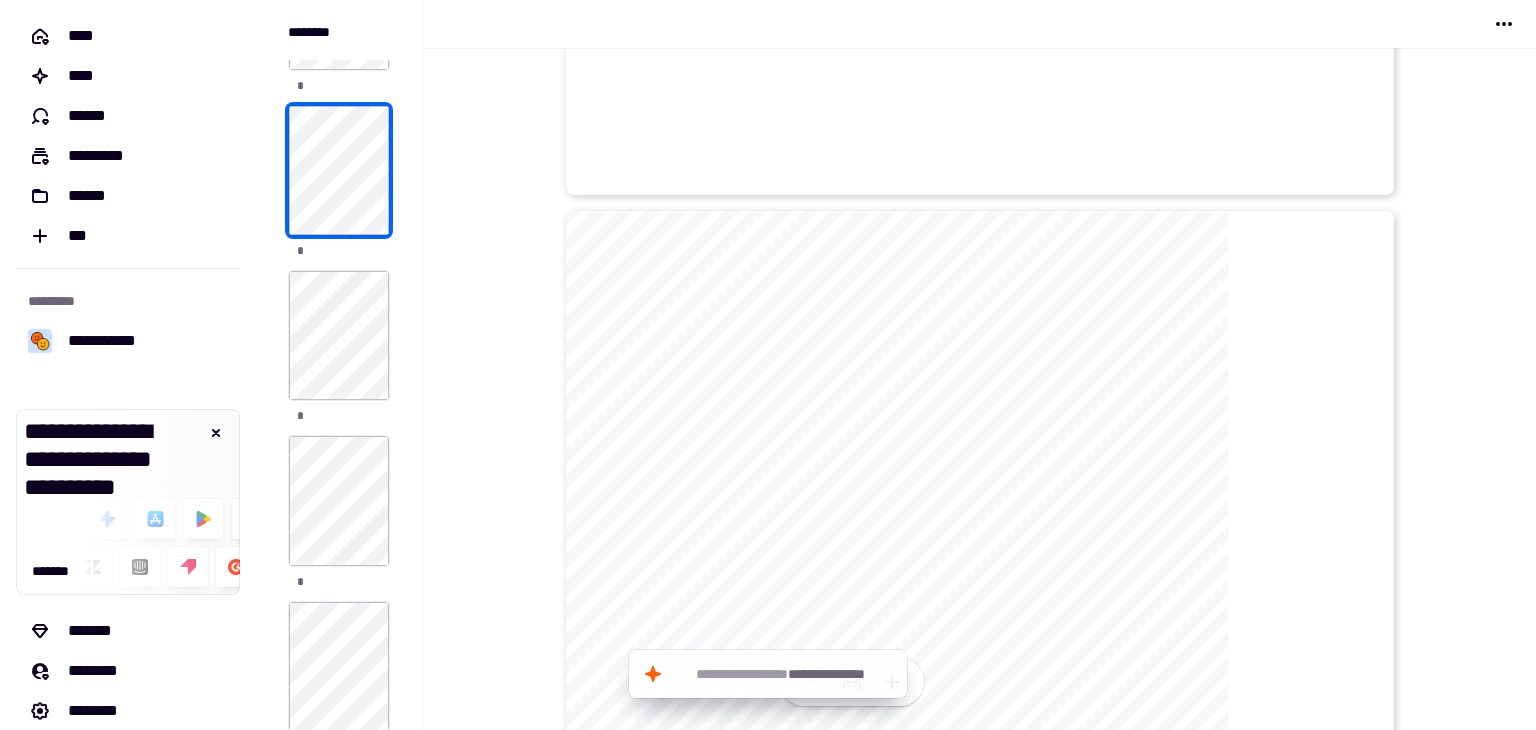 click on "**********" 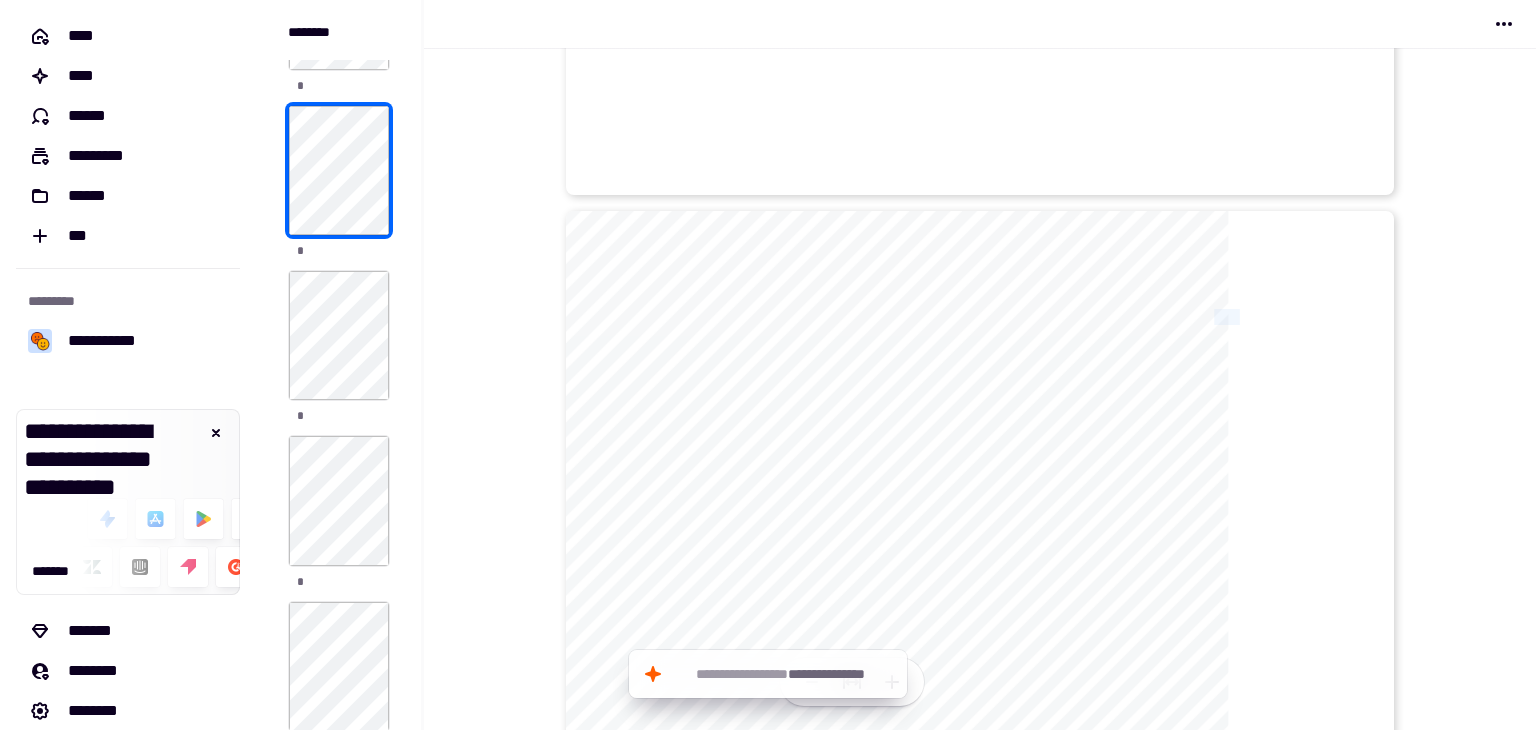 click on "**********" 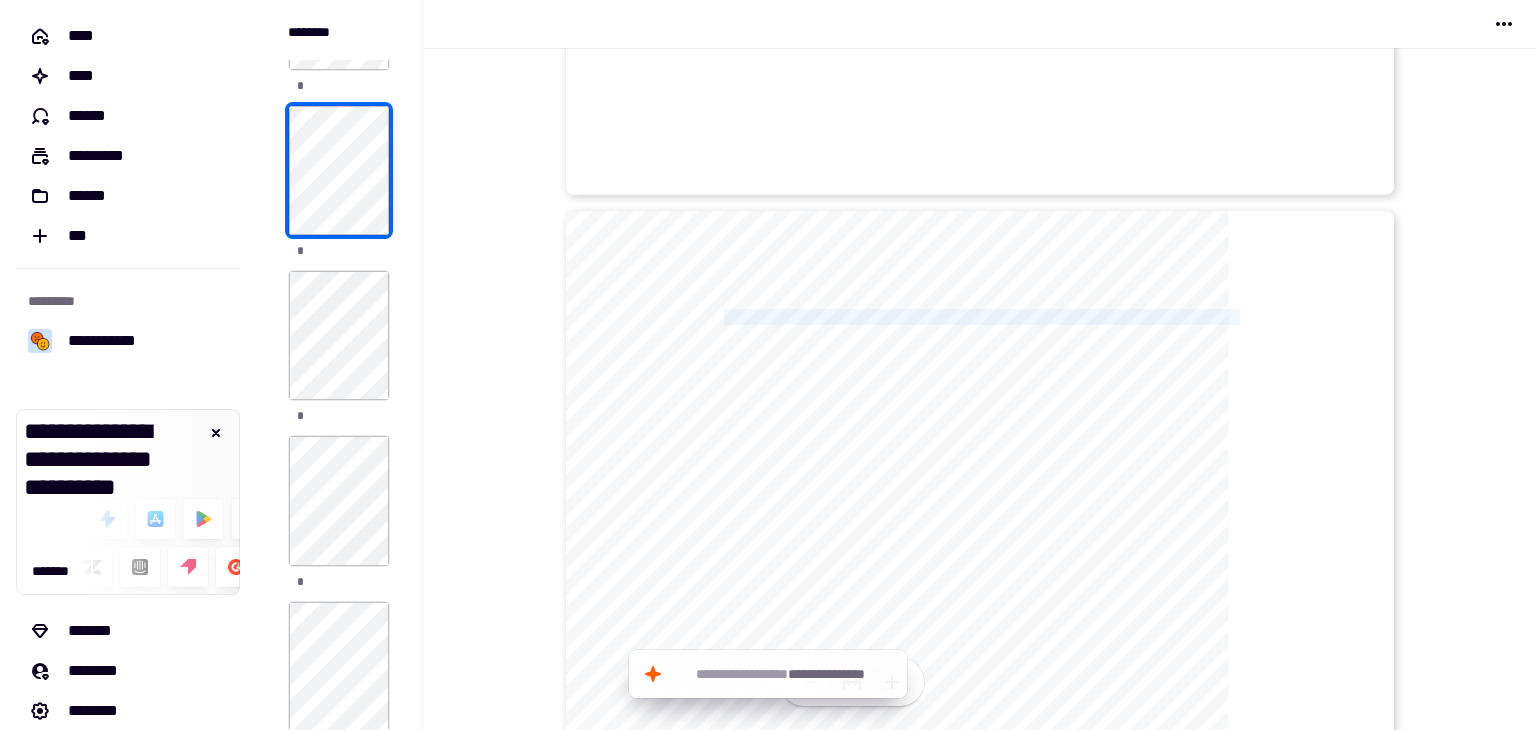click on "**********" 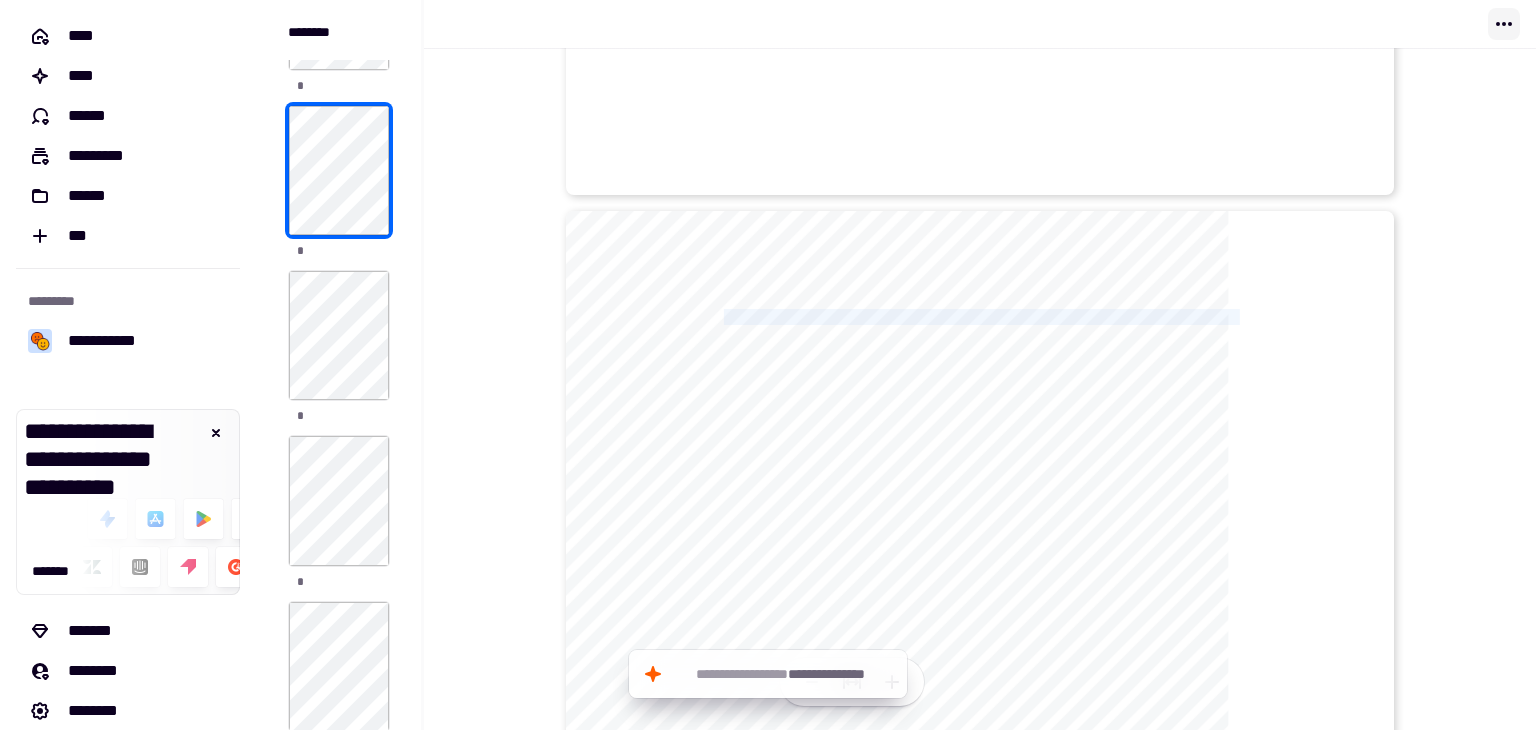 click 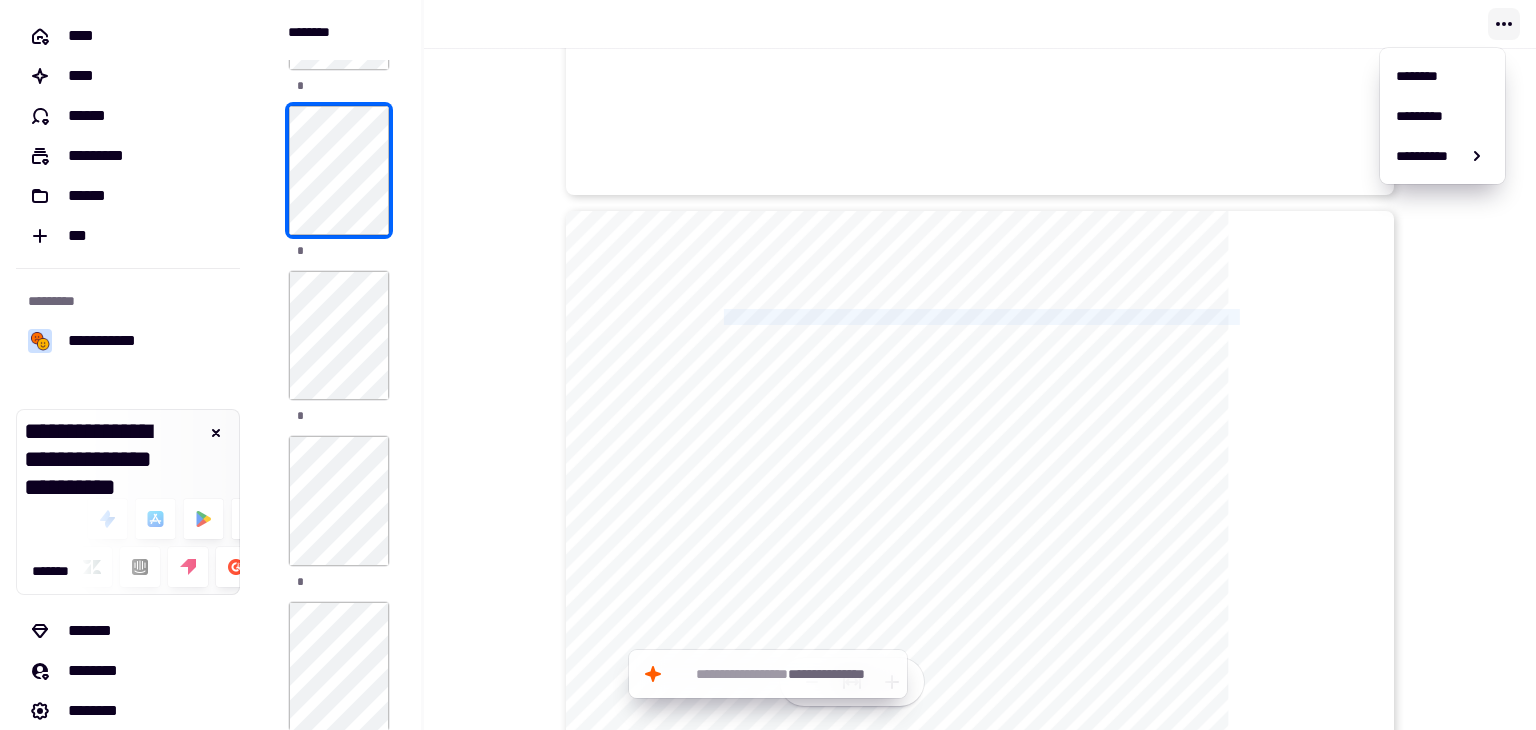 click 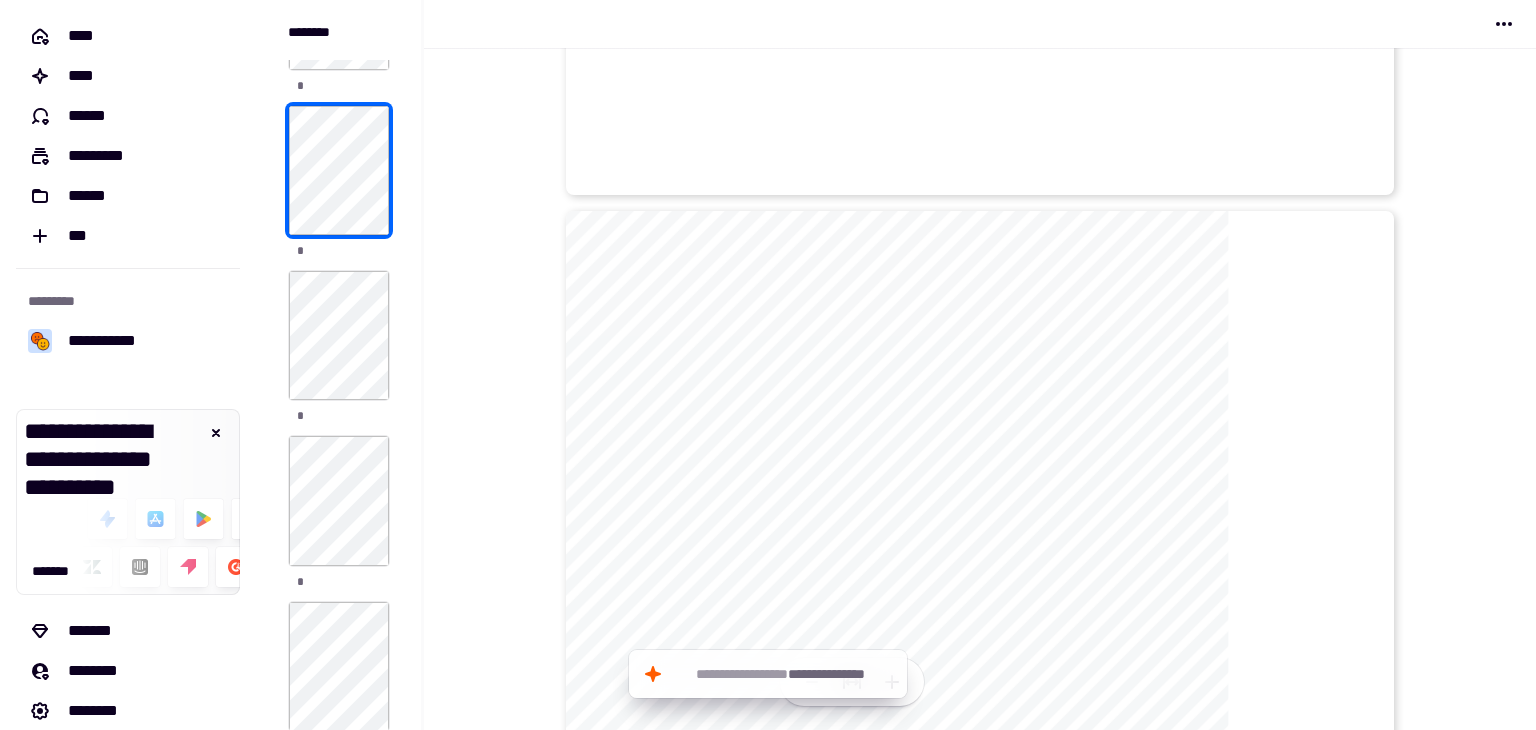 click on "**********" 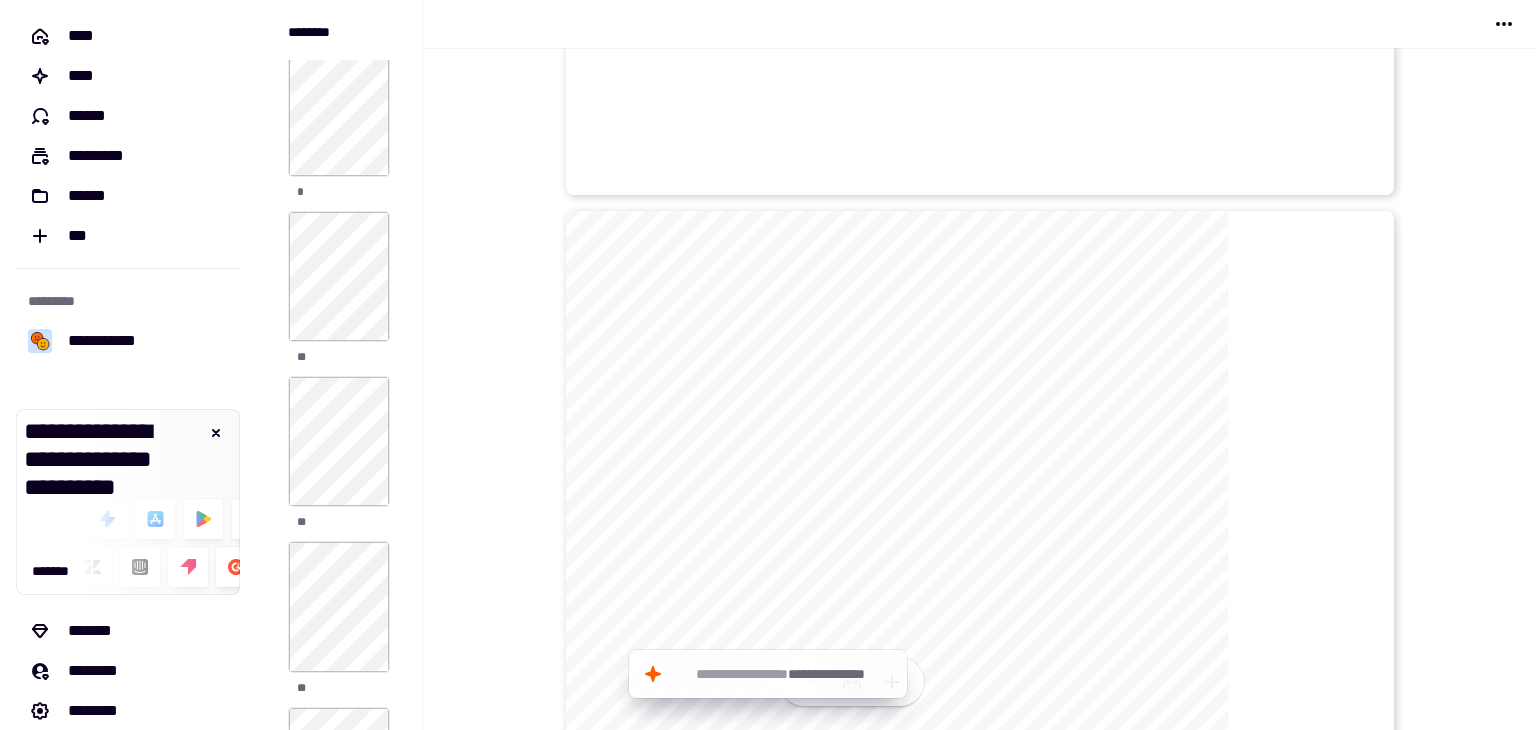 scroll, scrollTop: 1508, scrollLeft: 0, axis: vertical 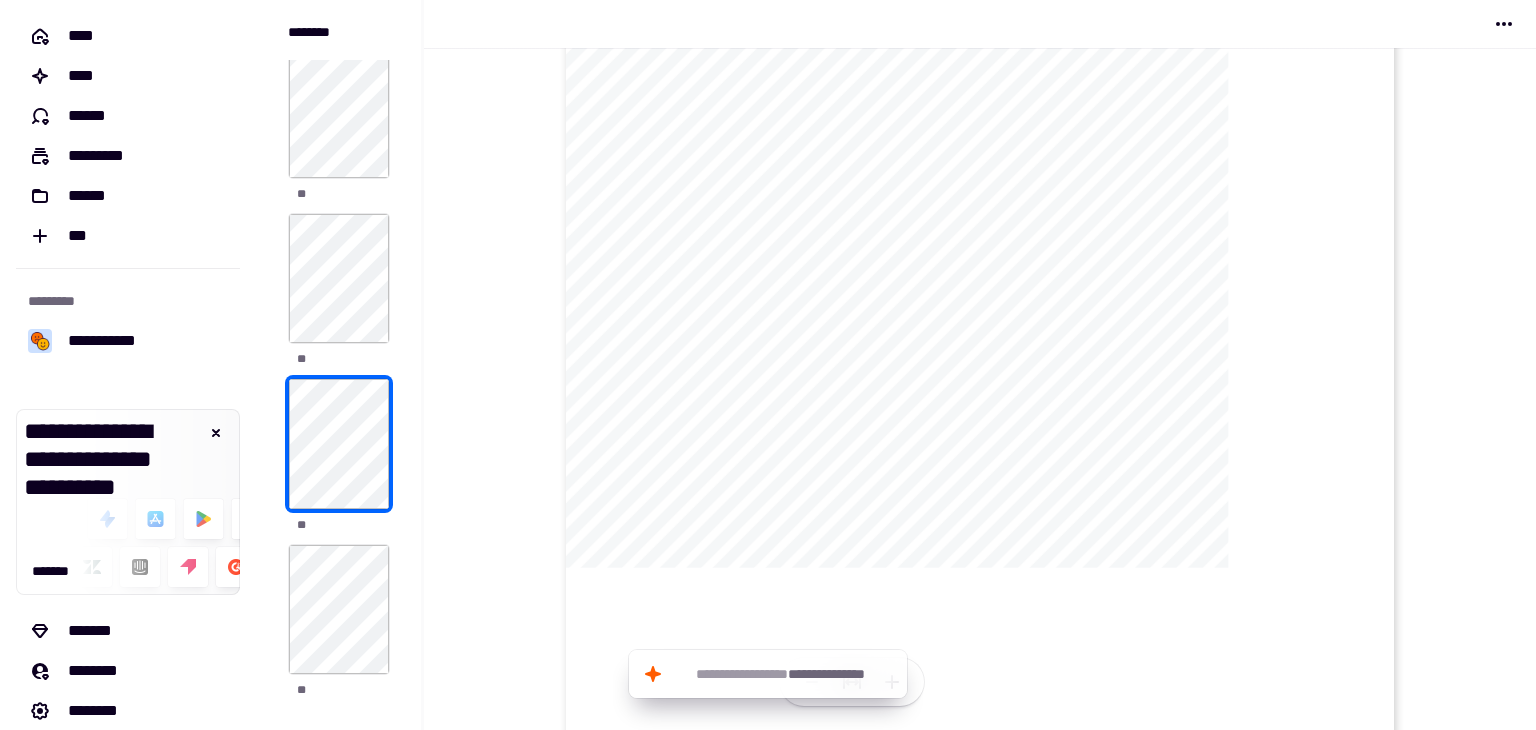 click on "**********" at bounding box center [980, -5191] 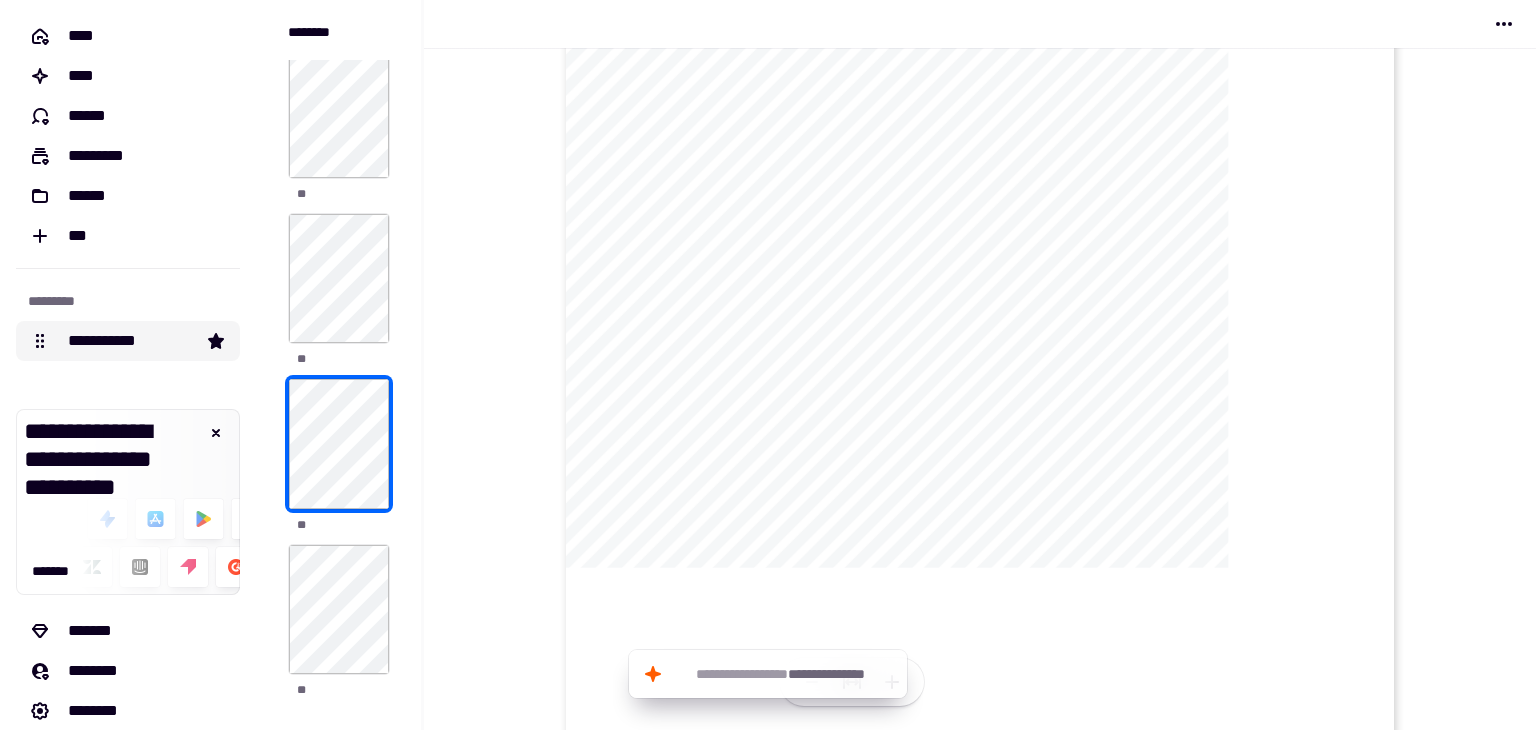 click on "**********" 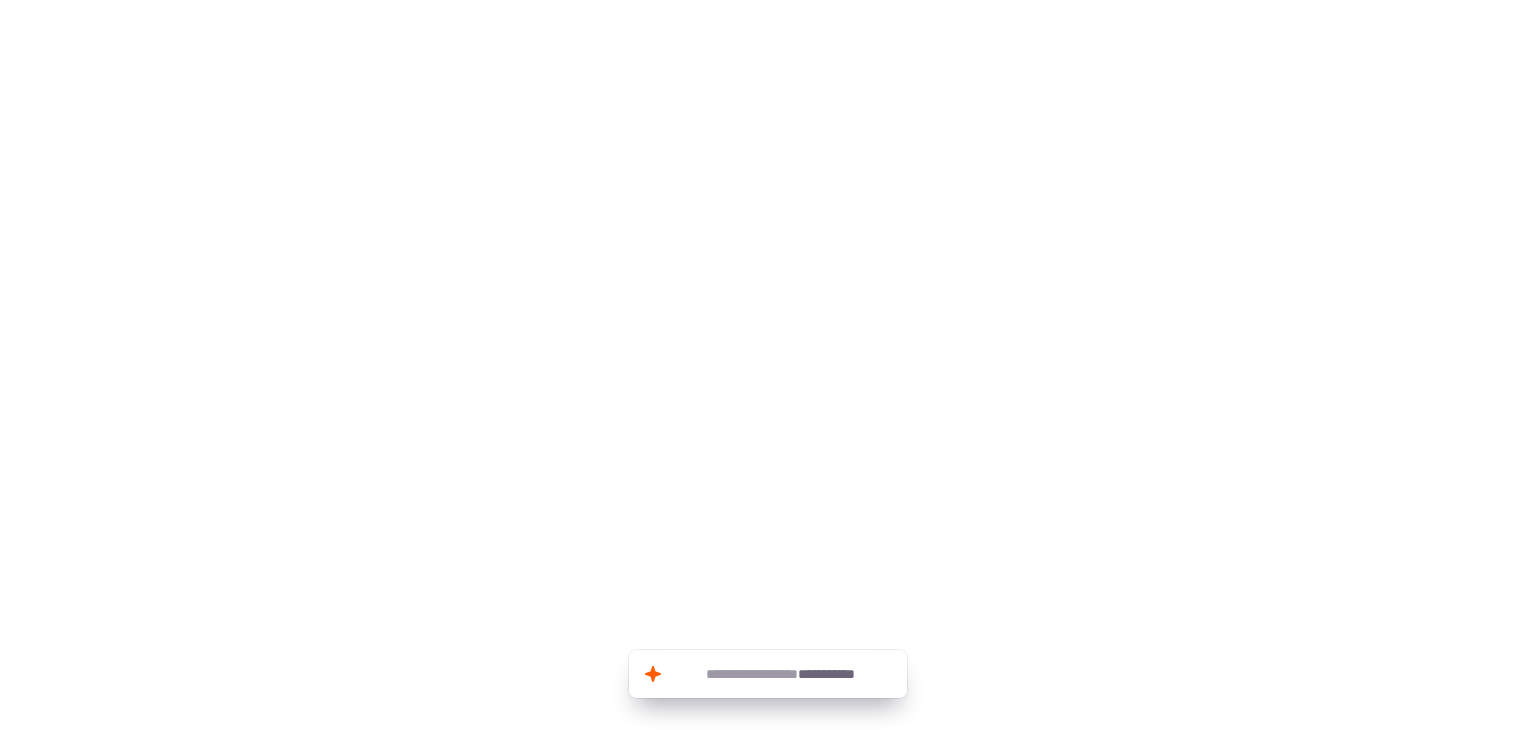 scroll, scrollTop: 0, scrollLeft: 0, axis: both 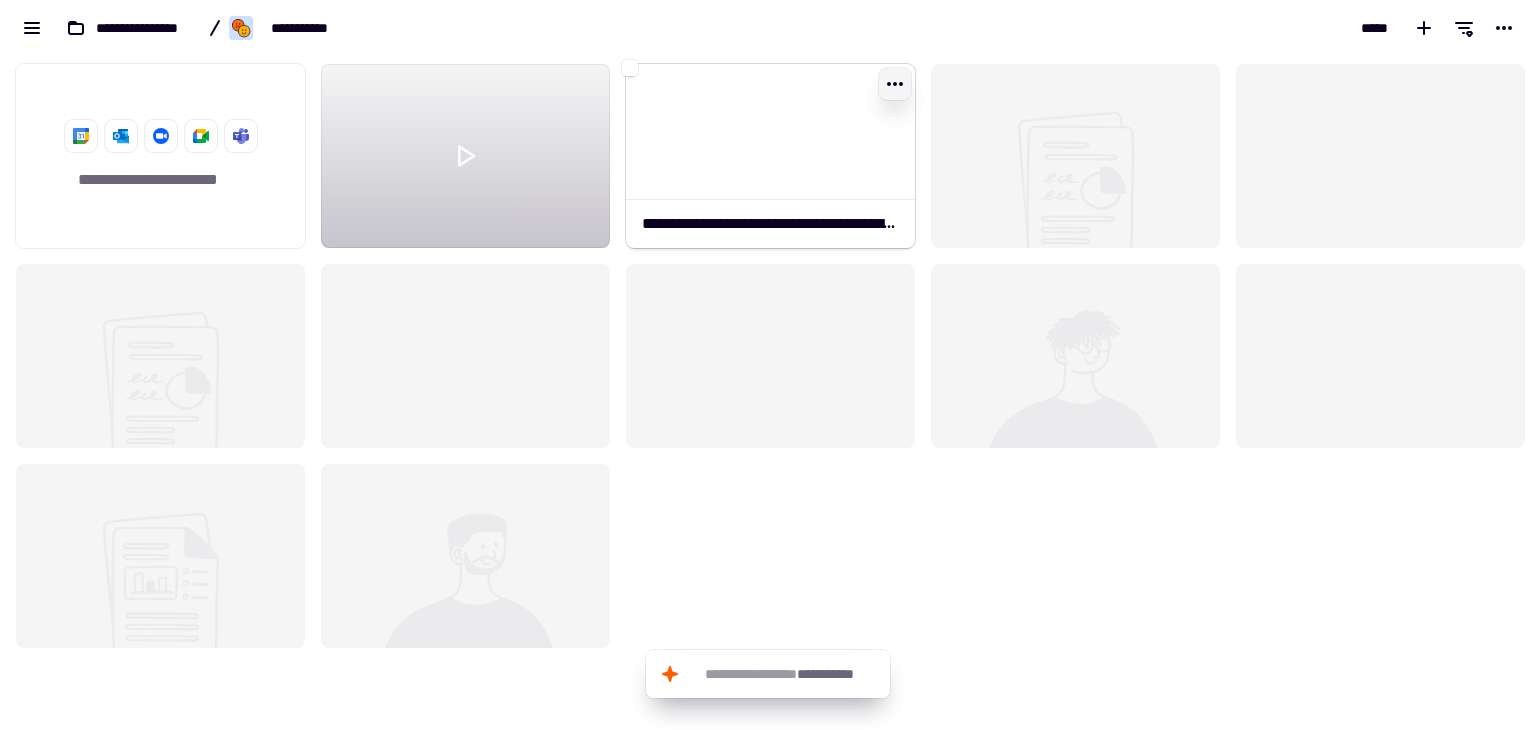 click 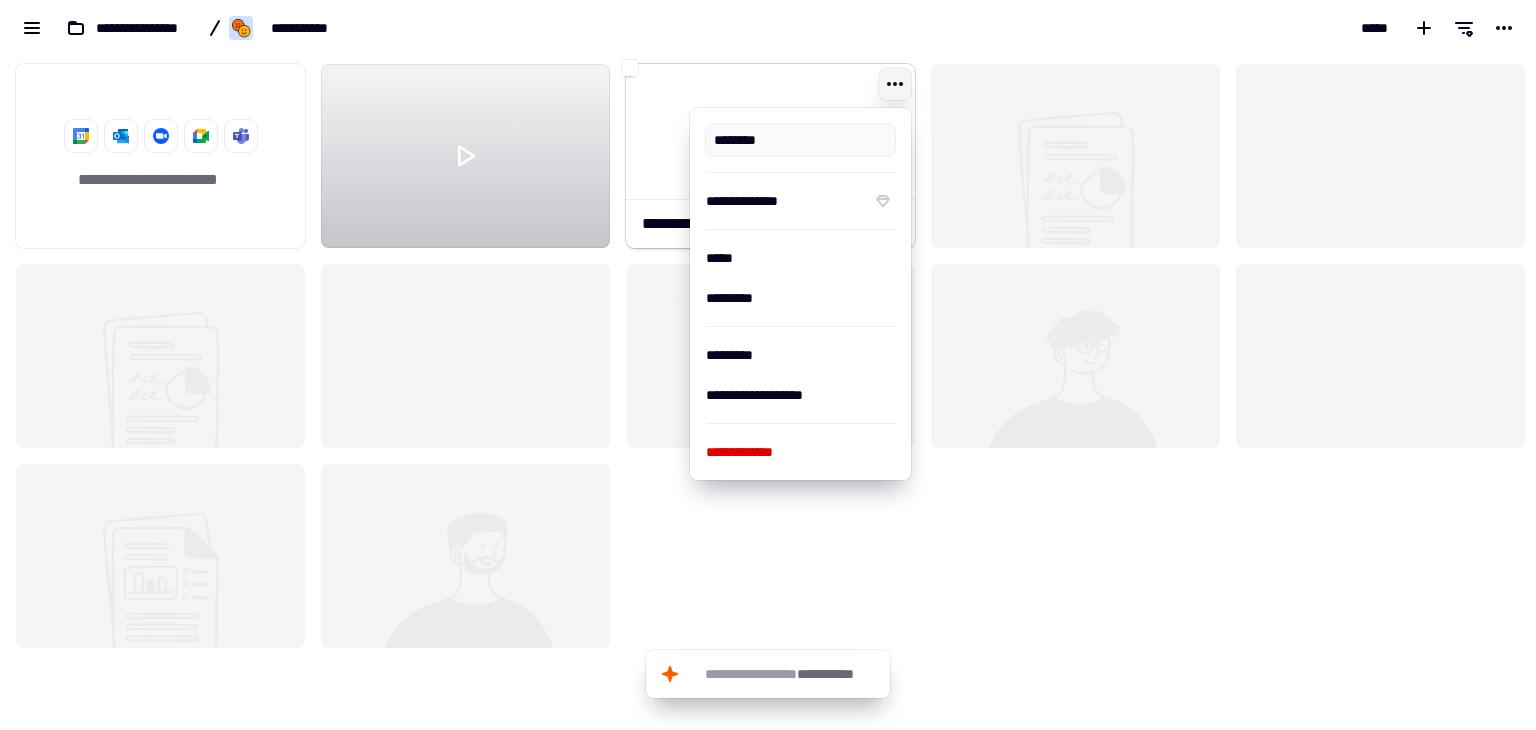 type on "**********" 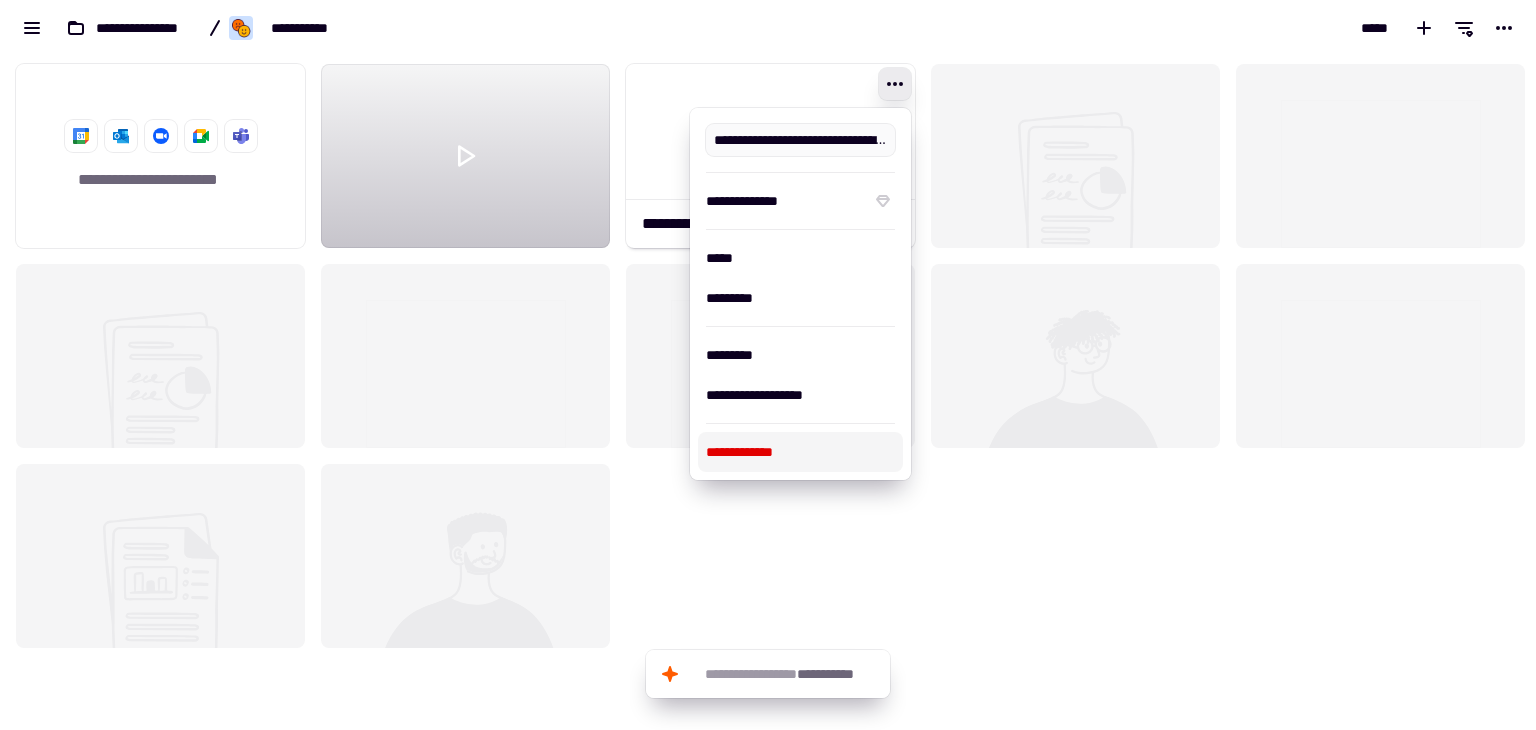 click on "**********" at bounding box center [800, 452] 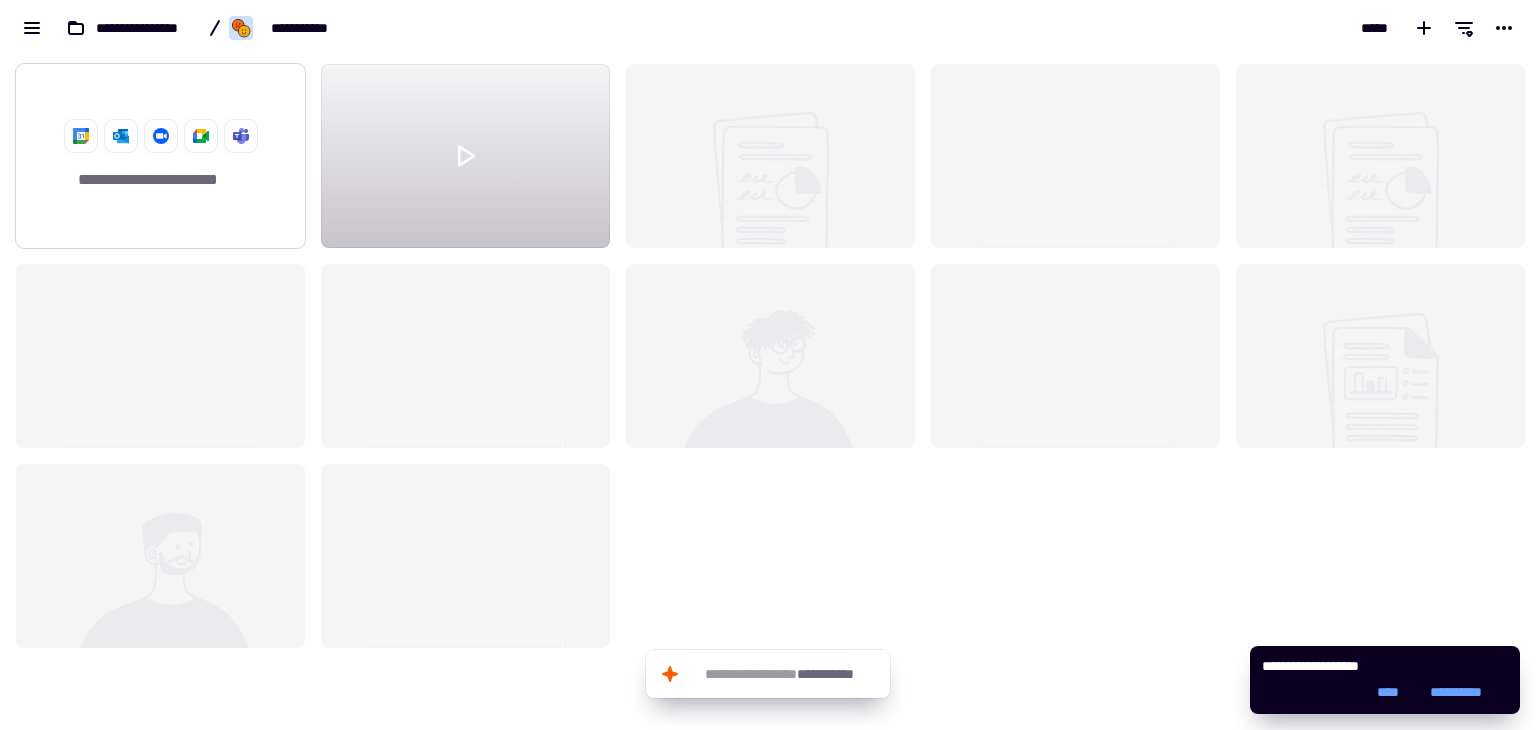 click on "**********" 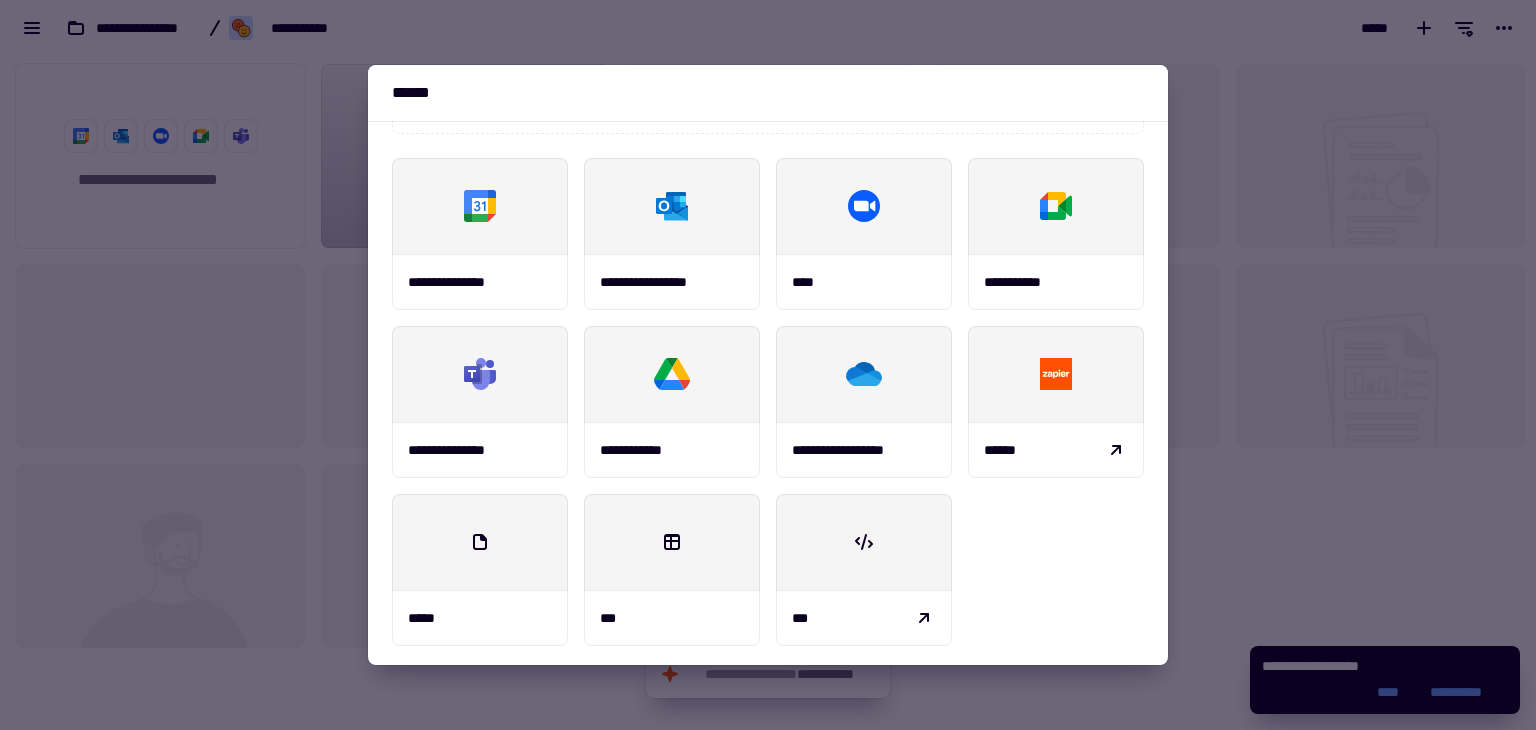 scroll, scrollTop: 233, scrollLeft: 0, axis: vertical 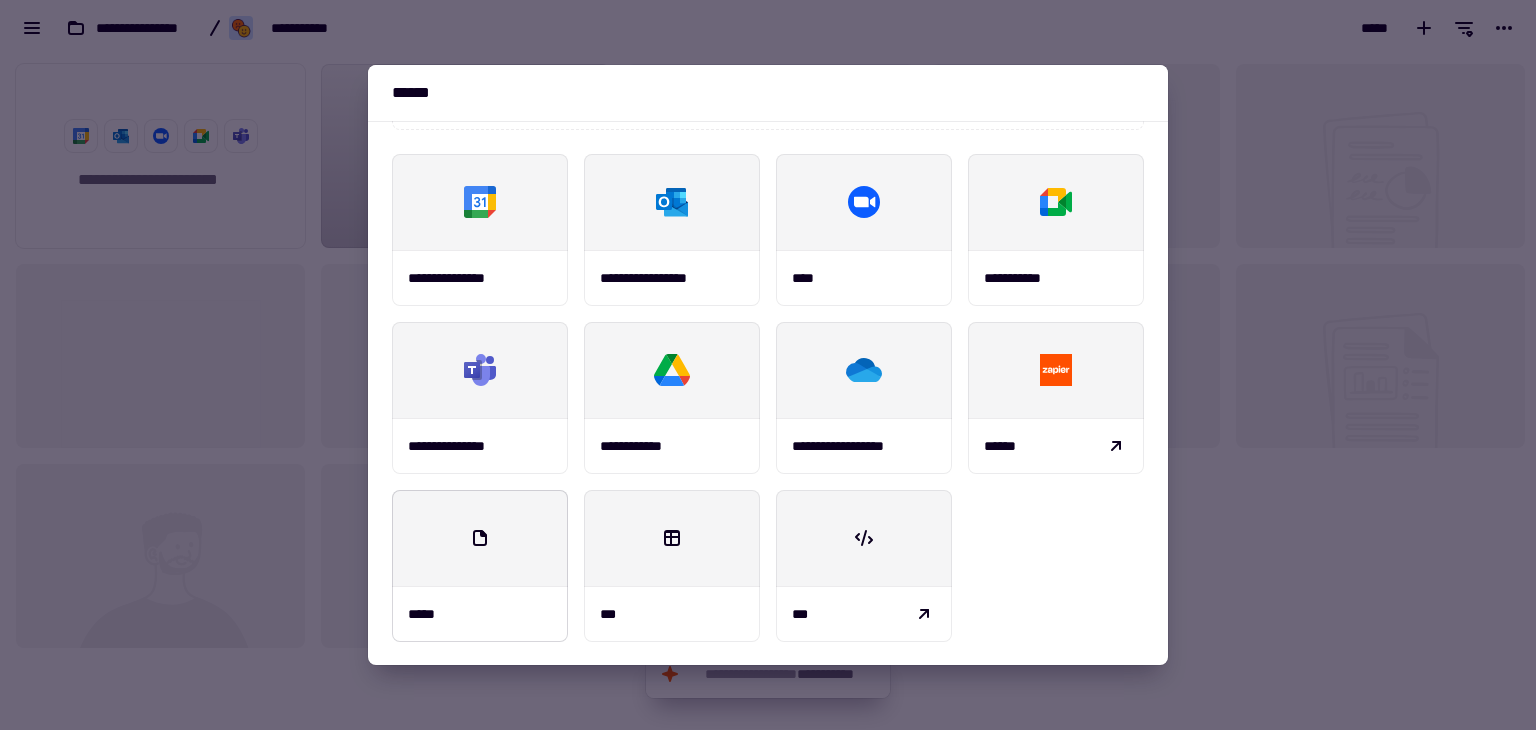 click 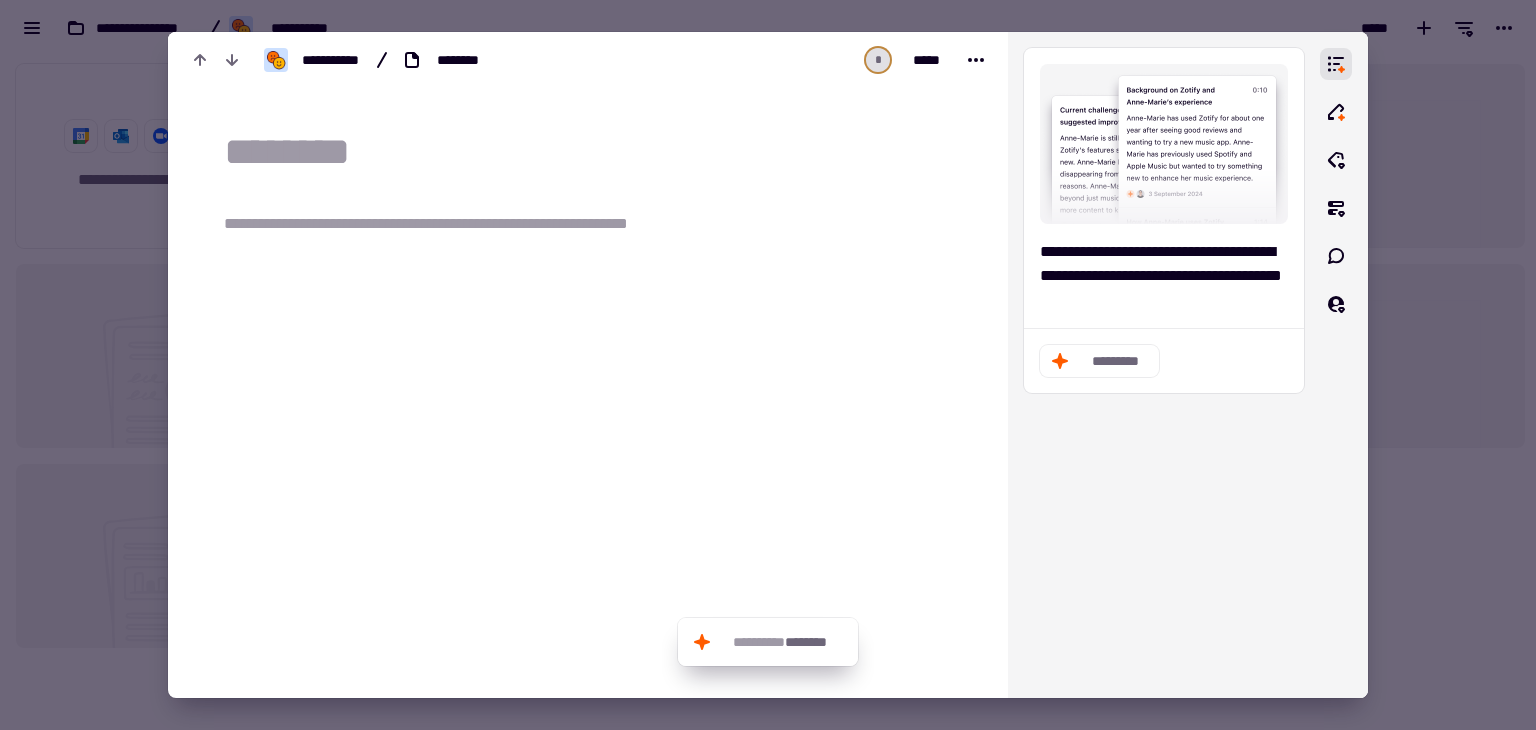 click on "**********" at bounding box center (460, 224) 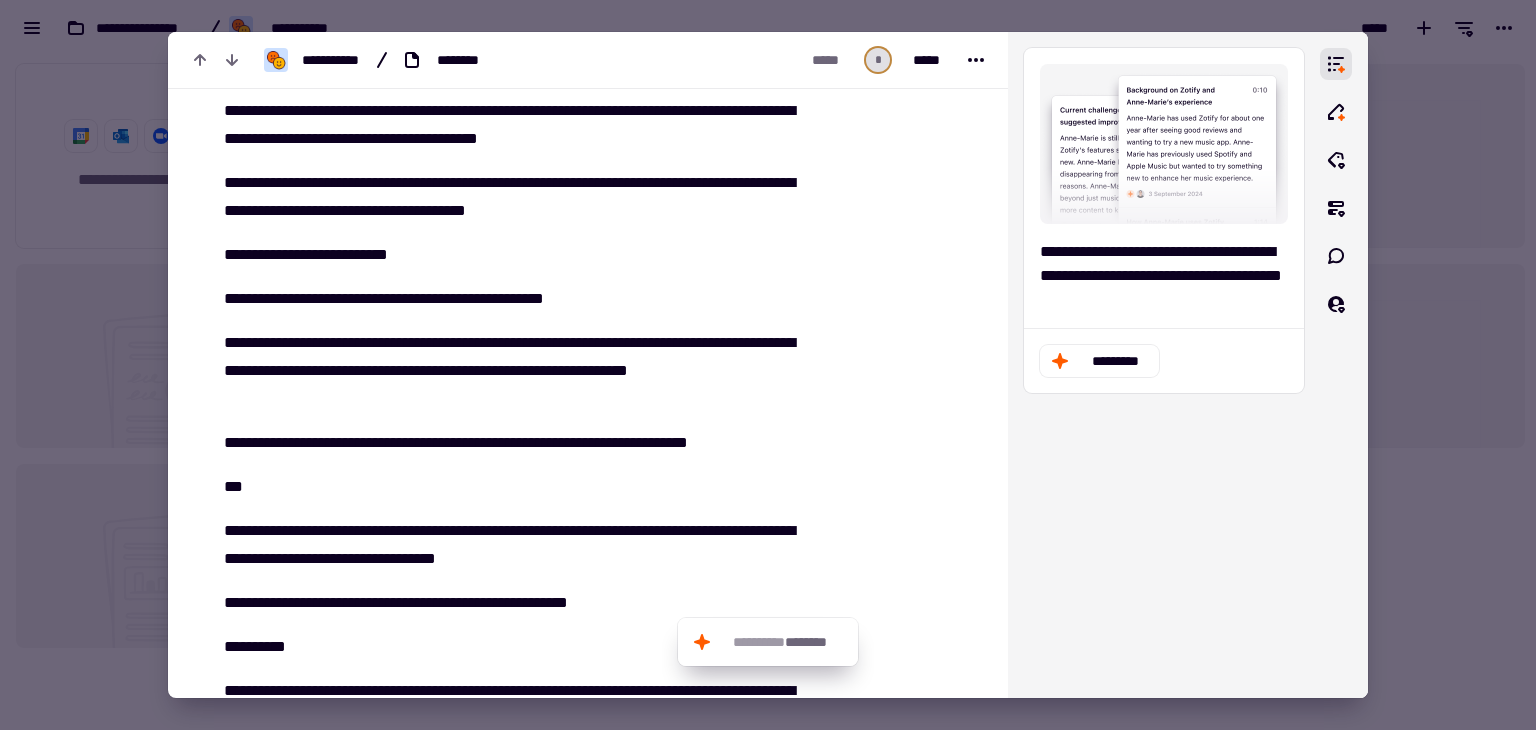 scroll, scrollTop: 5818, scrollLeft: 0, axis: vertical 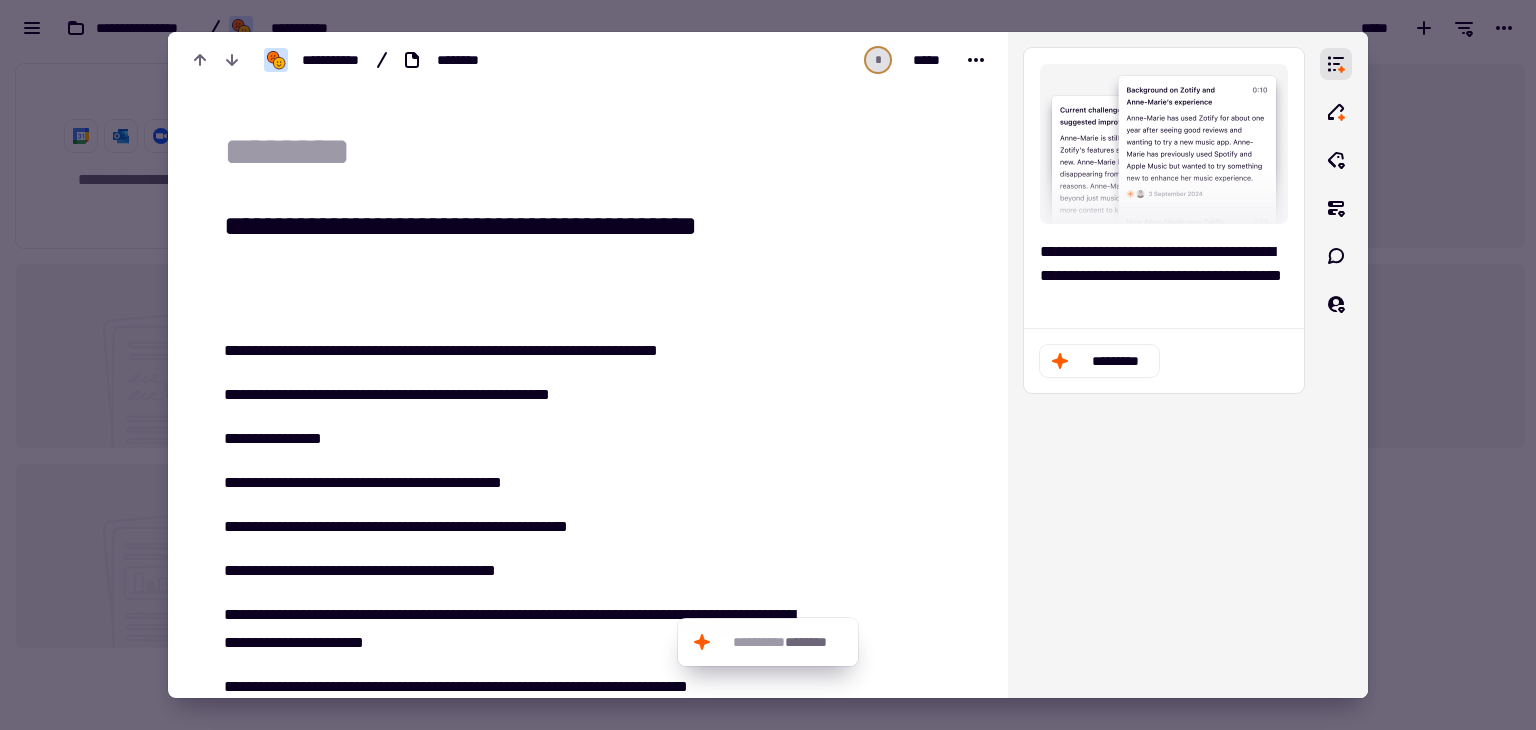 click at bounding box center [600, 153] 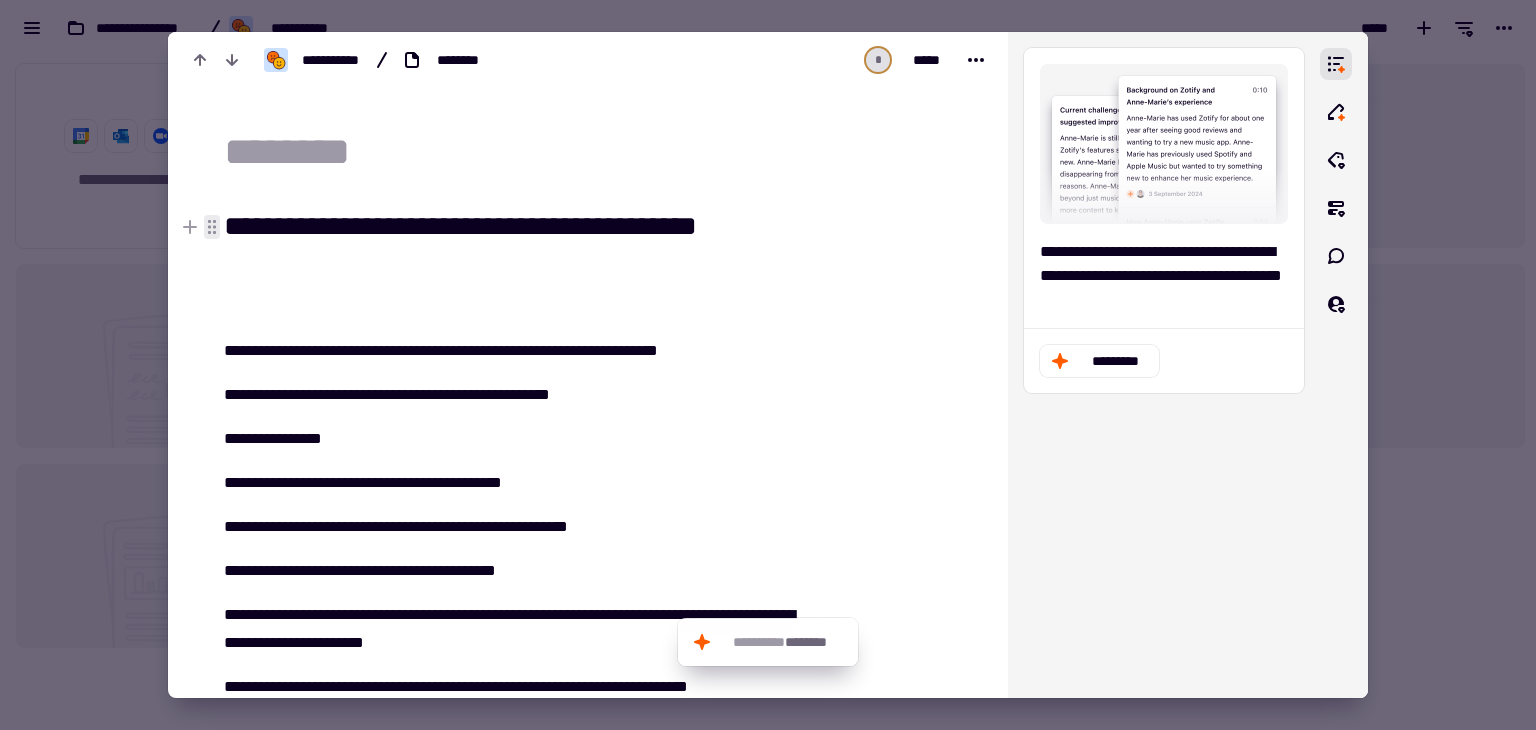 click 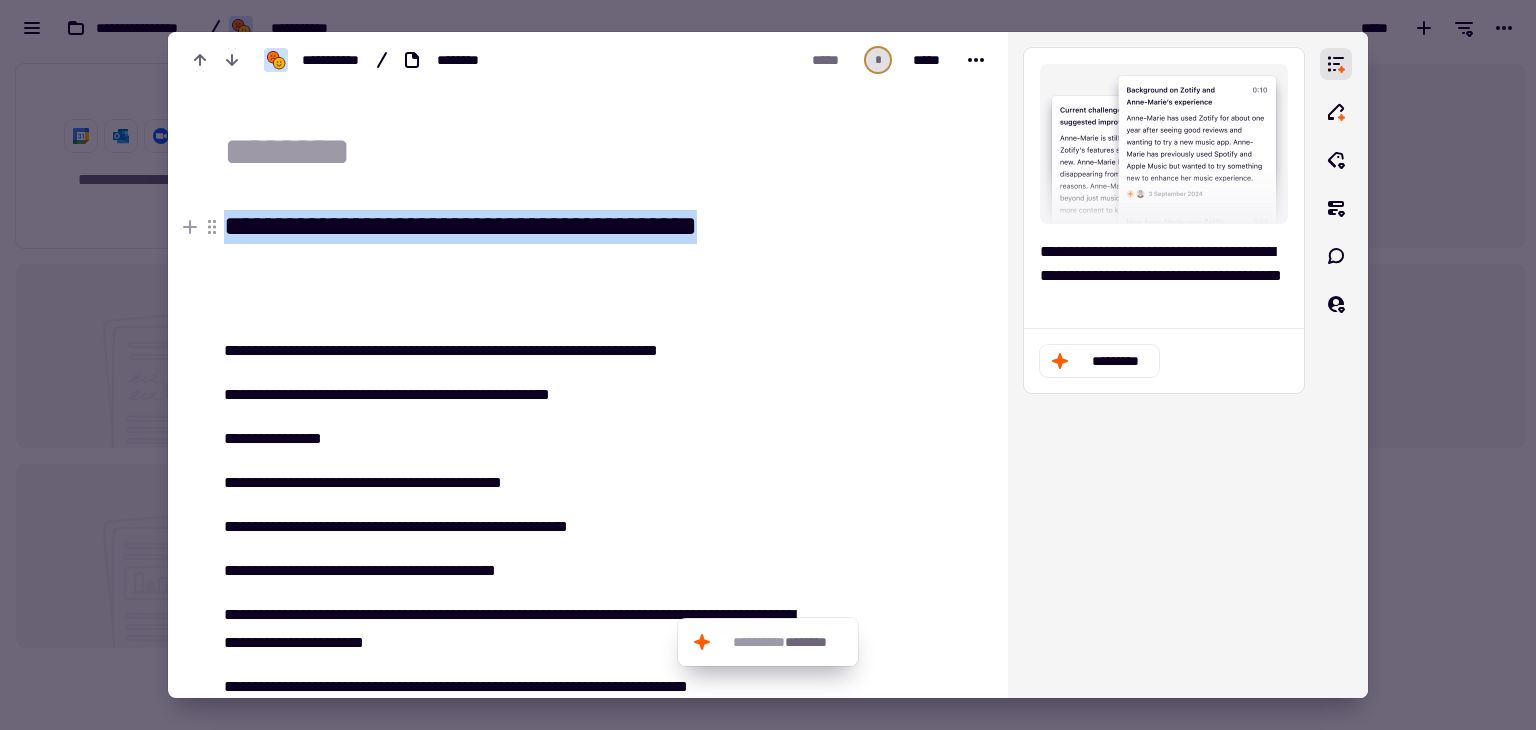 drag, startPoint x: 228, startPoint y: 223, endPoint x: 365, endPoint y: 267, distance: 143.89232 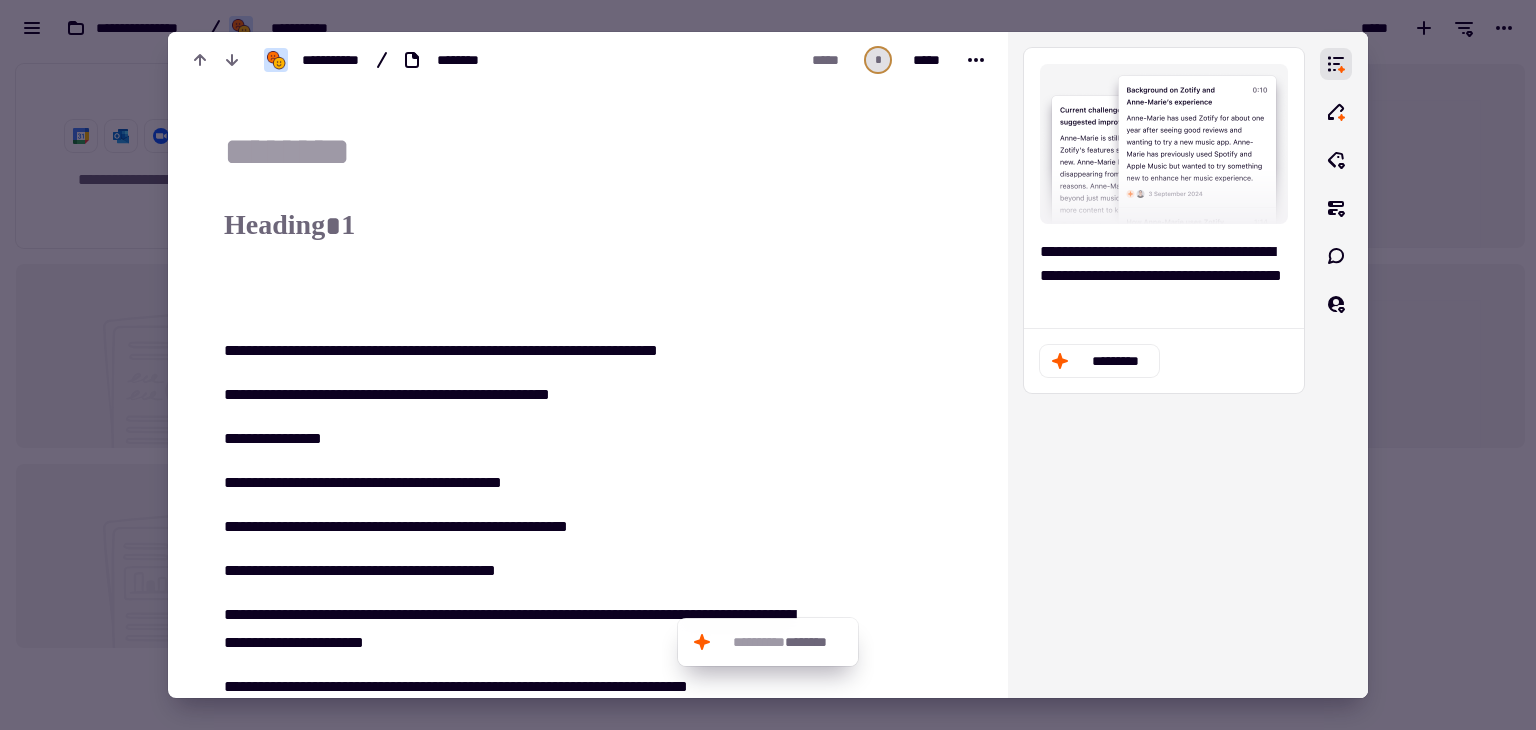 click at bounding box center (600, 153) 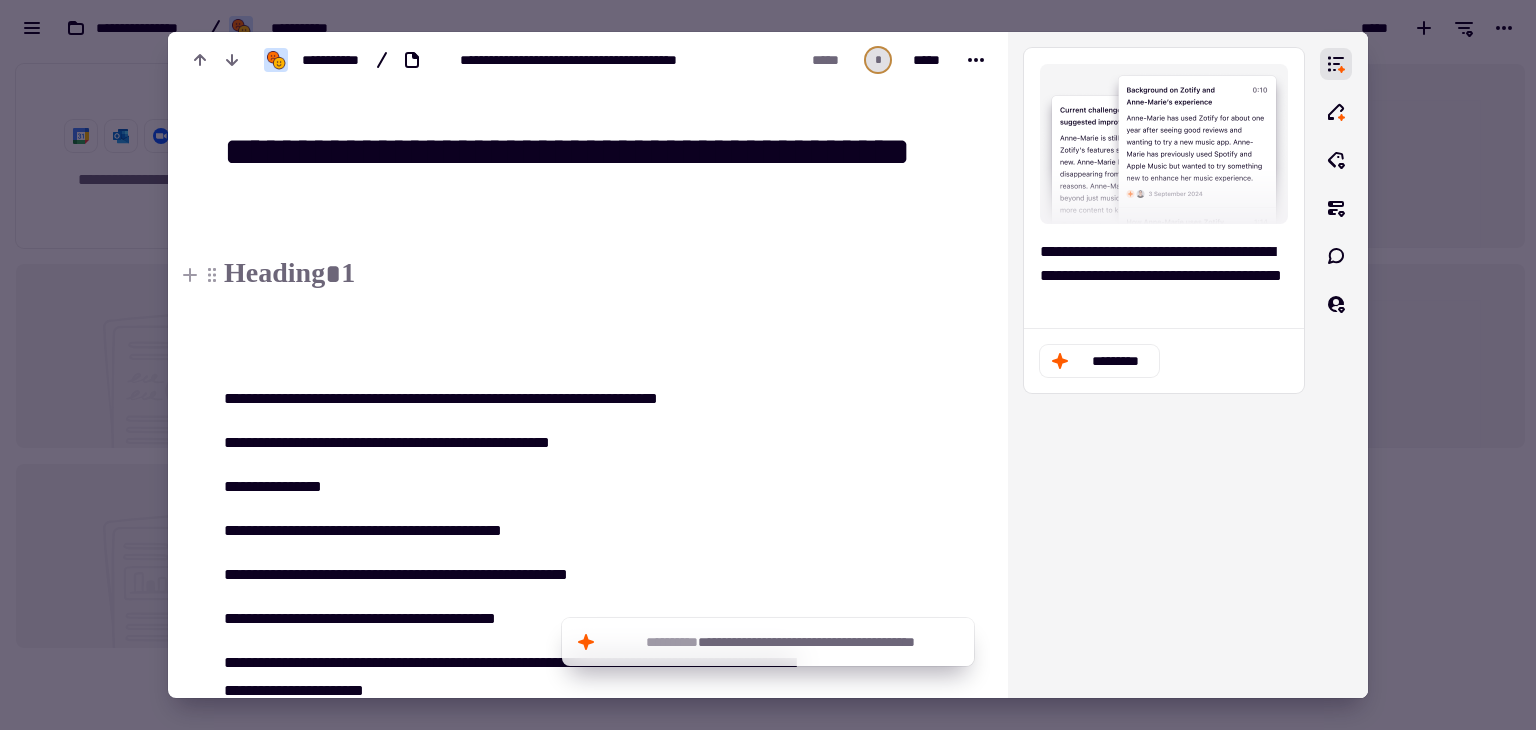 type on "**********" 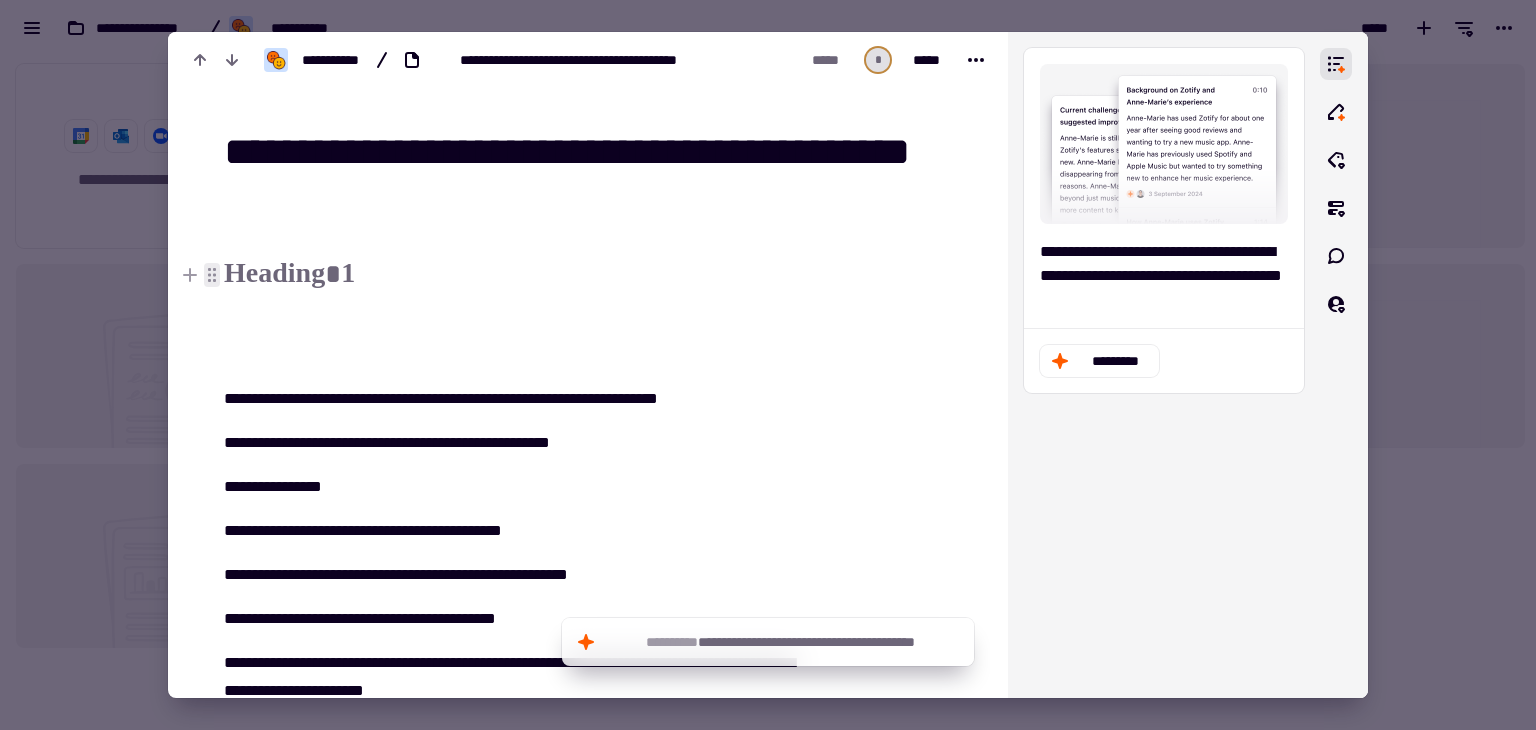 click 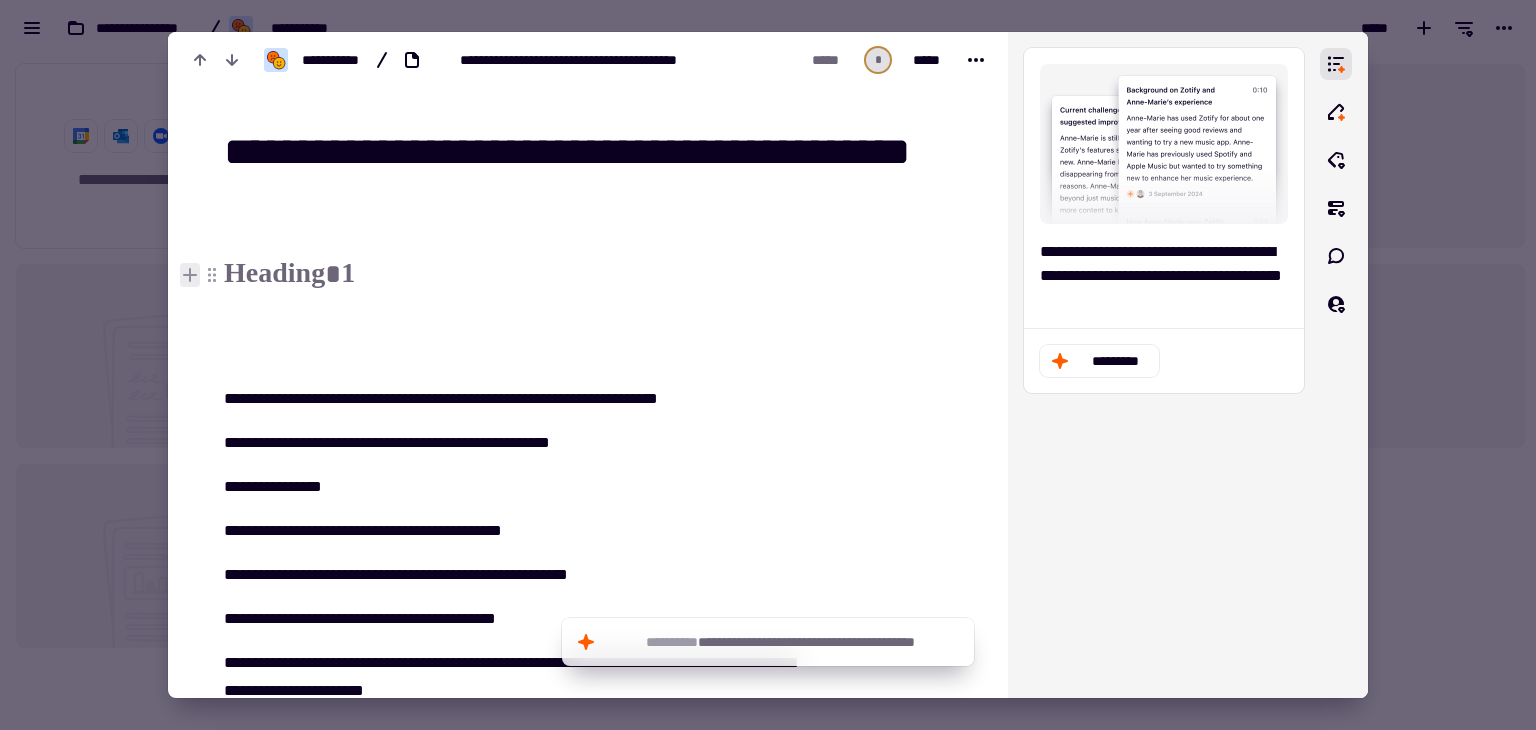 click 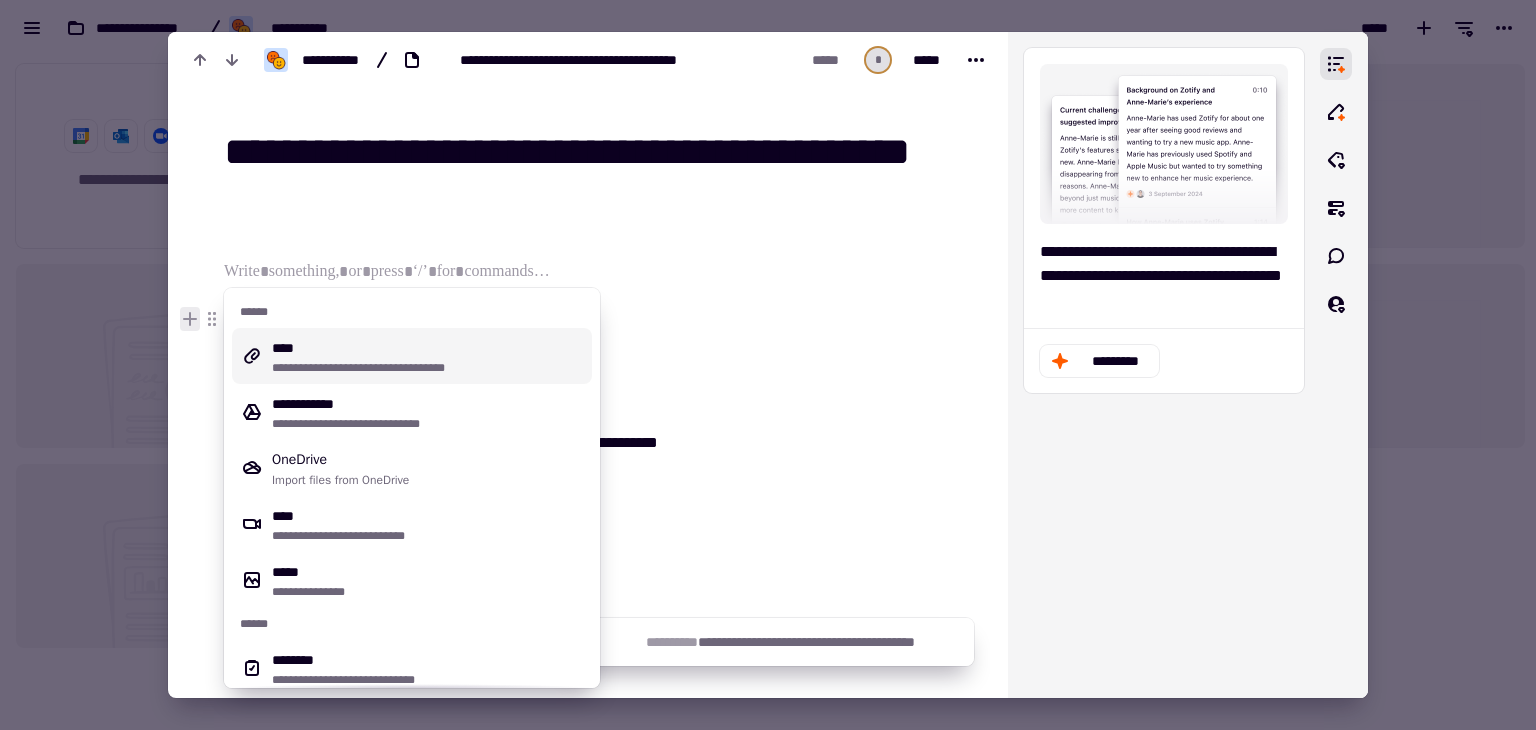 click on "**********" at bounding box center [588, 7836] 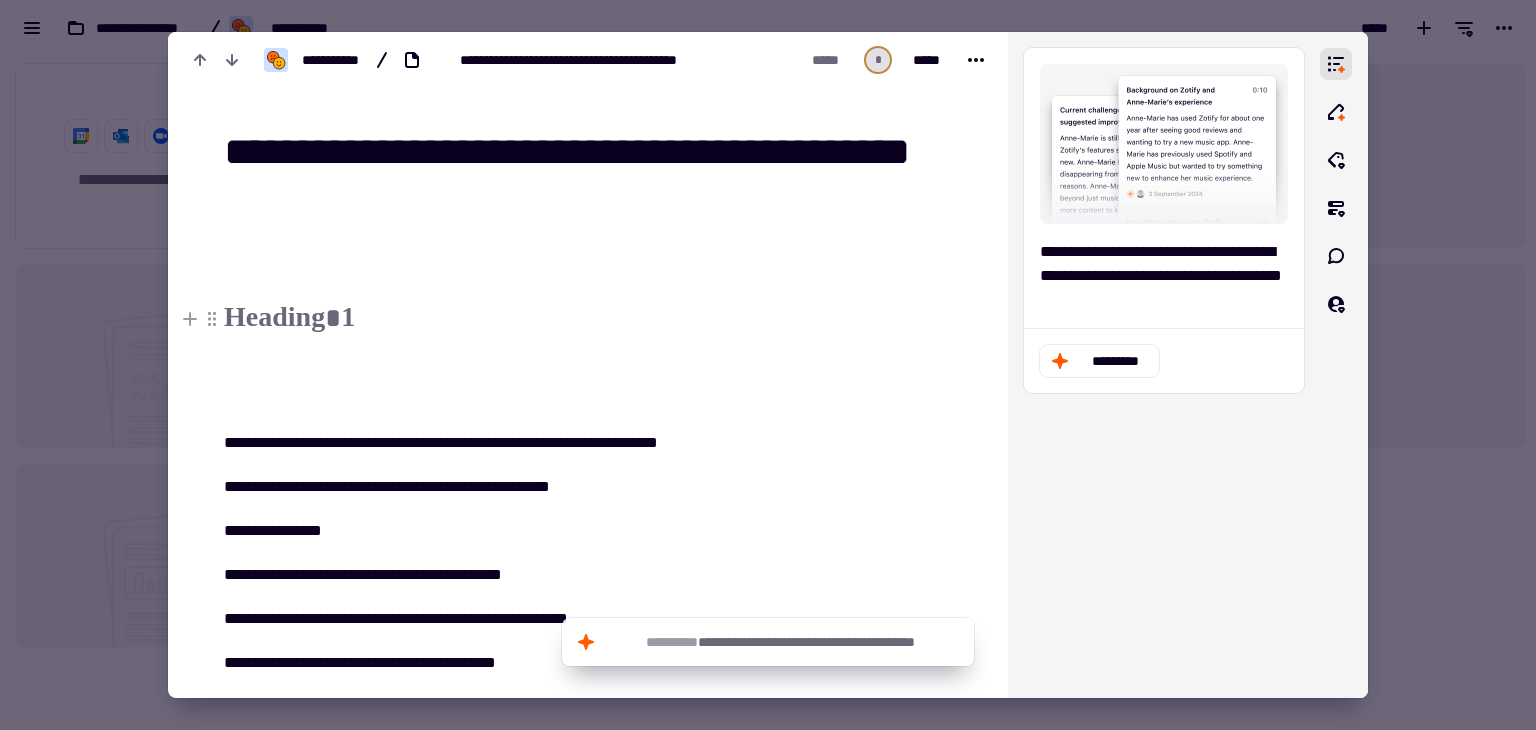 drag, startPoint x: 425, startPoint y: 321, endPoint x: 272, endPoint y: 306, distance: 153.73354 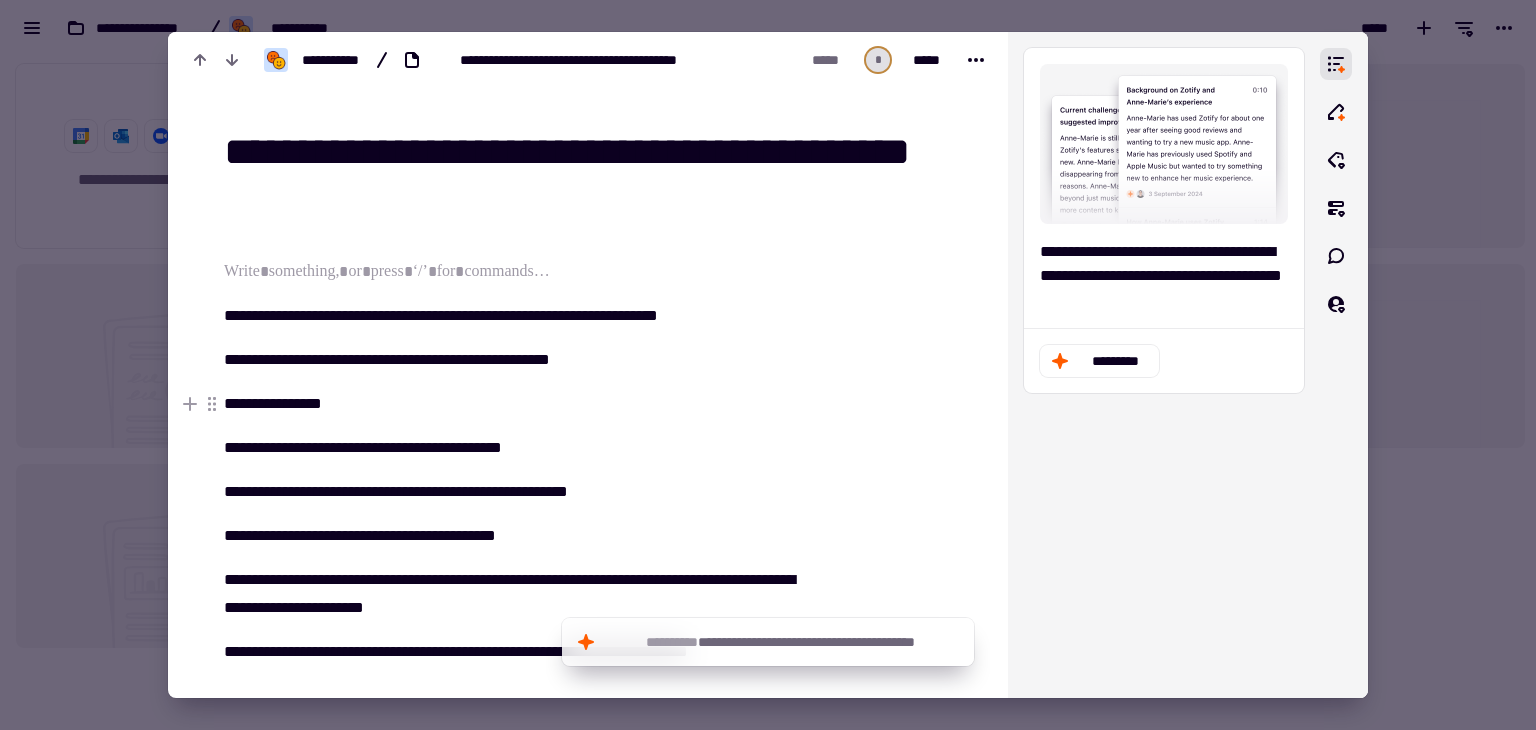 click at bounding box center (891, 7805) 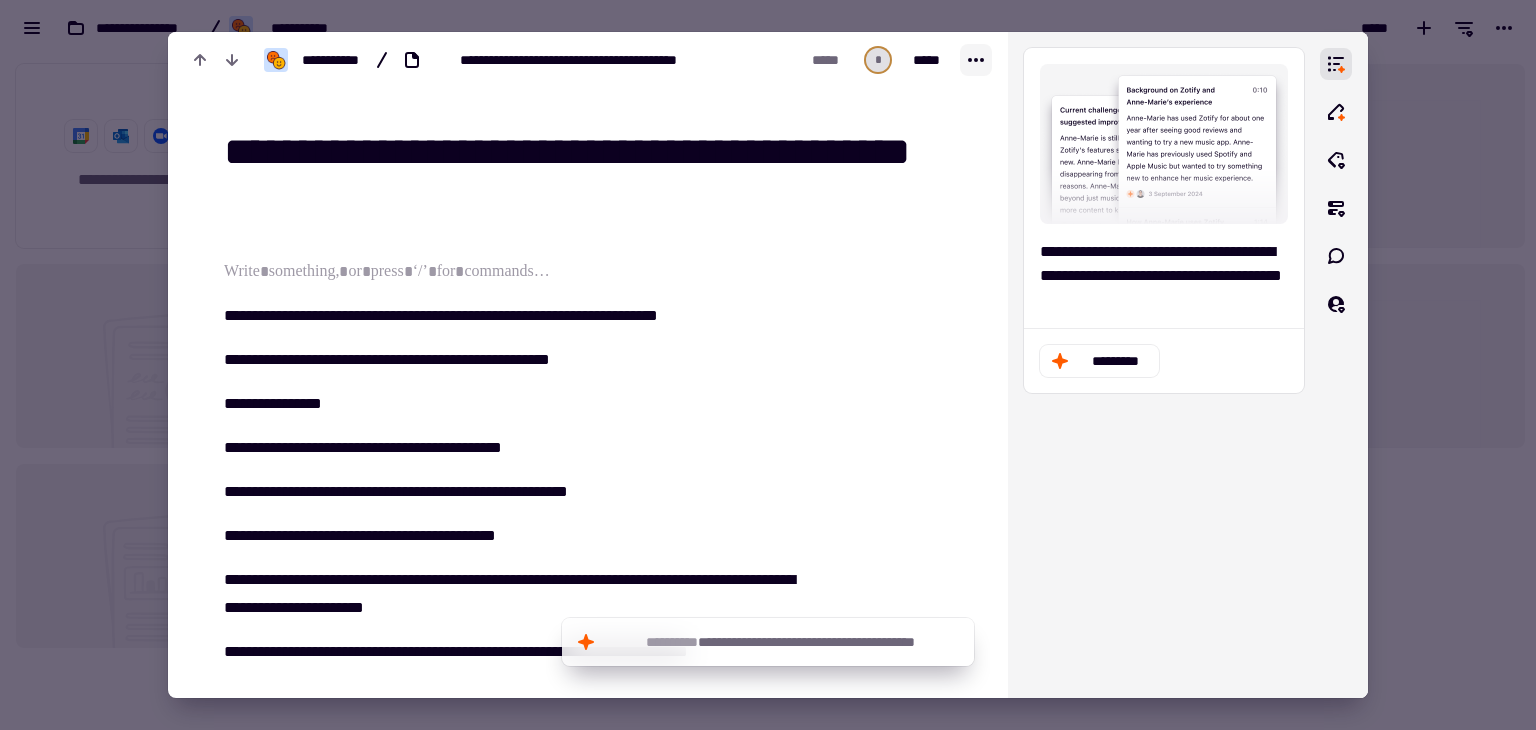 click 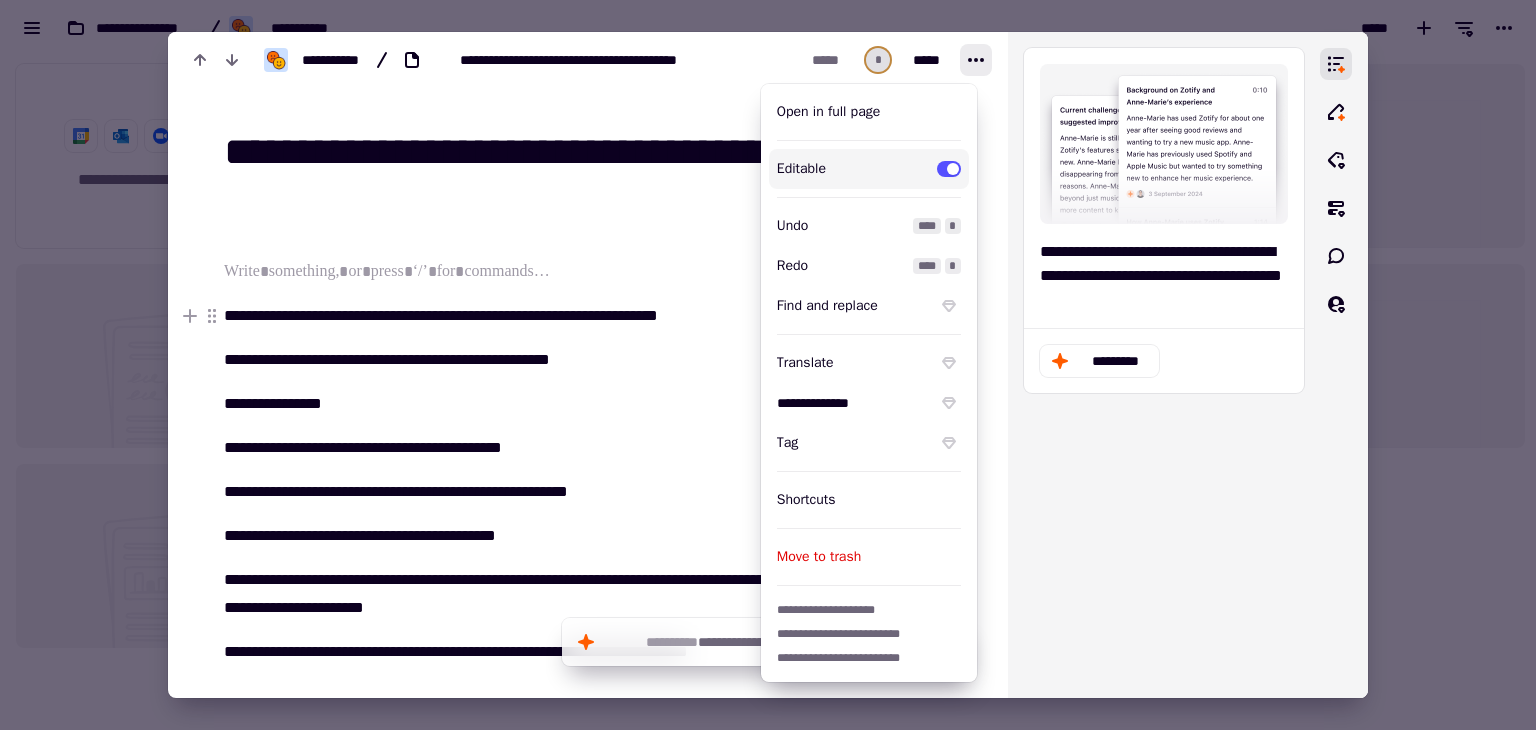 click on "**********" at bounding box center (507, 316) 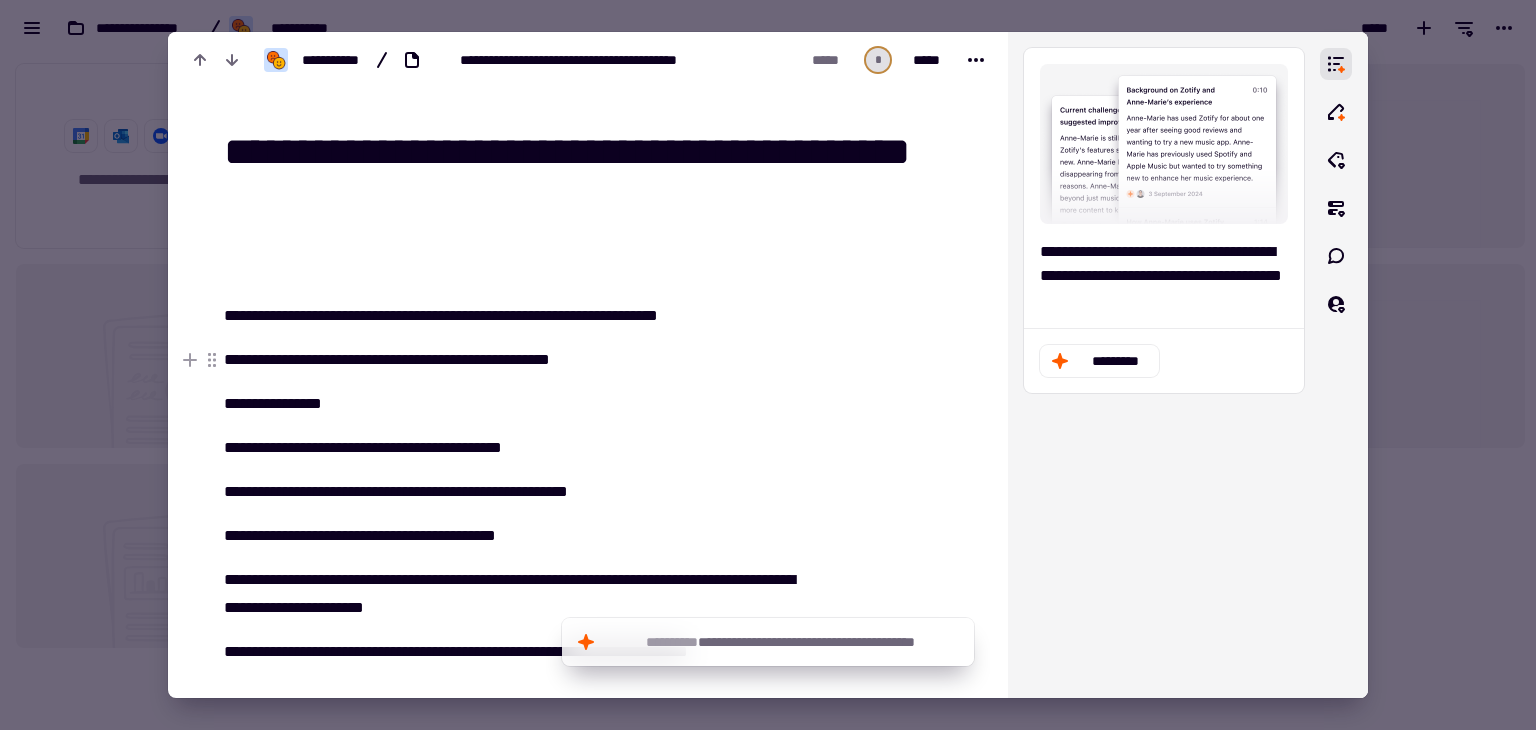 click on "**********" at bounding box center (507, 360) 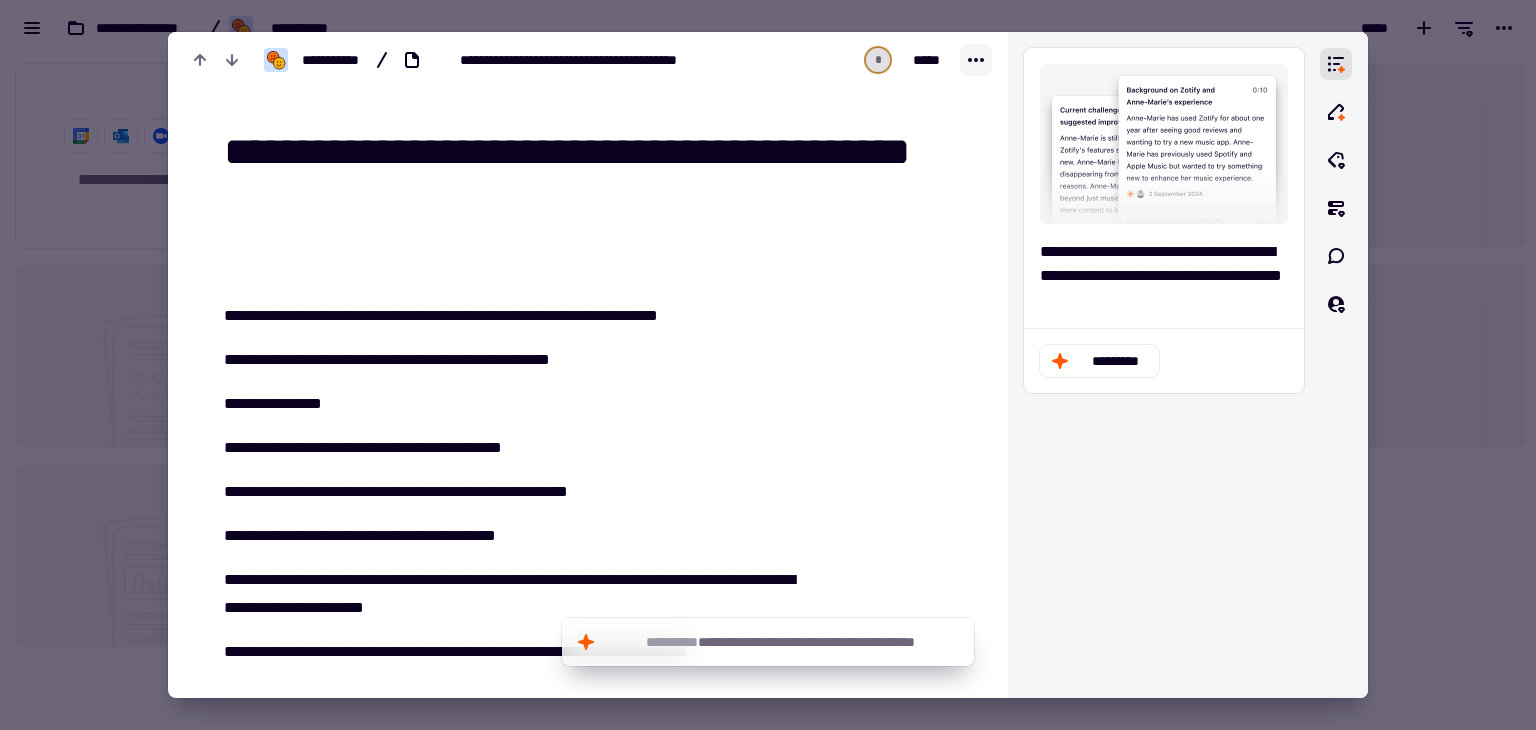 click 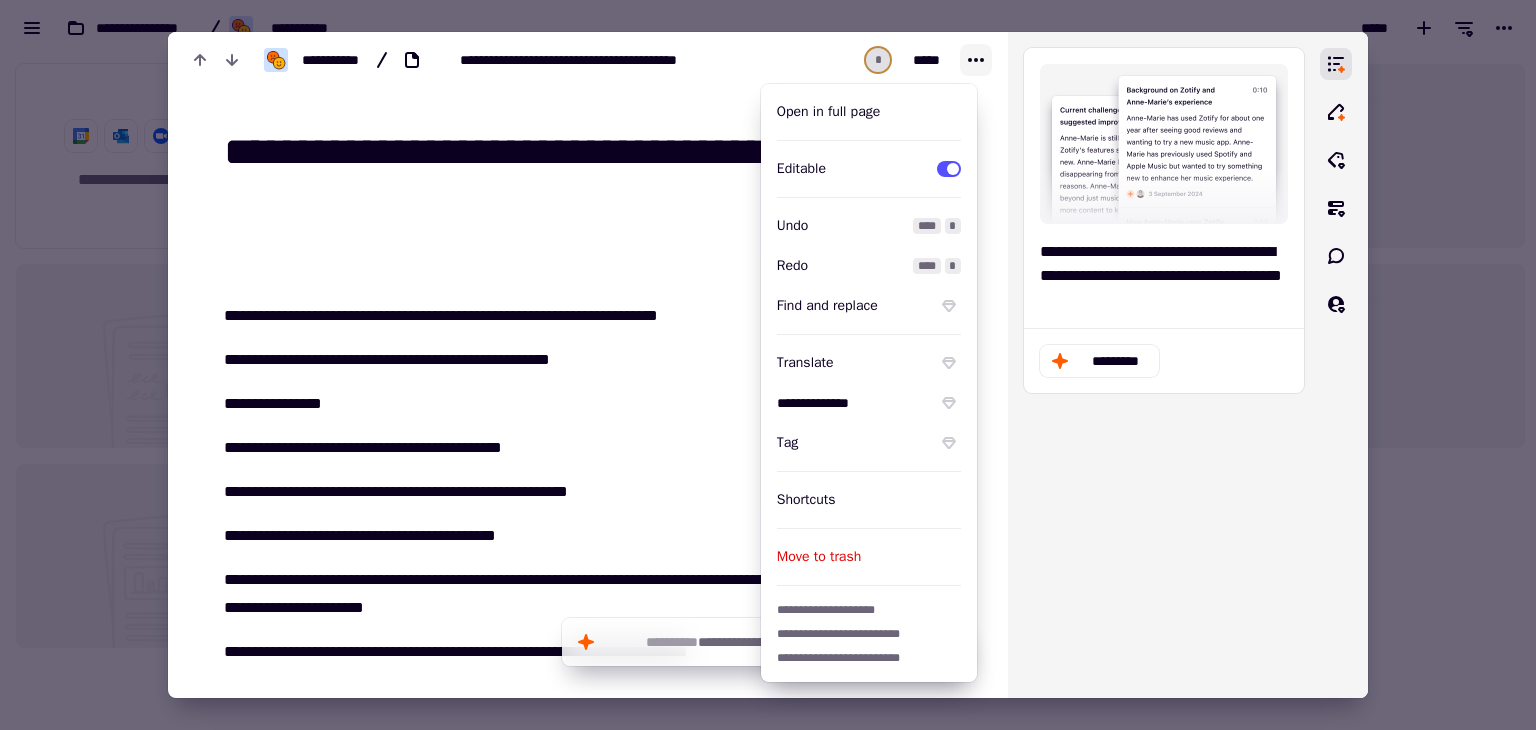 click 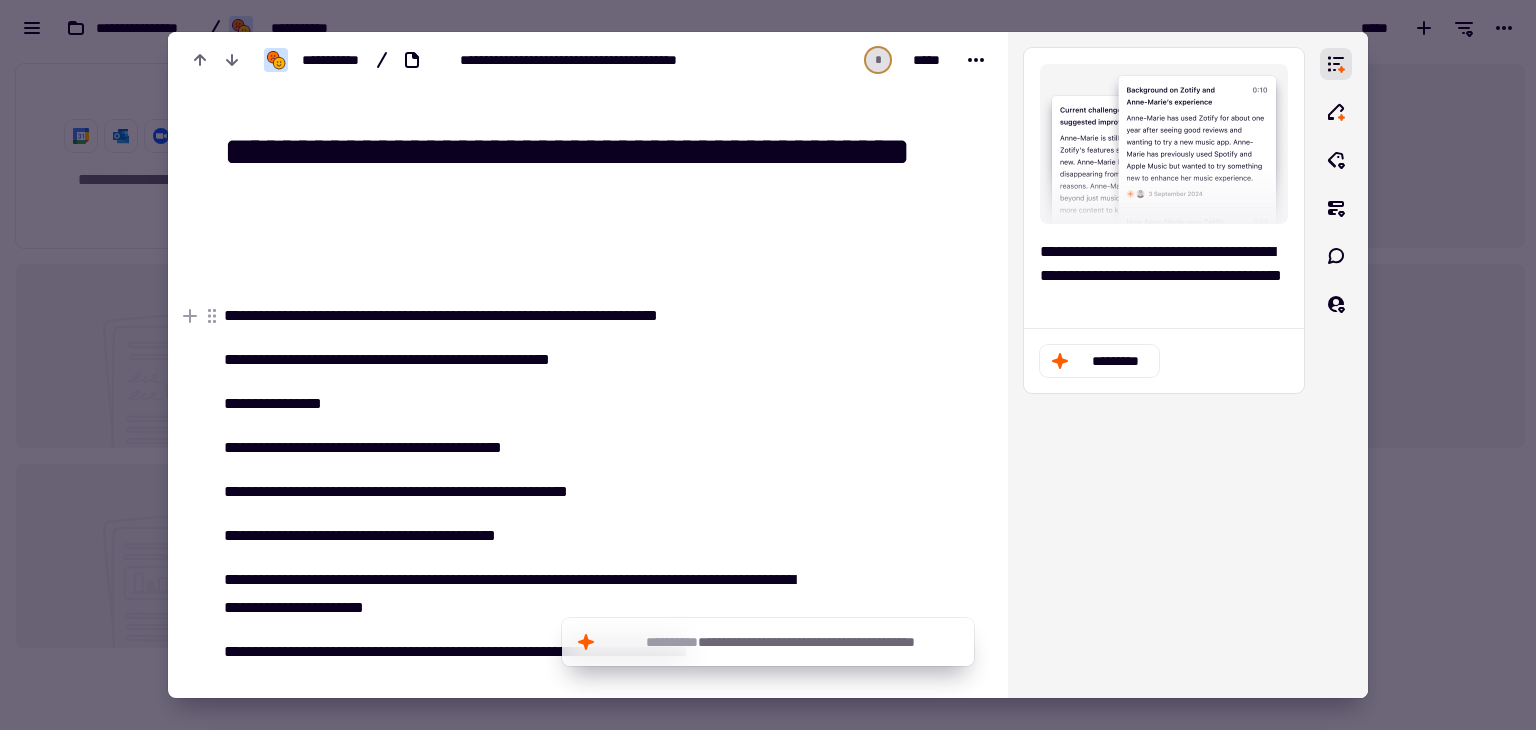 click at bounding box center [891, 7805] 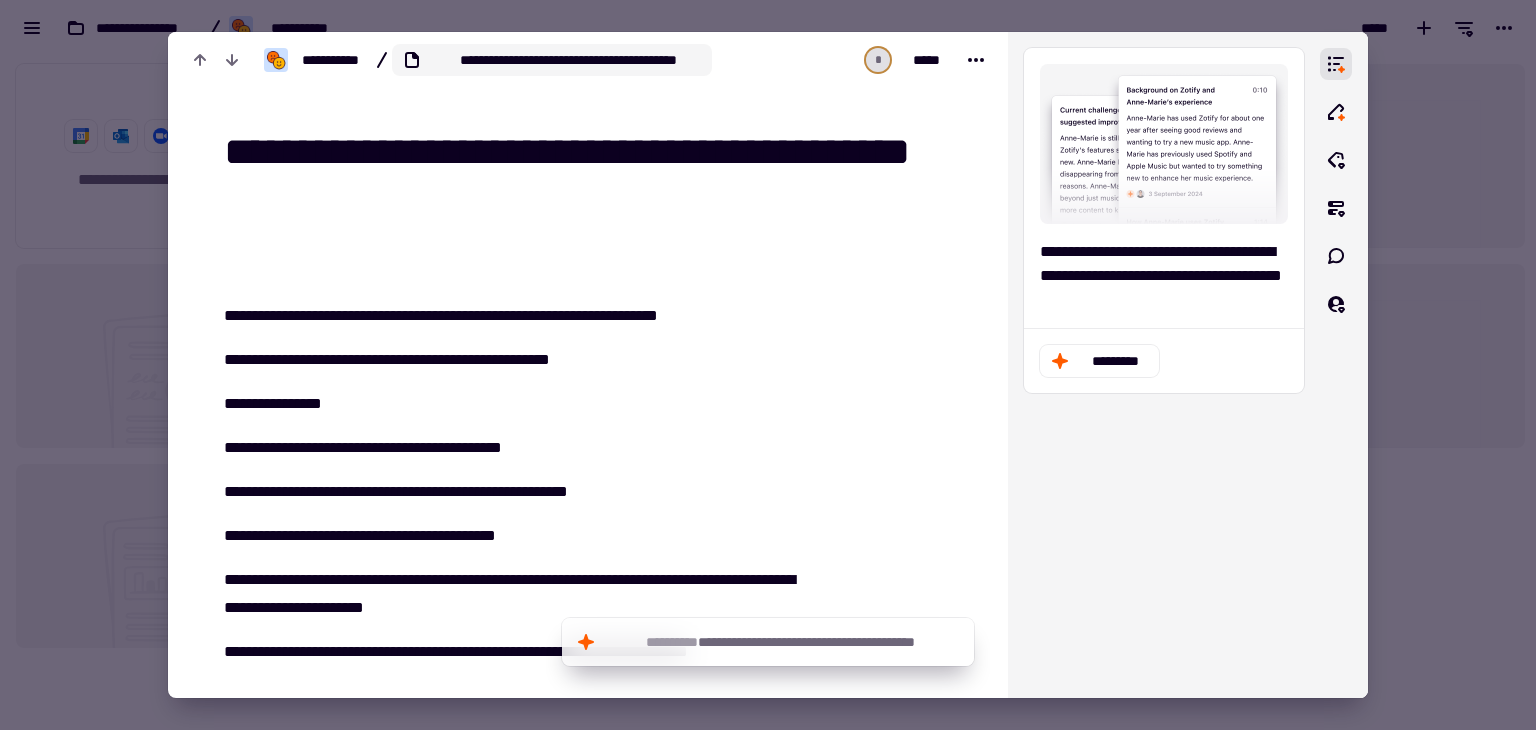 click on "**********" 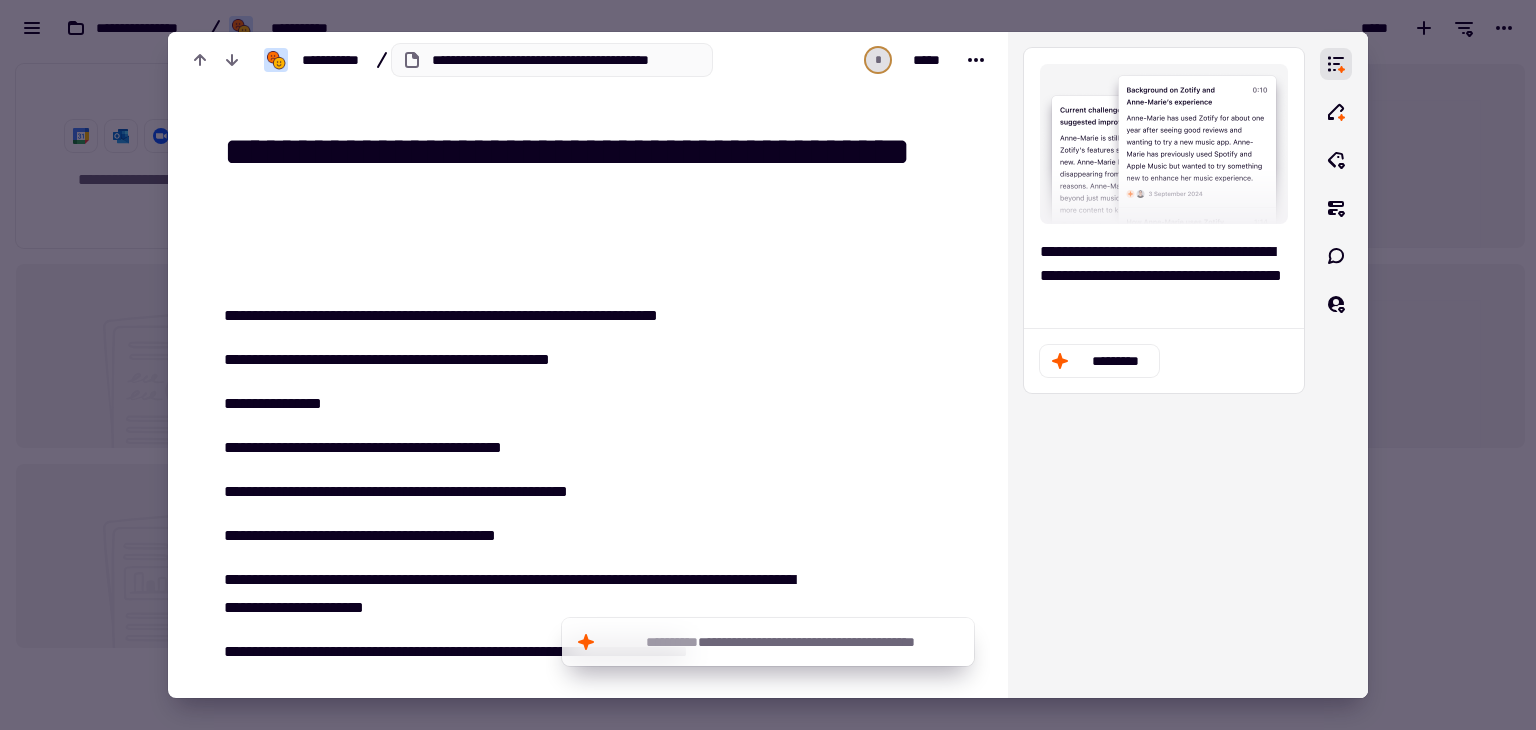 scroll, scrollTop: 0, scrollLeft: 12, axis: horizontal 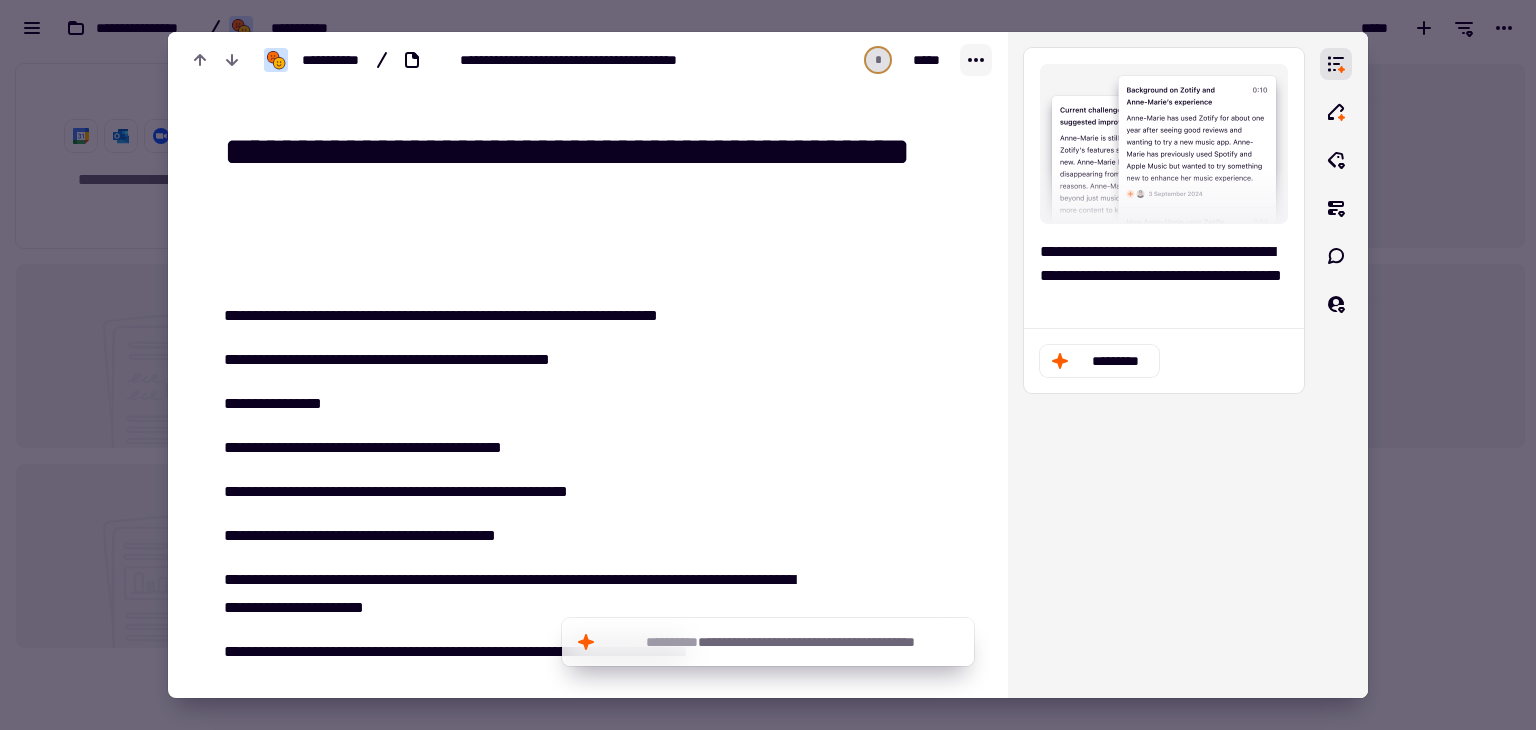 click 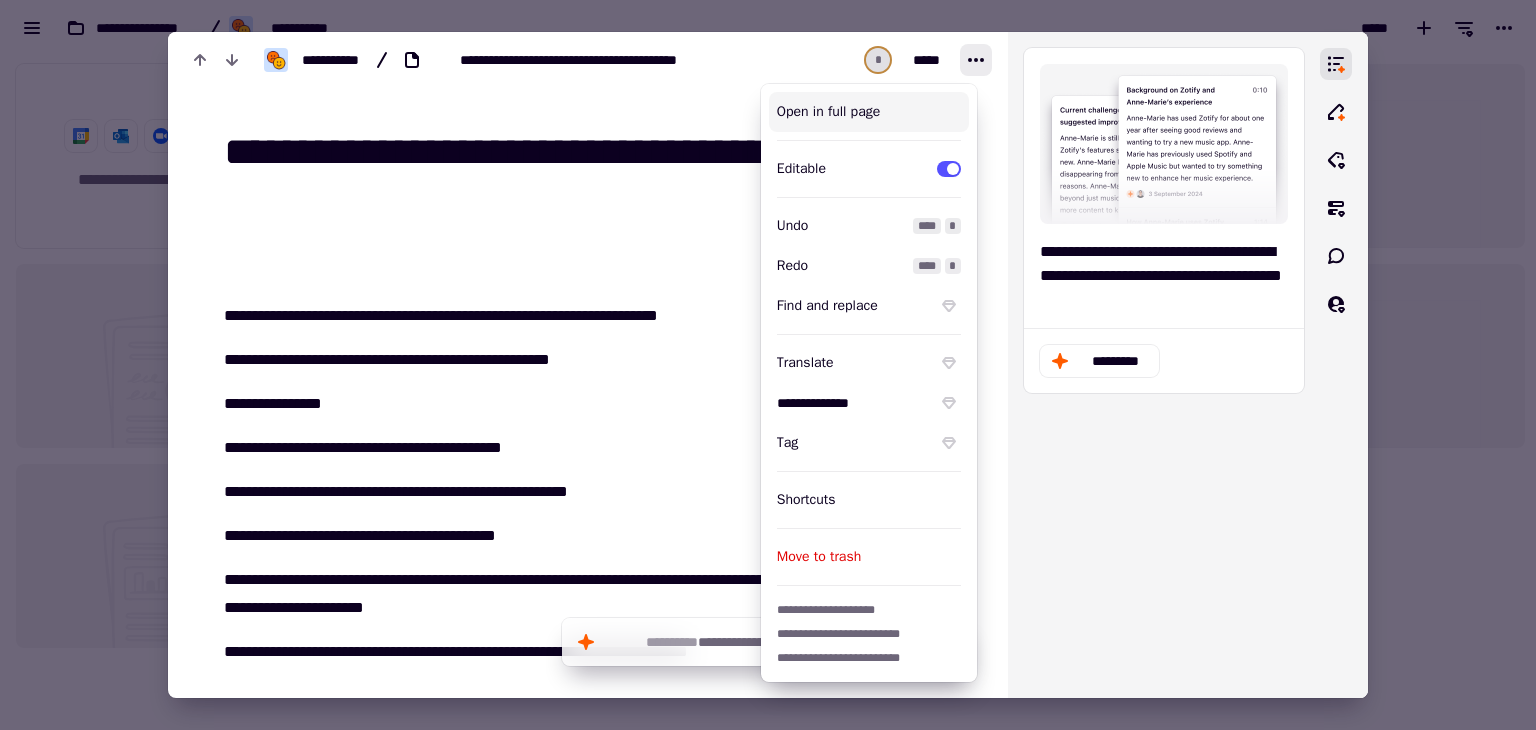 click on "Open in full page" at bounding box center [869, 112] 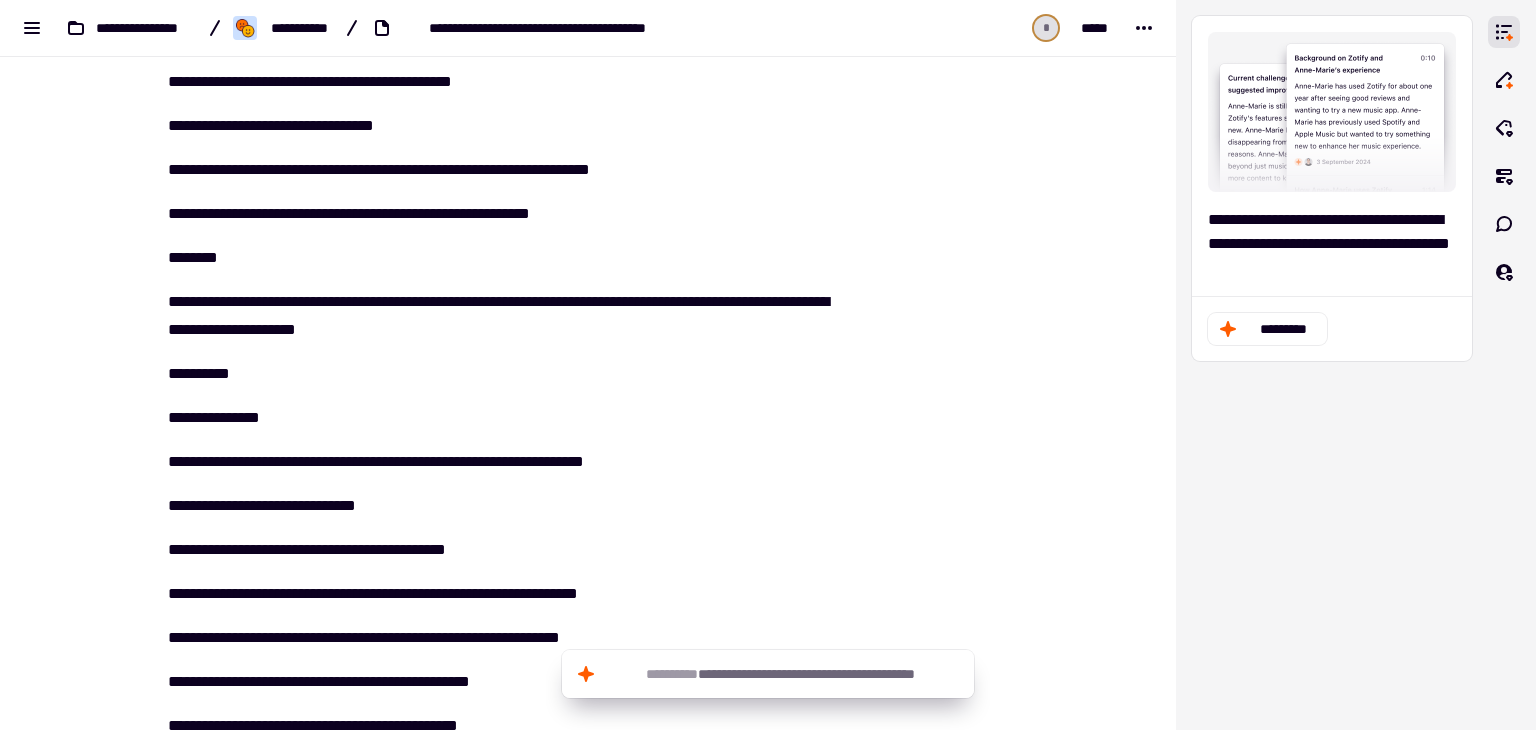 scroll, scrollTop: 1200, scrollLeft: 0, axis: vertical 